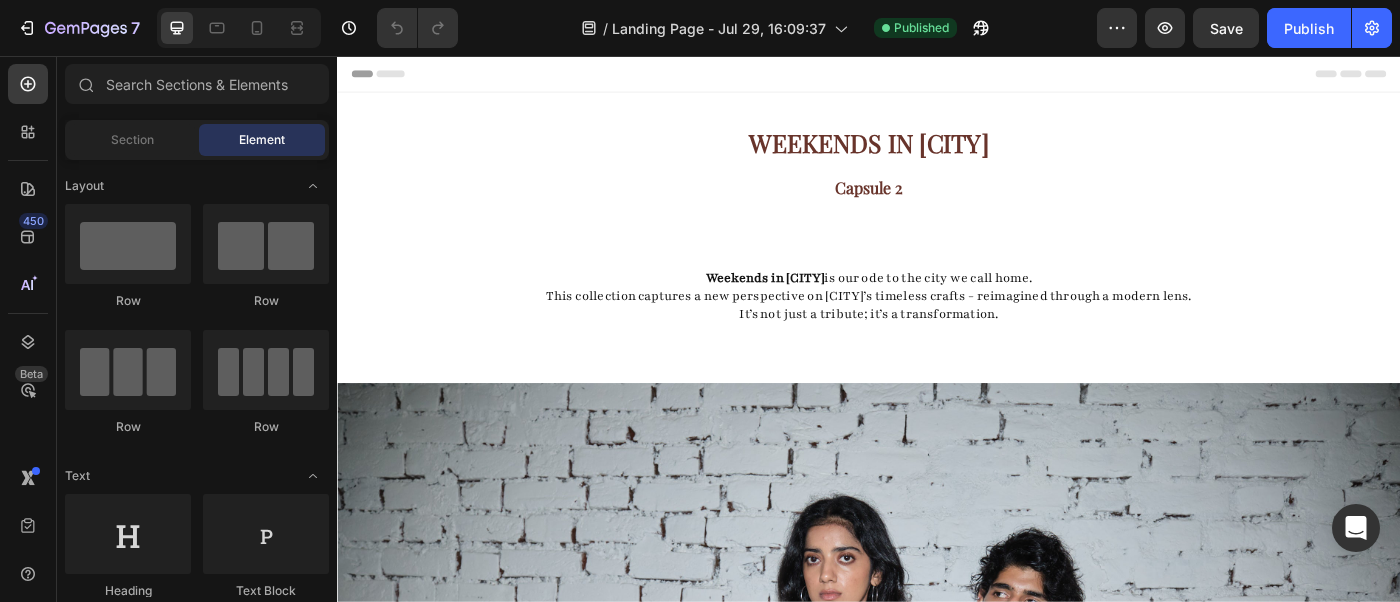 scroll, scrollTop: 0, scrollLeft: 0, axis: both 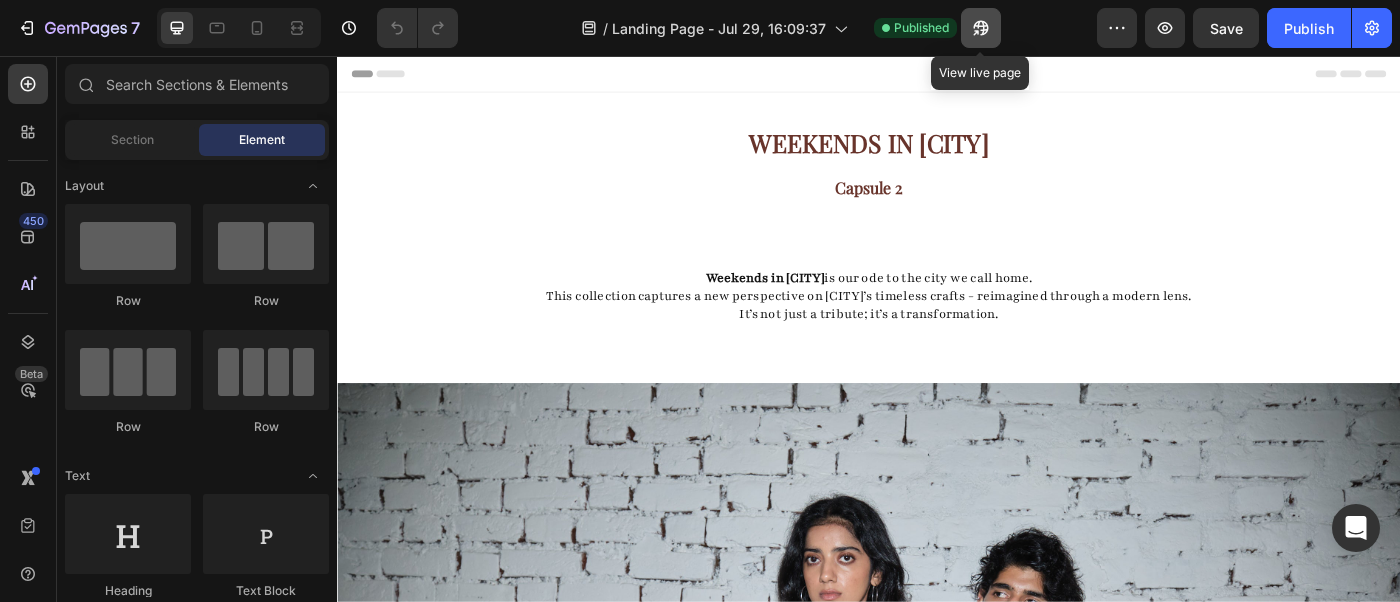click 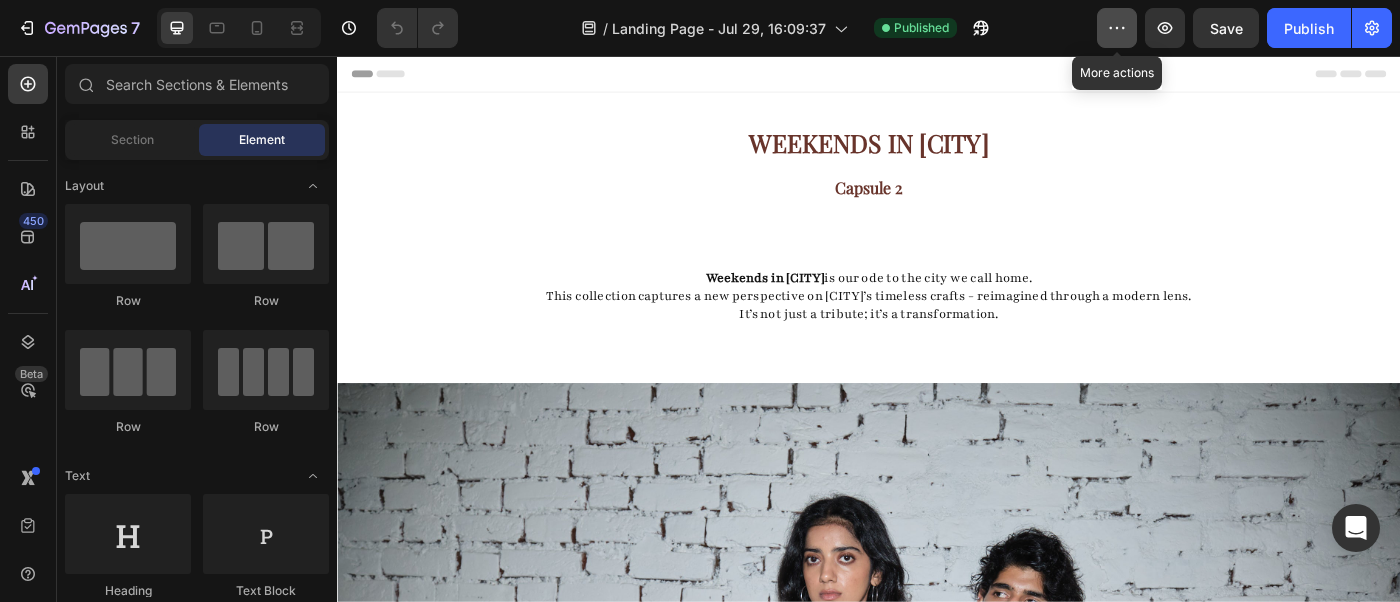 click 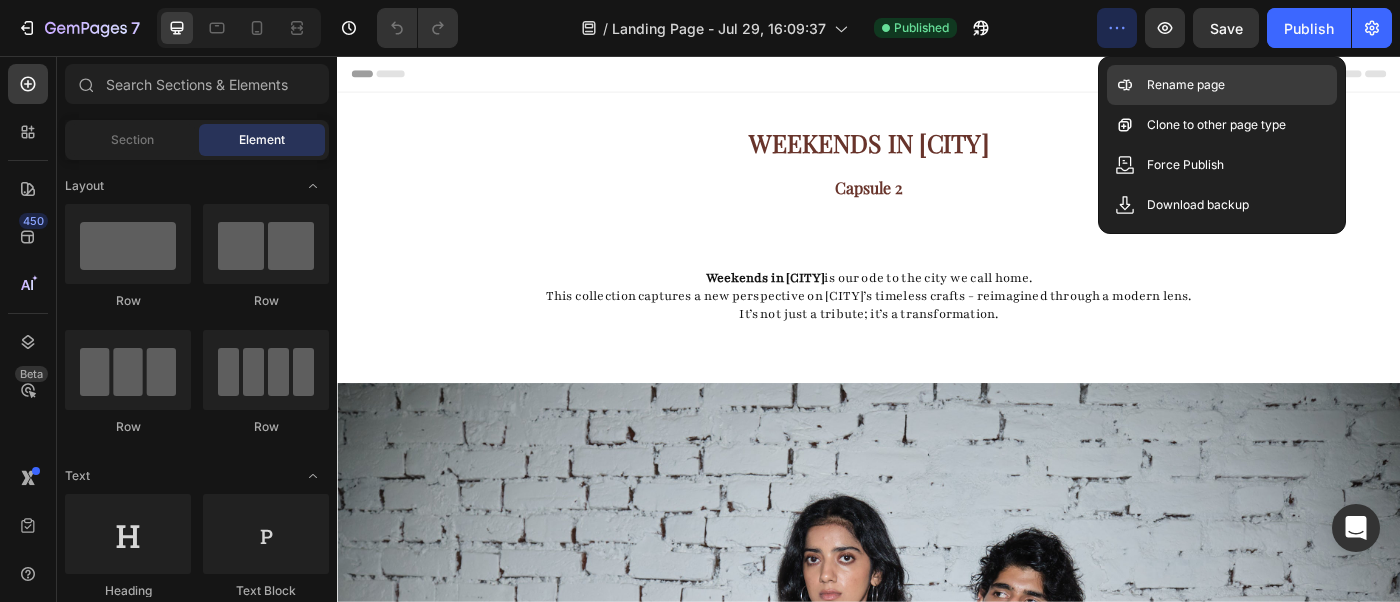 click on "Rename page" at bounding box center [1186, 85] 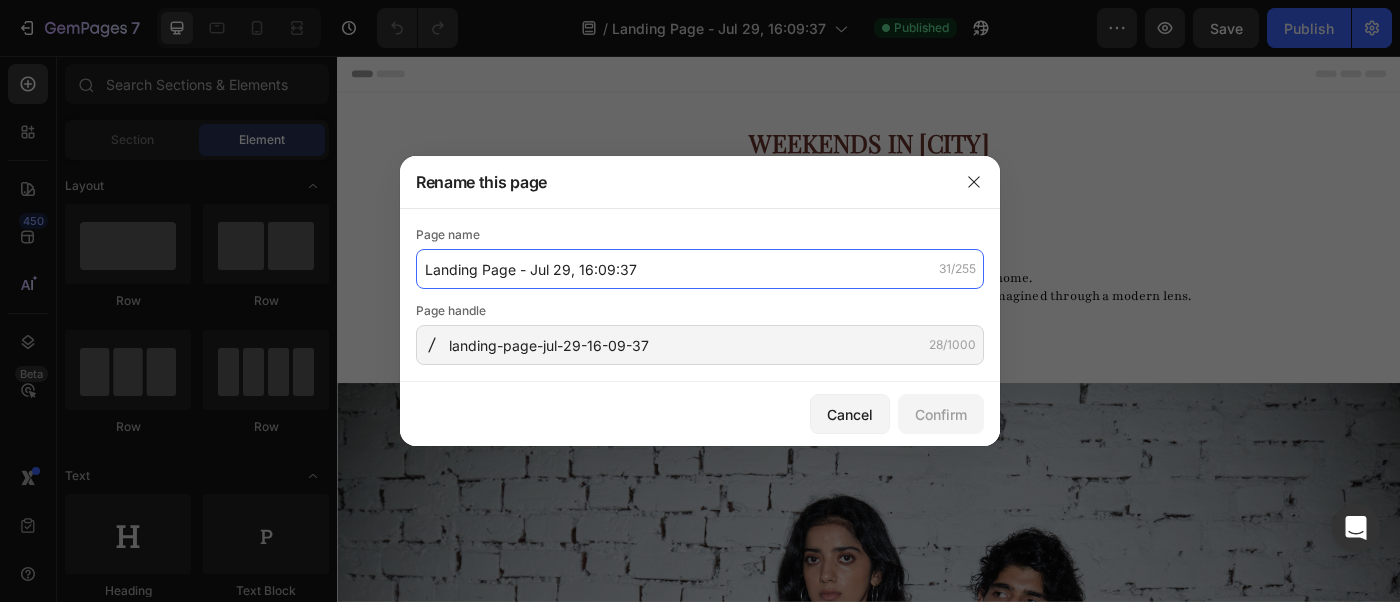 click on "Landing Page - Jul 29, 16:09:37" 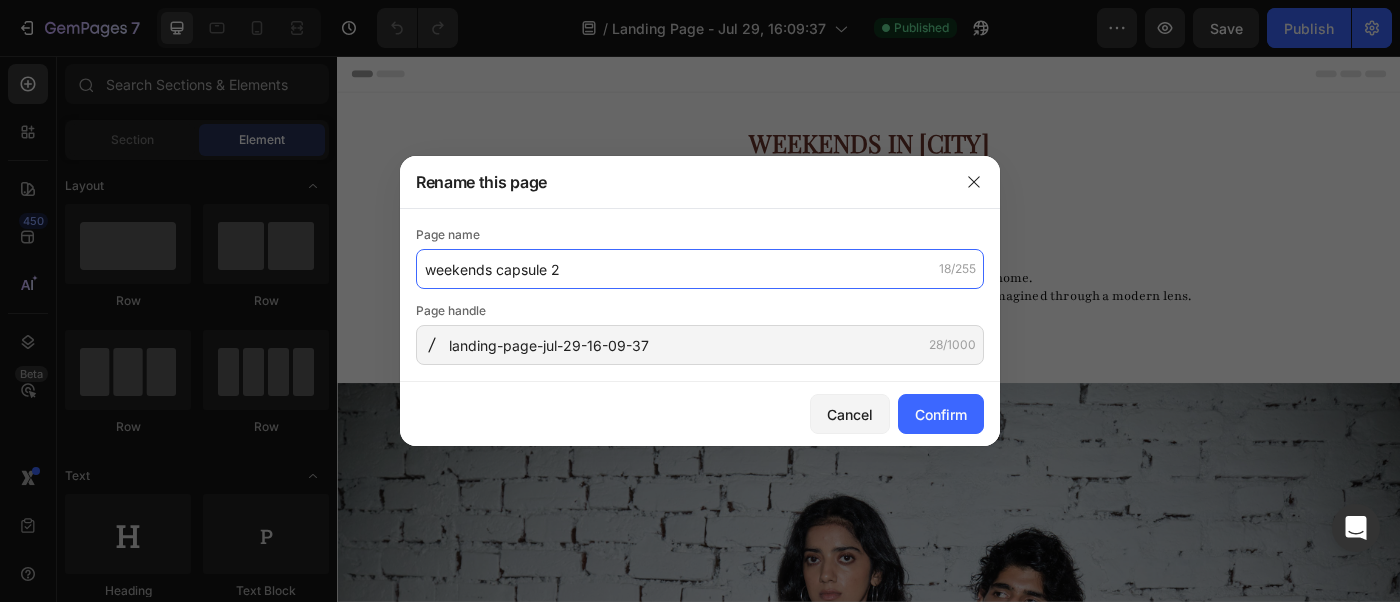 type on "weekends capsule 2" 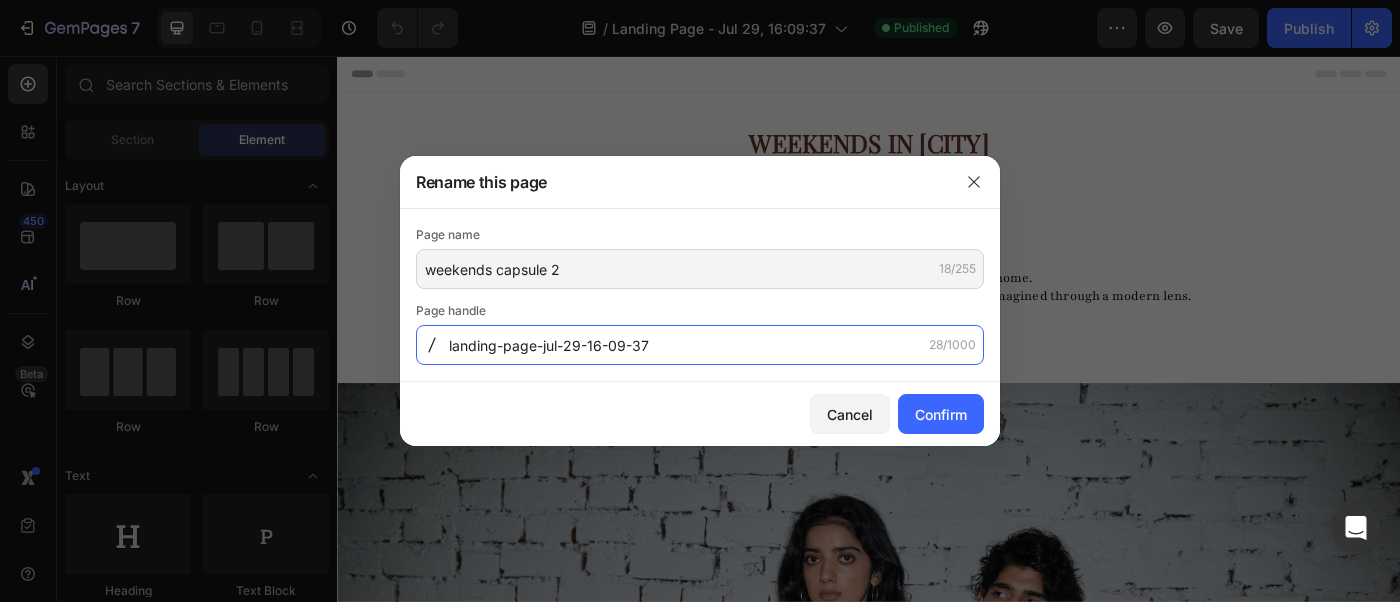 click on "landing-page-jul-29-16-09-37" 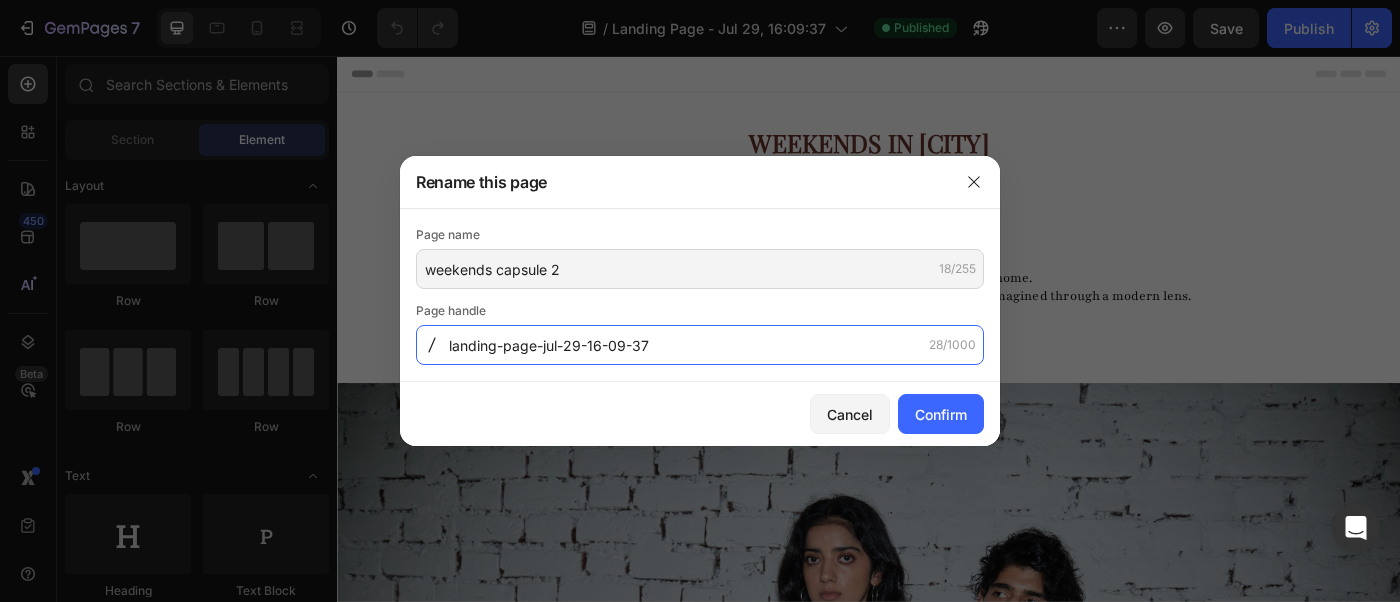 click on "landing-page-jul-29-16-09-37" 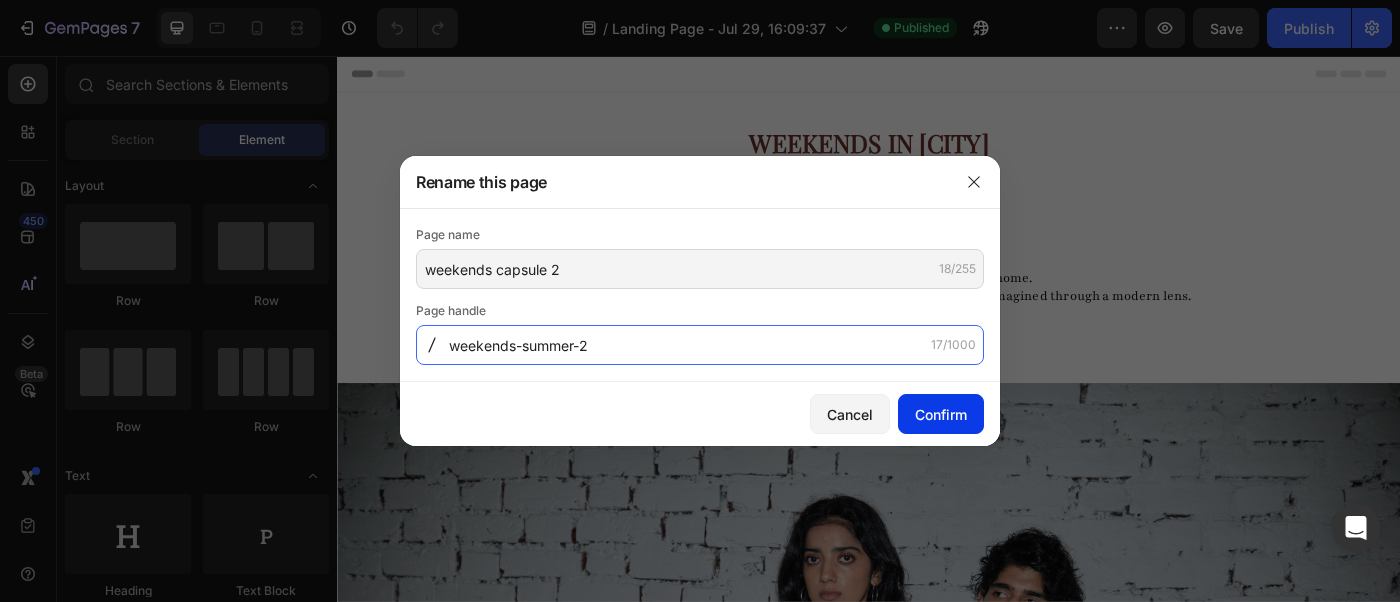 type on "weekends-summer-2" 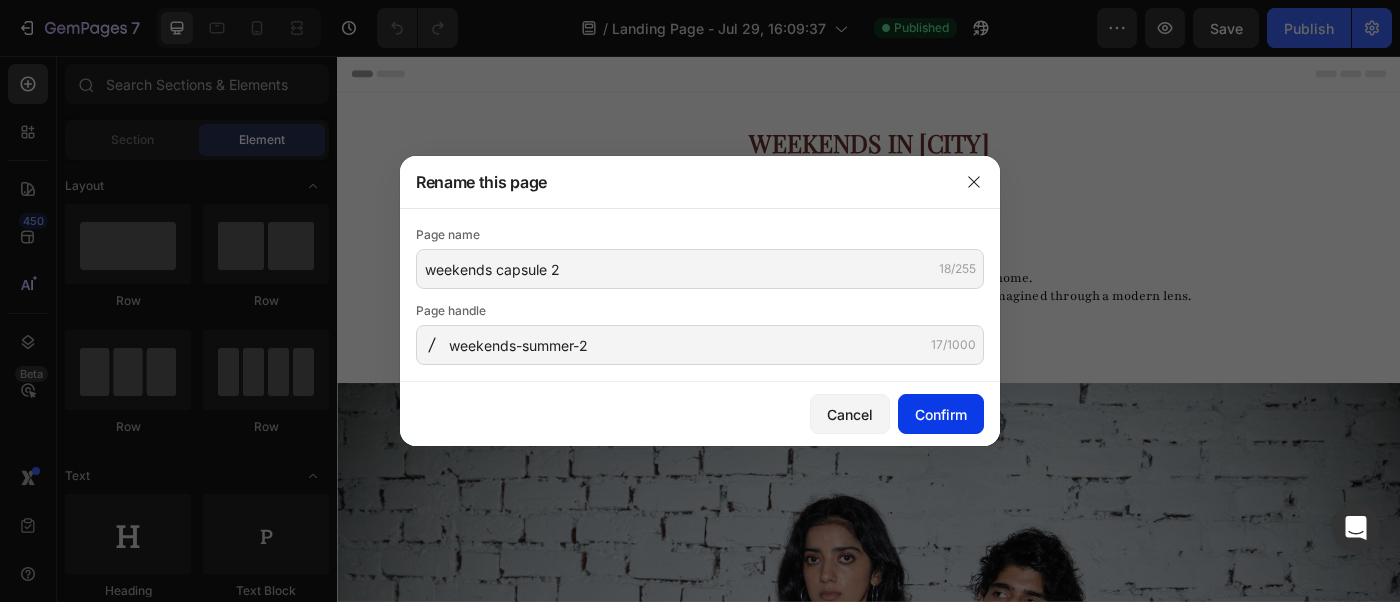 click on "Confirm" 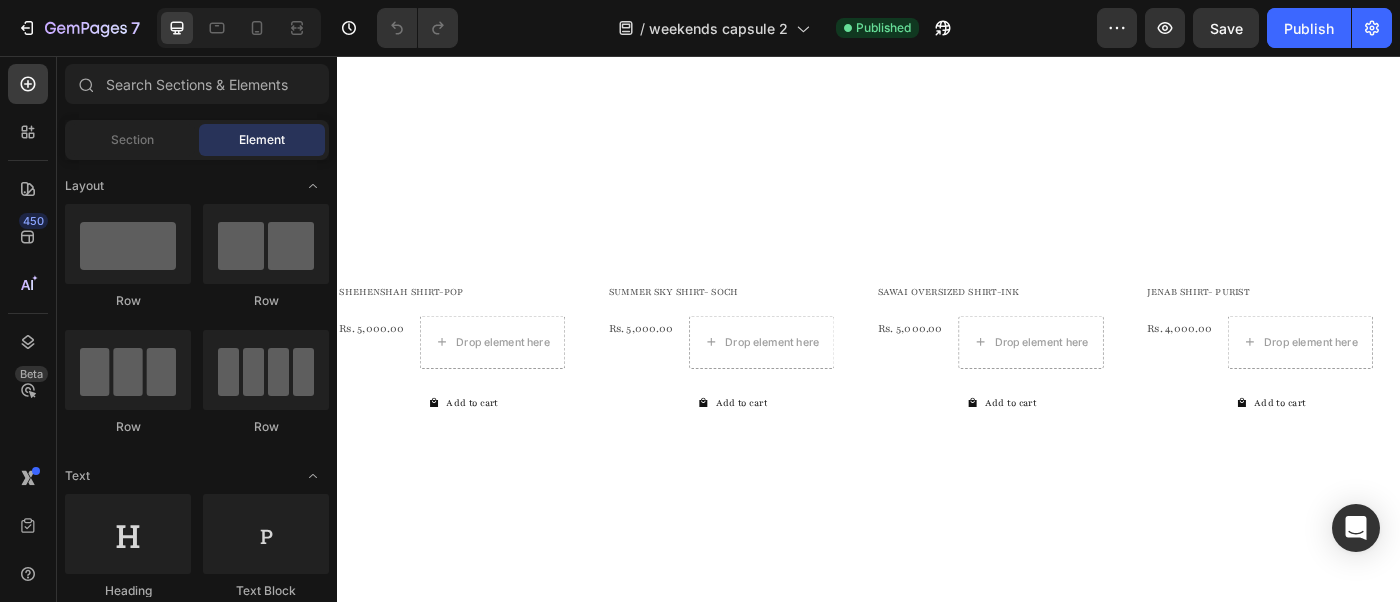 scroll, scrollTop: 0, scrollLeft: 0, axis: both 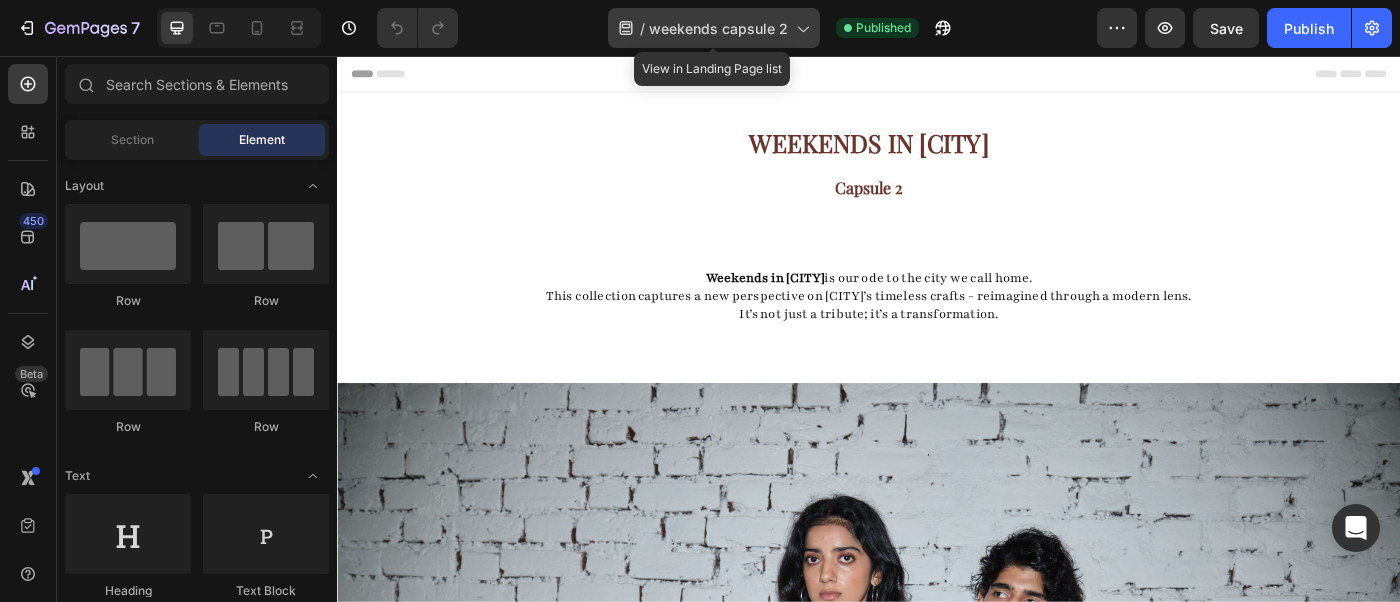 click on "/  weekends capsule 2" 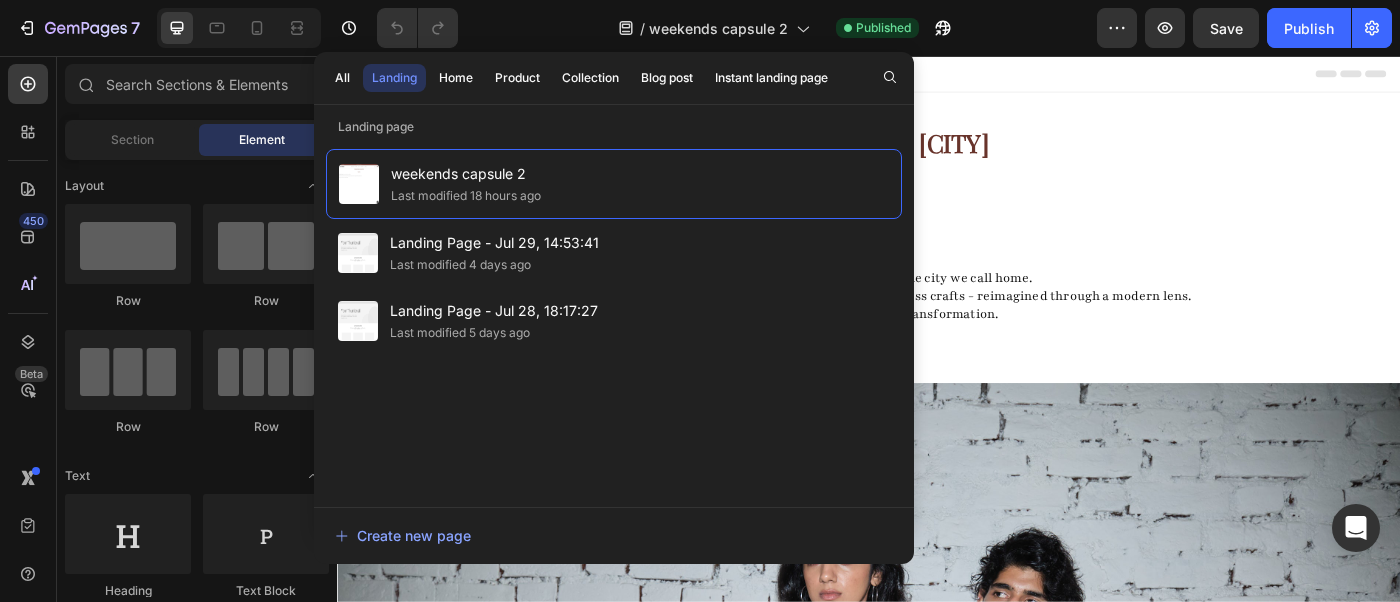 click on "Header" at bounding box center [937, 76] 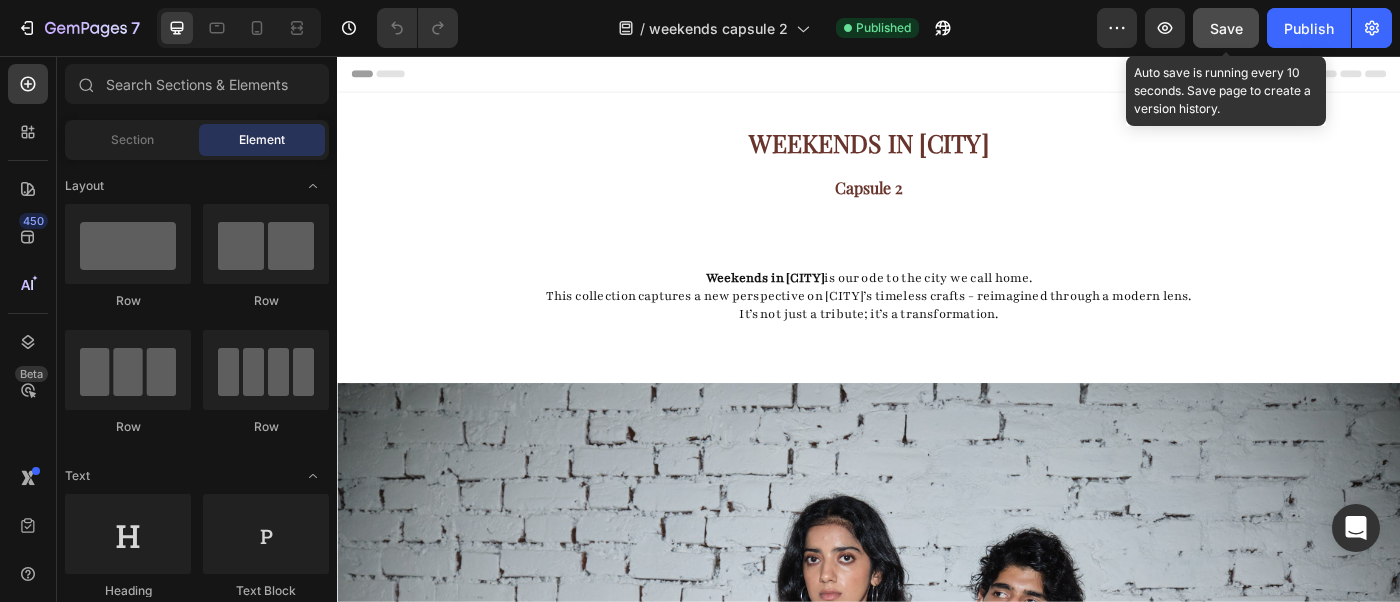 click on "Save" at bounding box center (1226, 28) 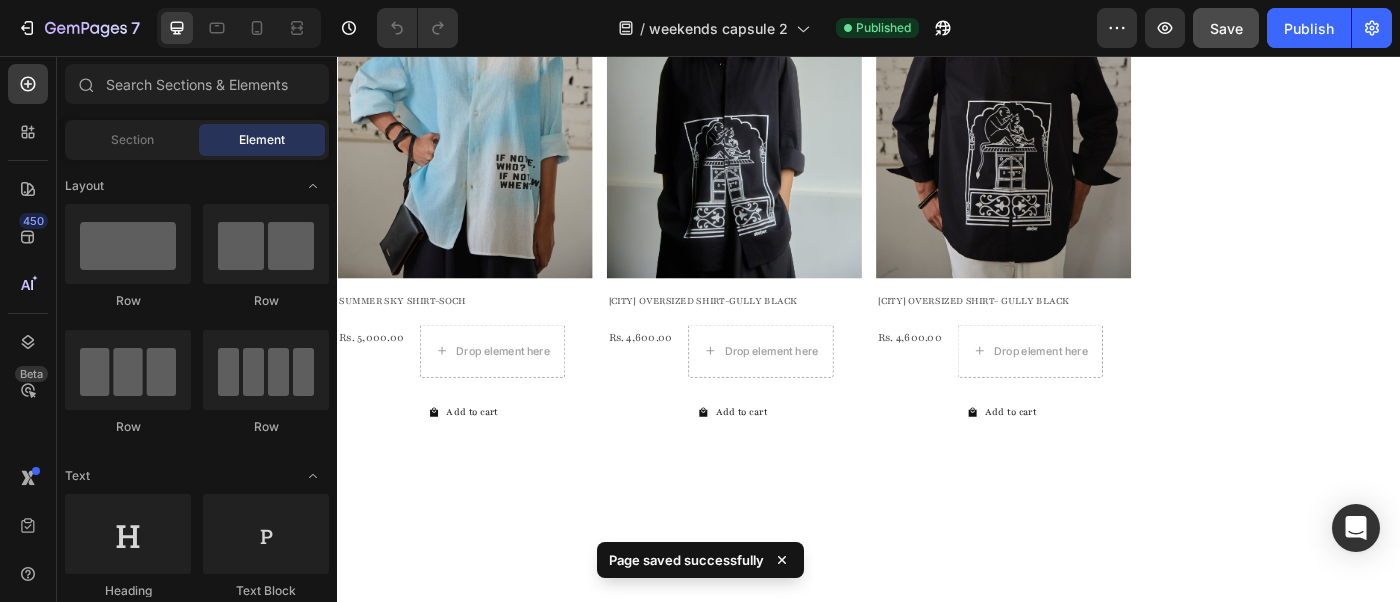 scroll, scrollTop: 883, scrollLeft: 0, axis: vertical 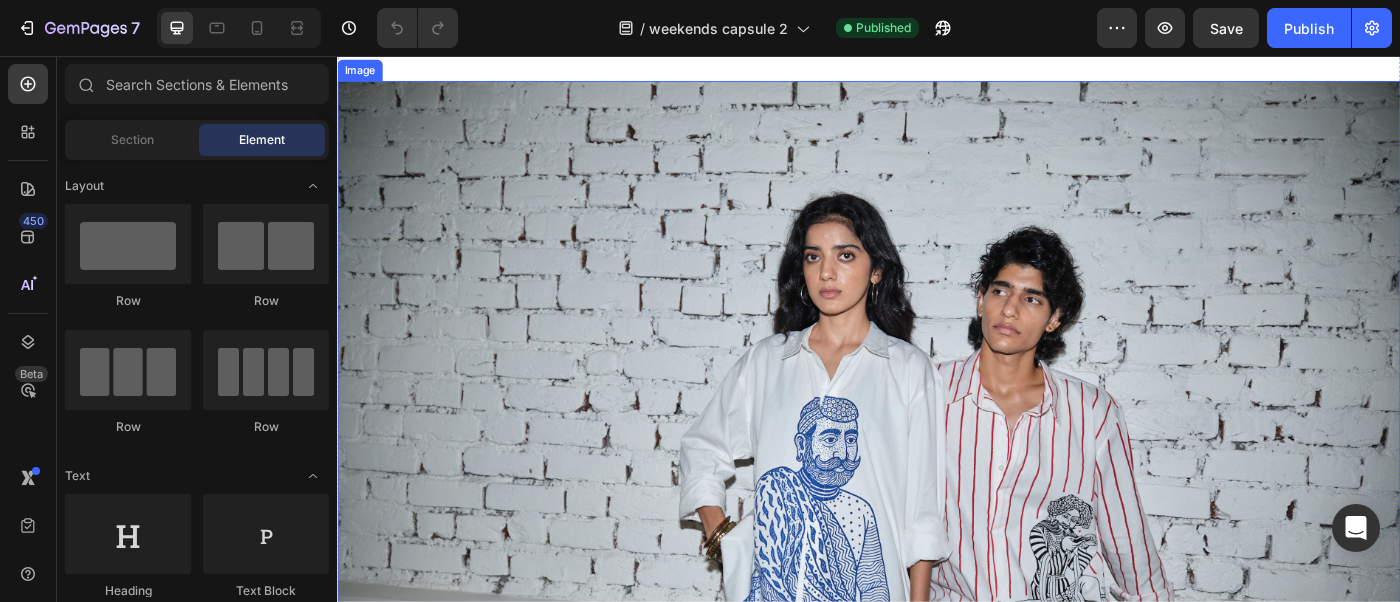click at bounding box center [937, 484] 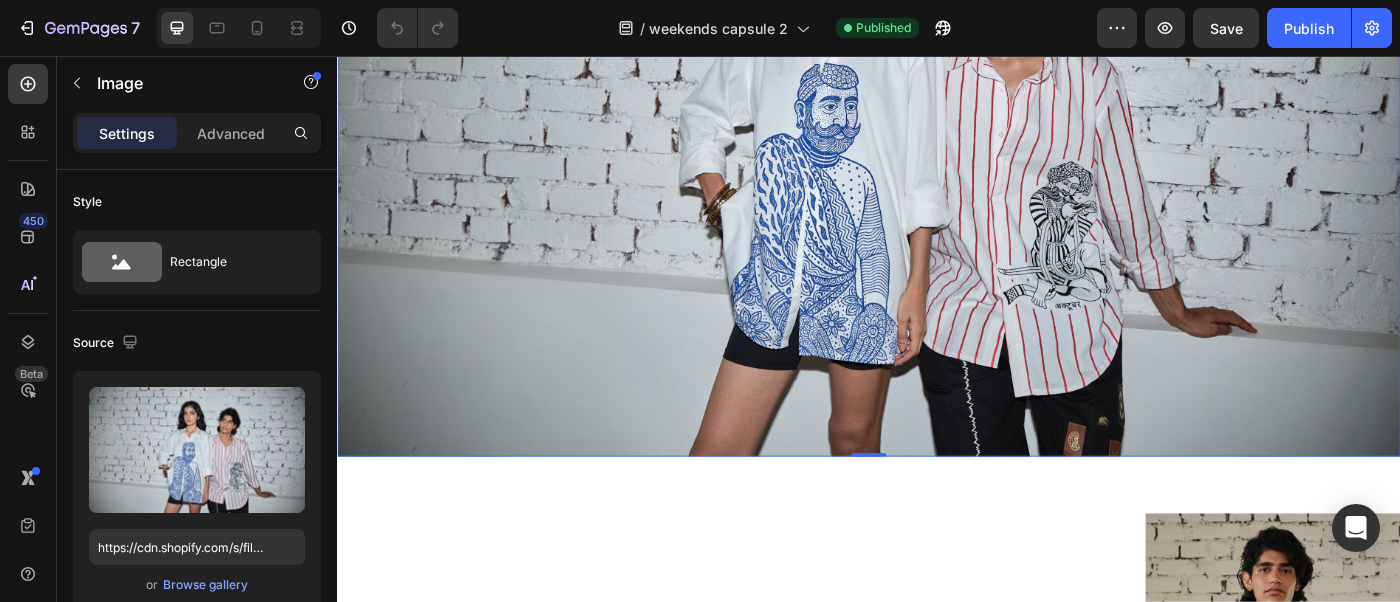 scroll, scrollTop: 730, scrollLeft: 0, axis: vertical 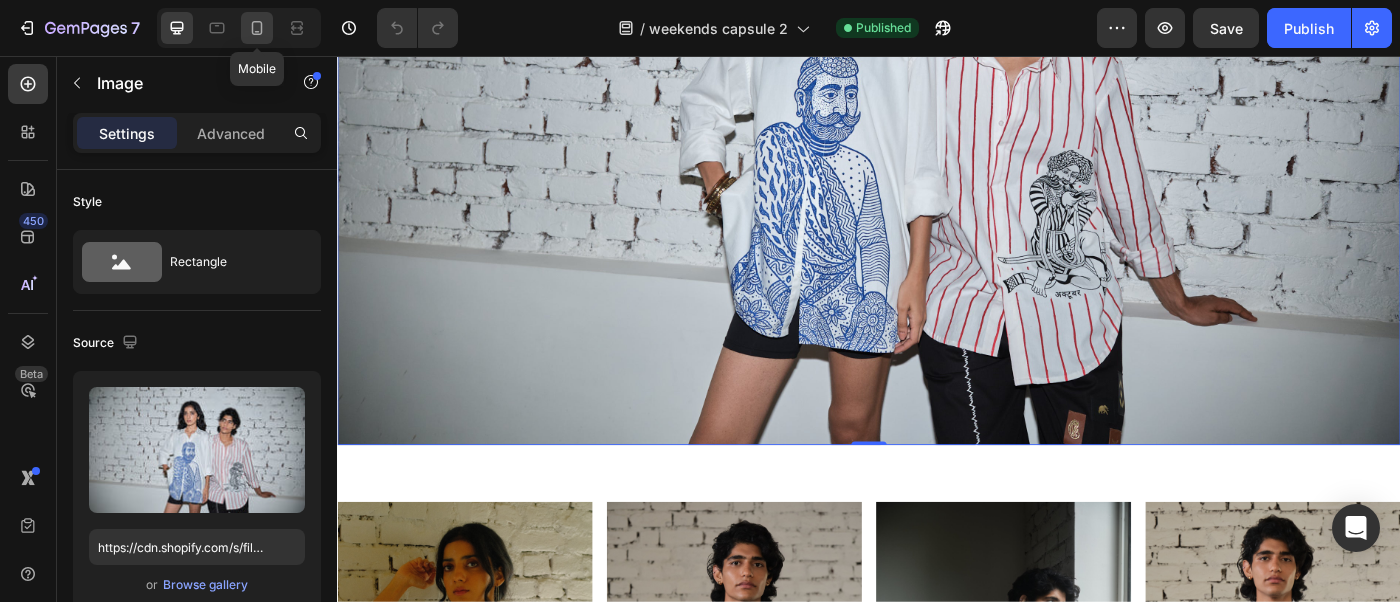 click 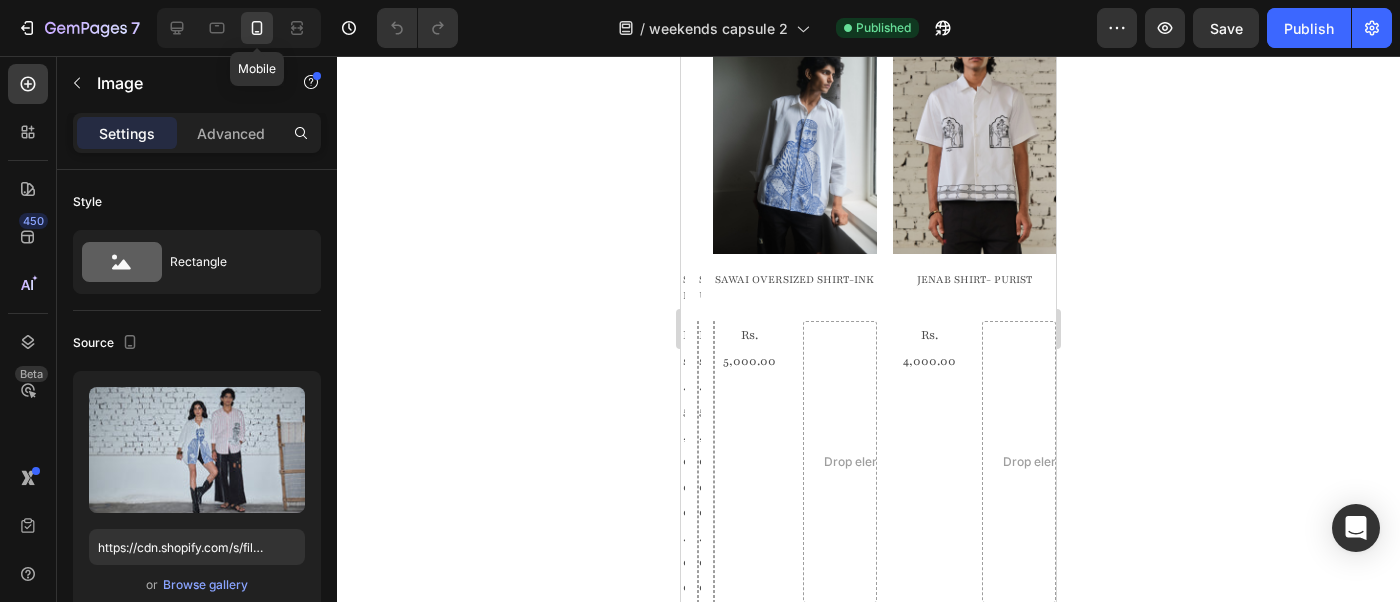 type on "https://cdn.shopify.com/s/files/1/1662/5745/files/gempages_577429307492664035-2824b152-8f0e-464d-a4d5-48487ec89b08.jpg" 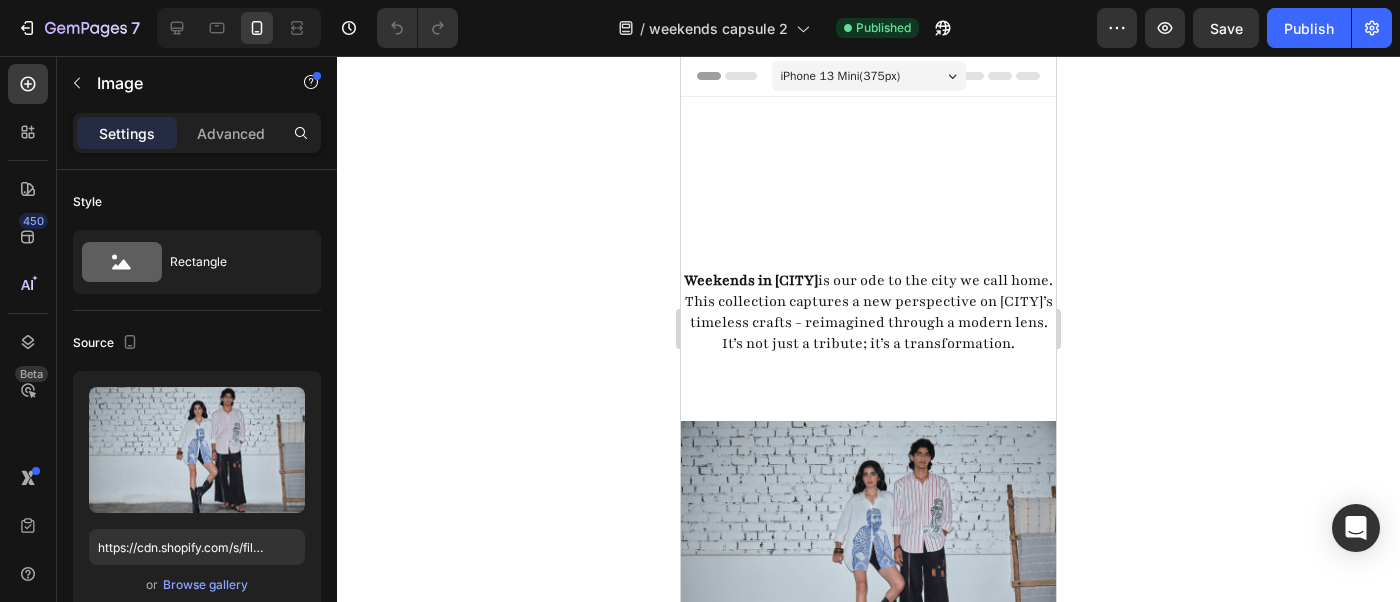 scroll, scrollTop: 190, scrollLeft: 0, axis: vertical 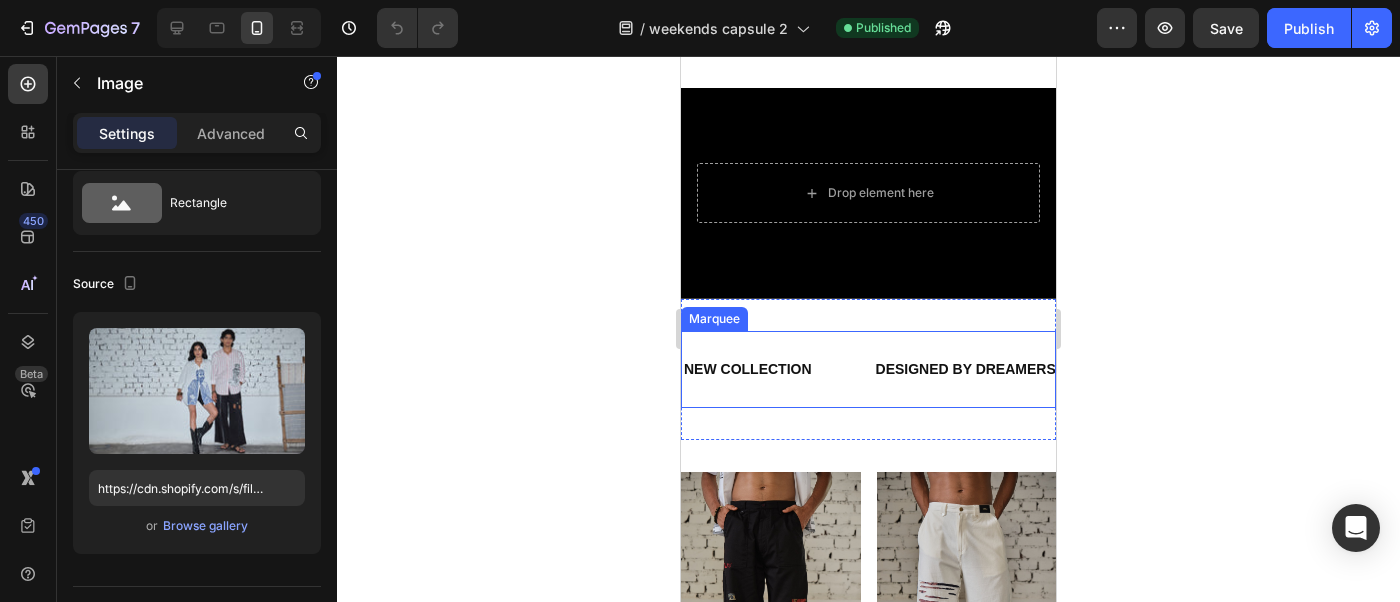 click on "NEW COLLECTION Text Block" at bounding box center [778, 369] 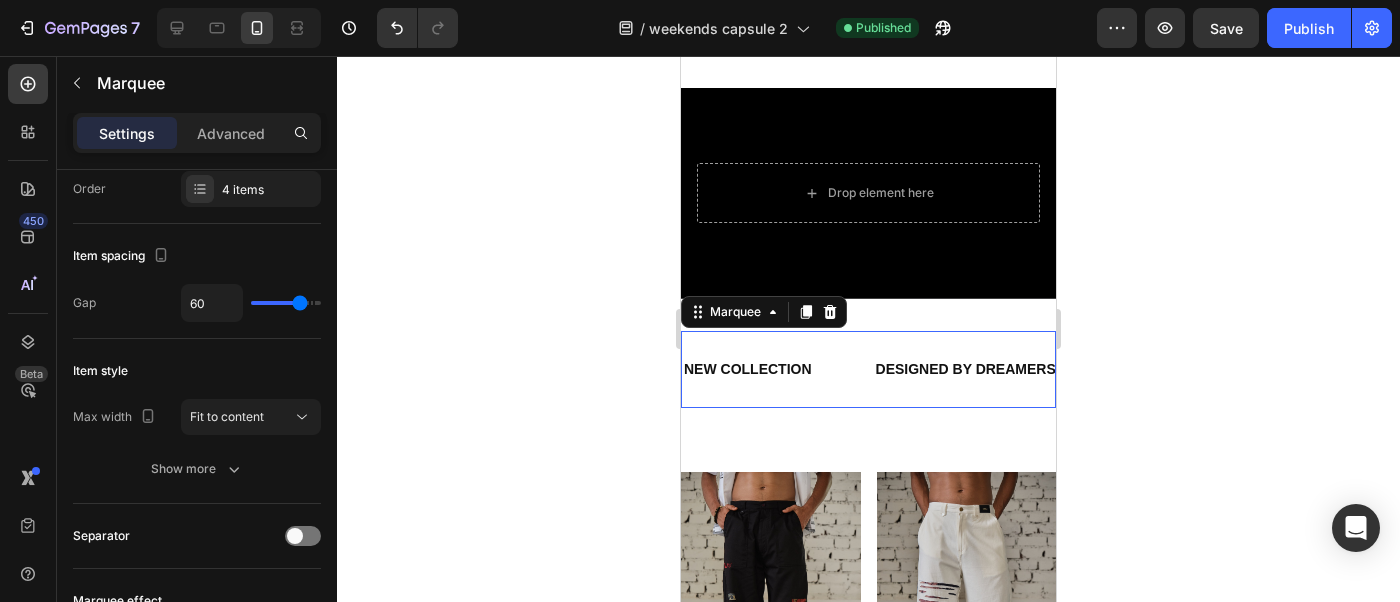 click on "NEW COLLECTION Text Block" at bounding box center (778, 369) 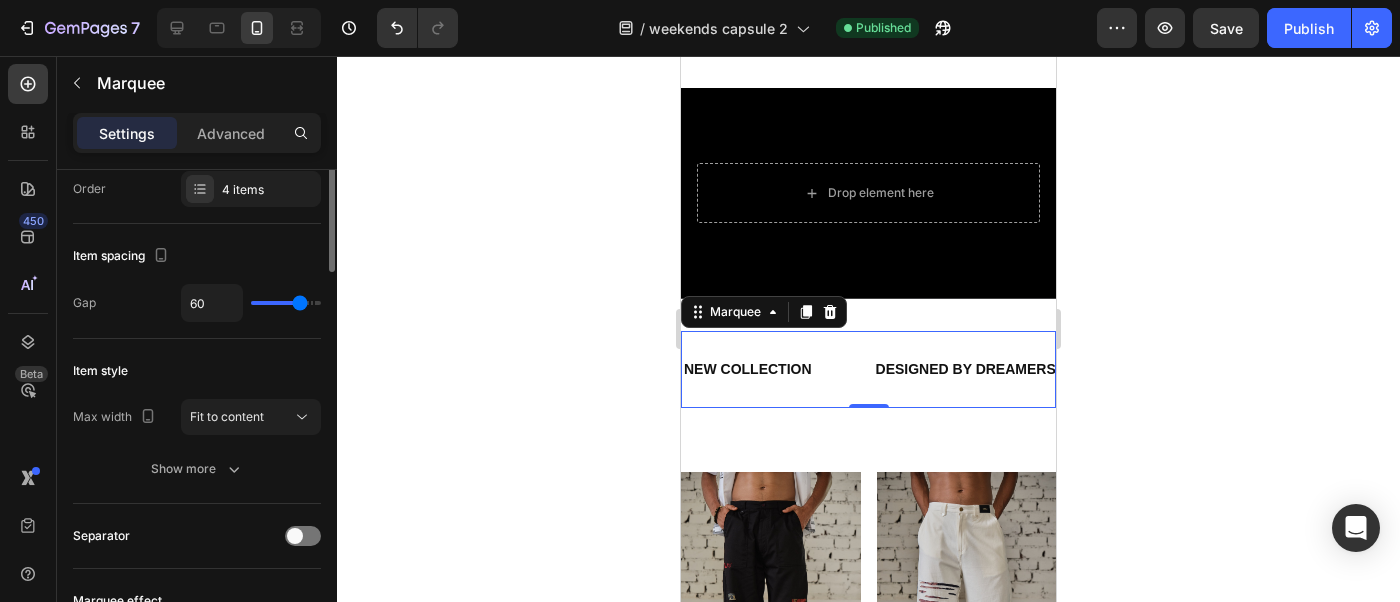 scroll, scrollTop: 0, scrollLeft: 0, axis: both 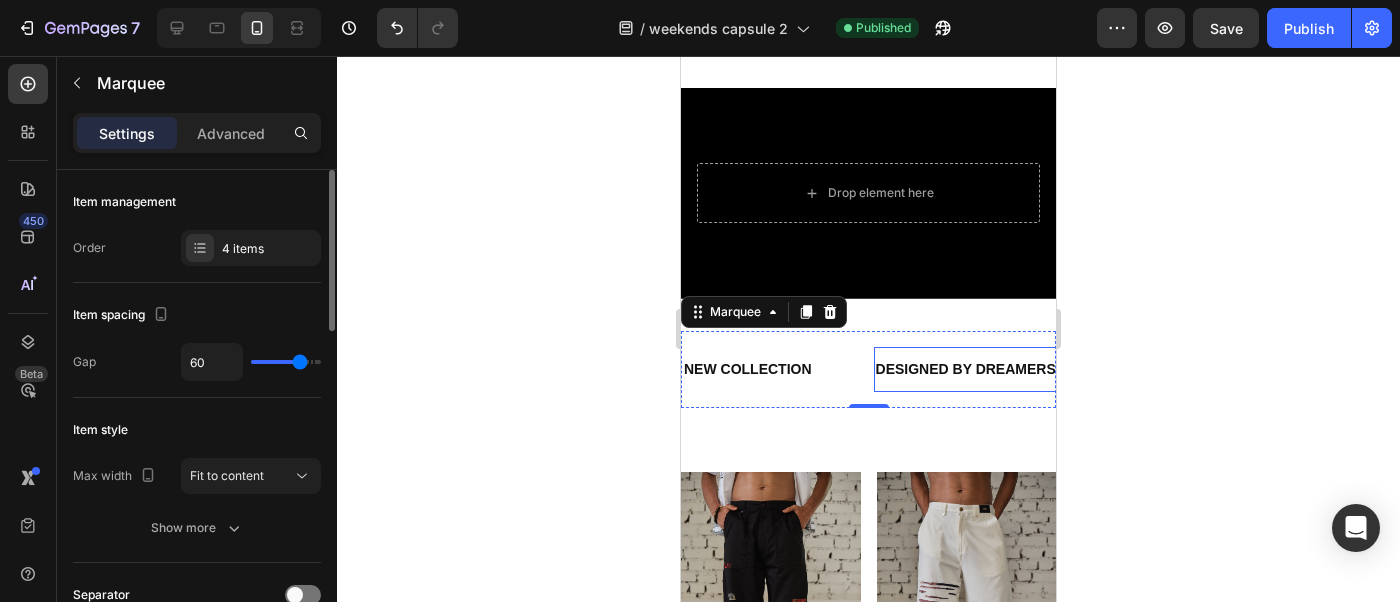 click on "DESIGNED BY DREAMERS" at bounding box center (966, 369) 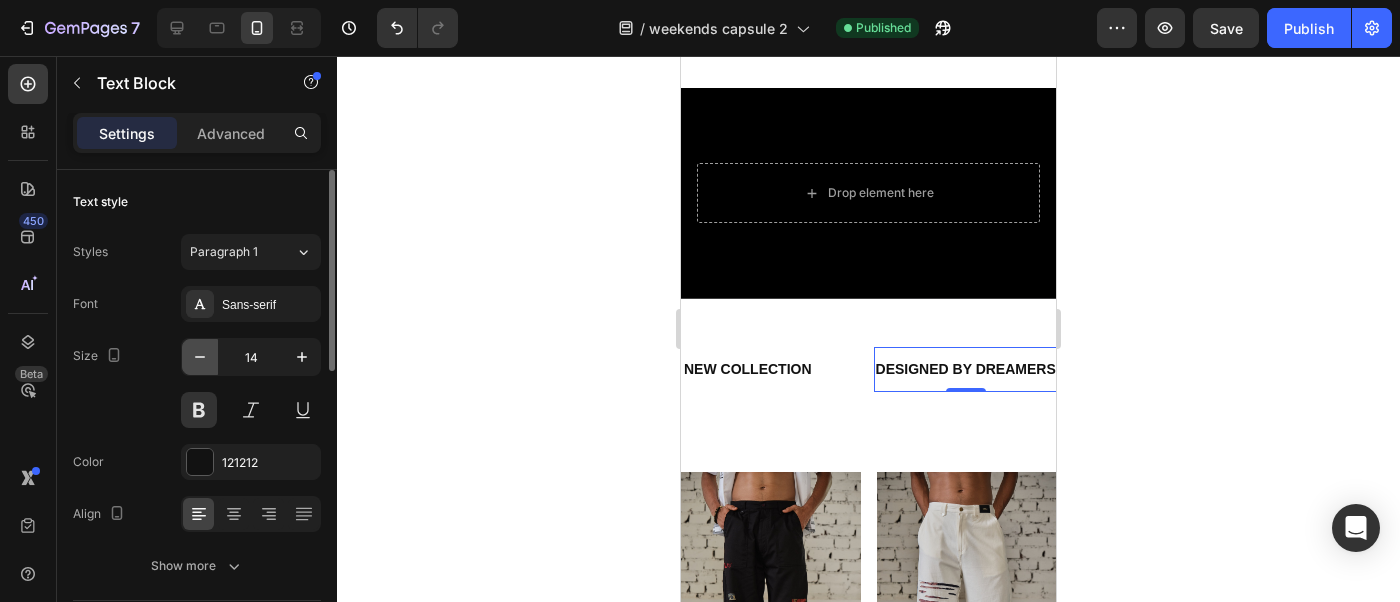 click 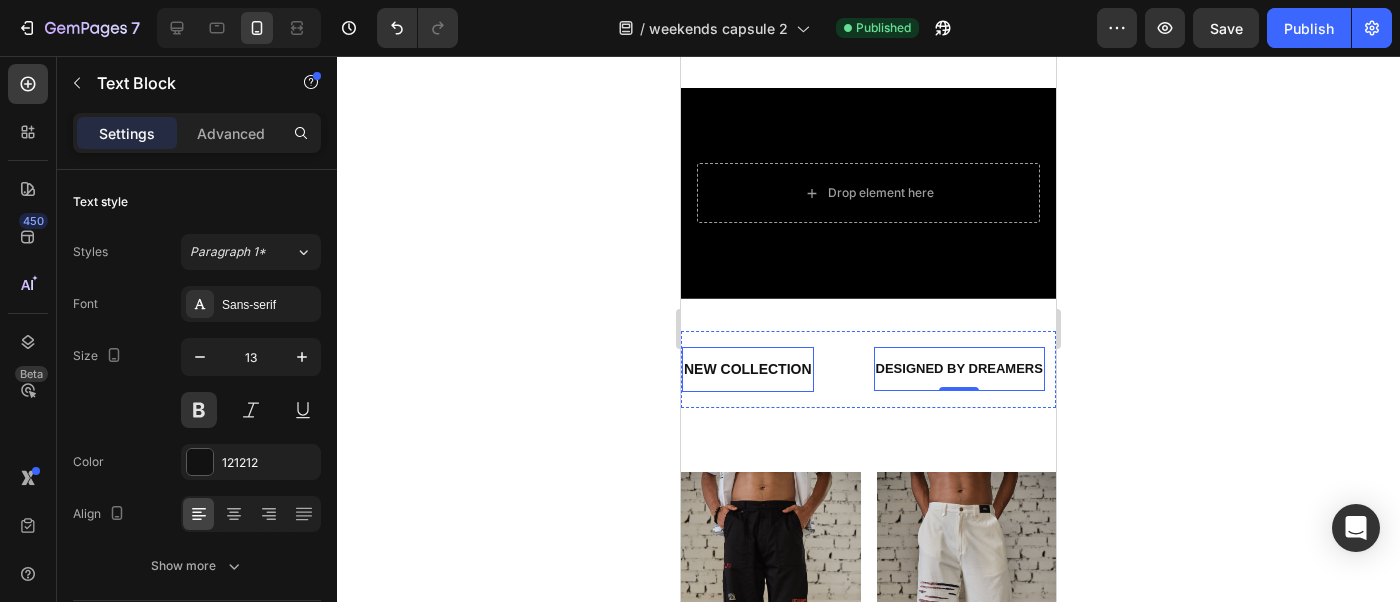 click on "NEW COLLECTION" at bounding box center (748, 369) 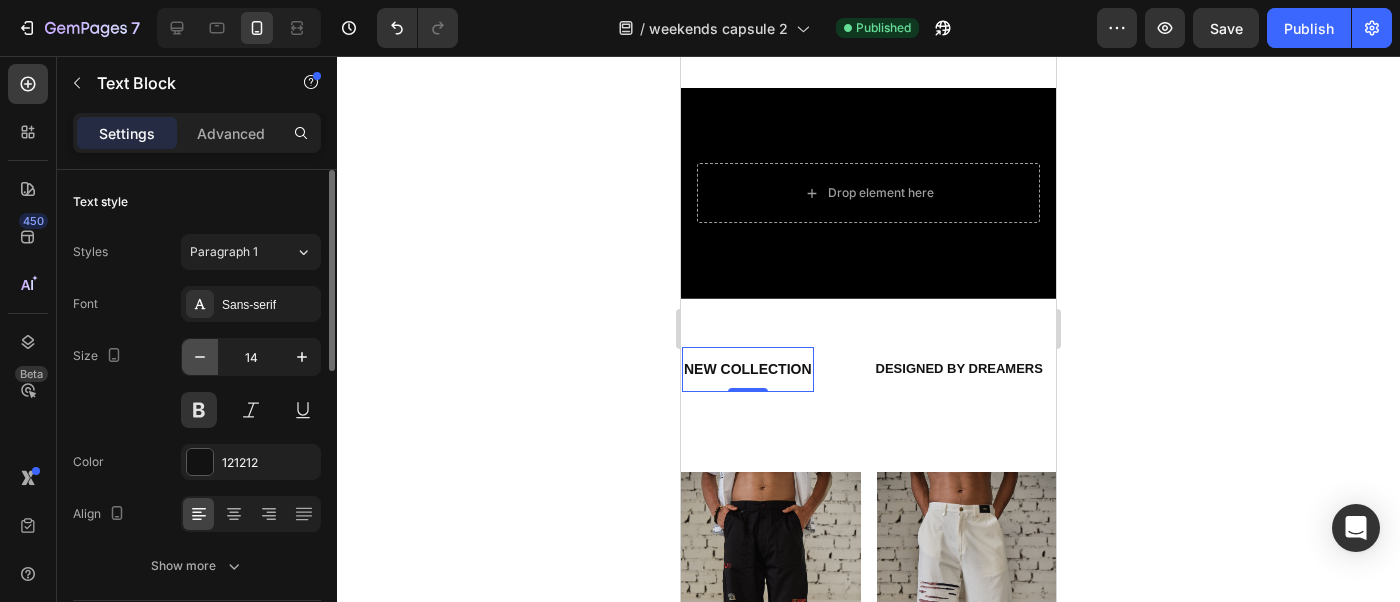 click 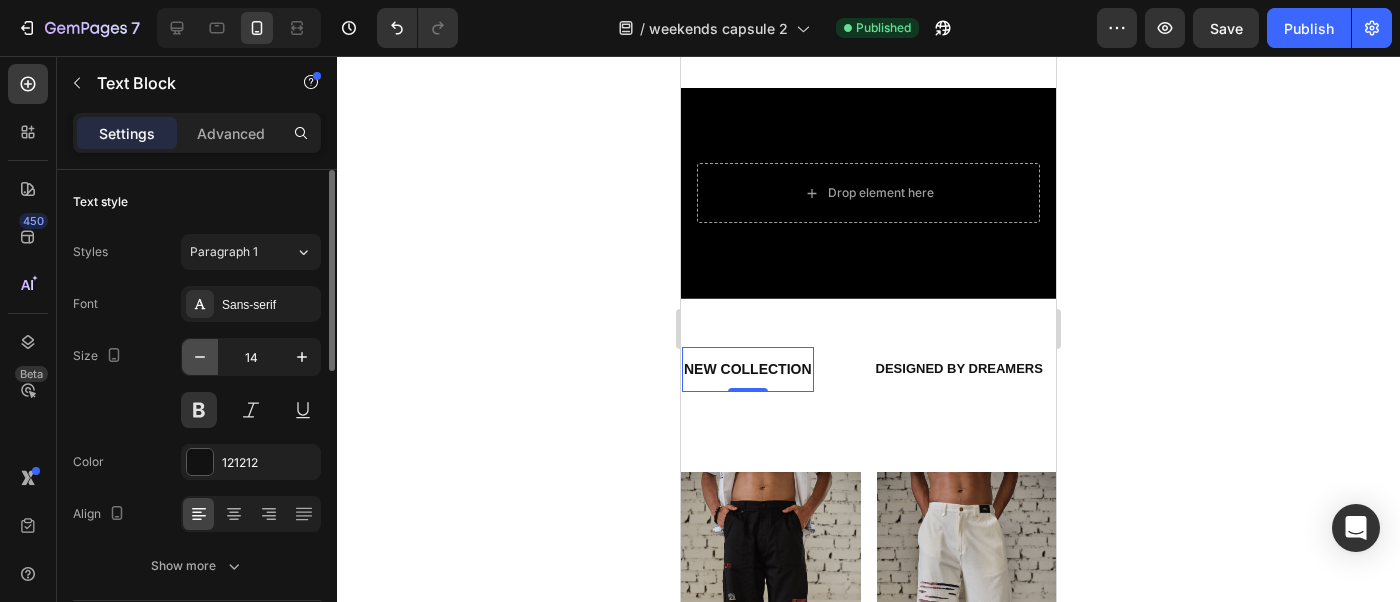 type on "13" 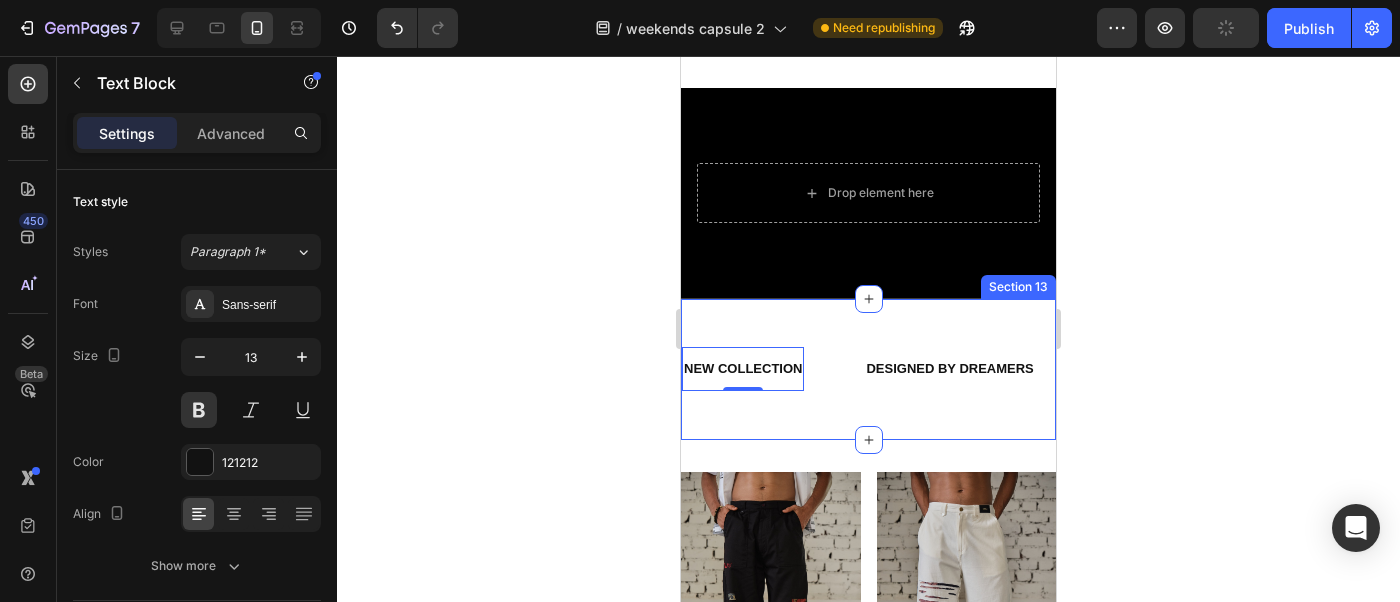 click 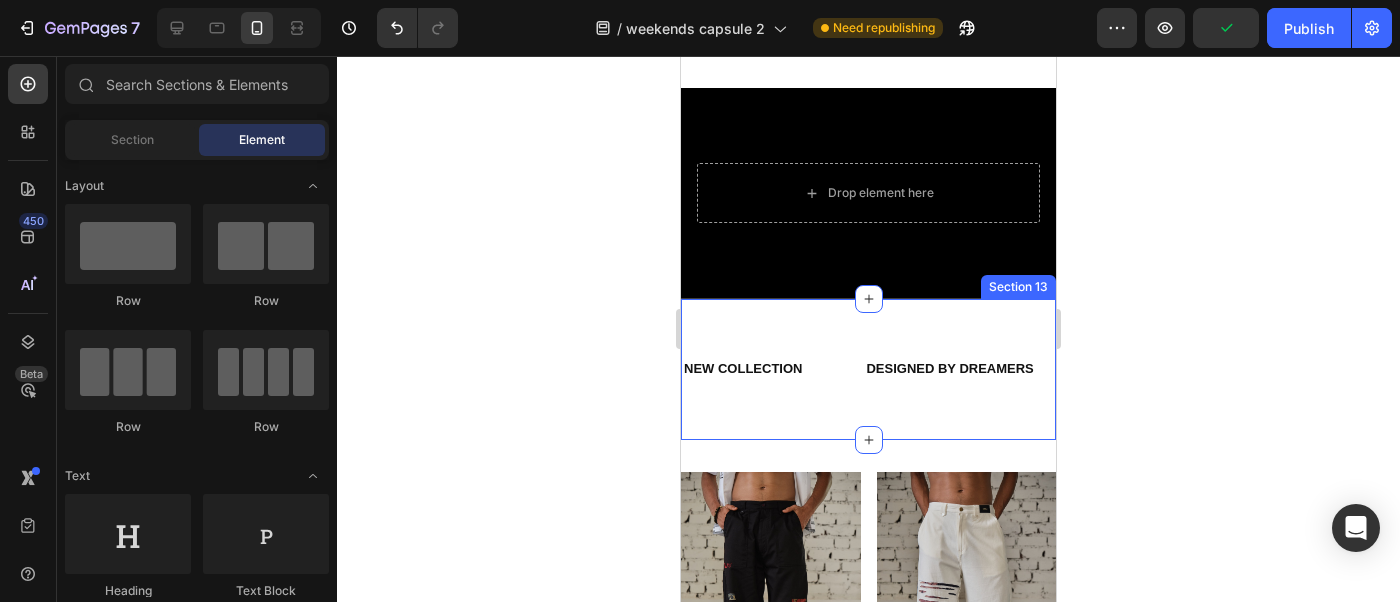 click 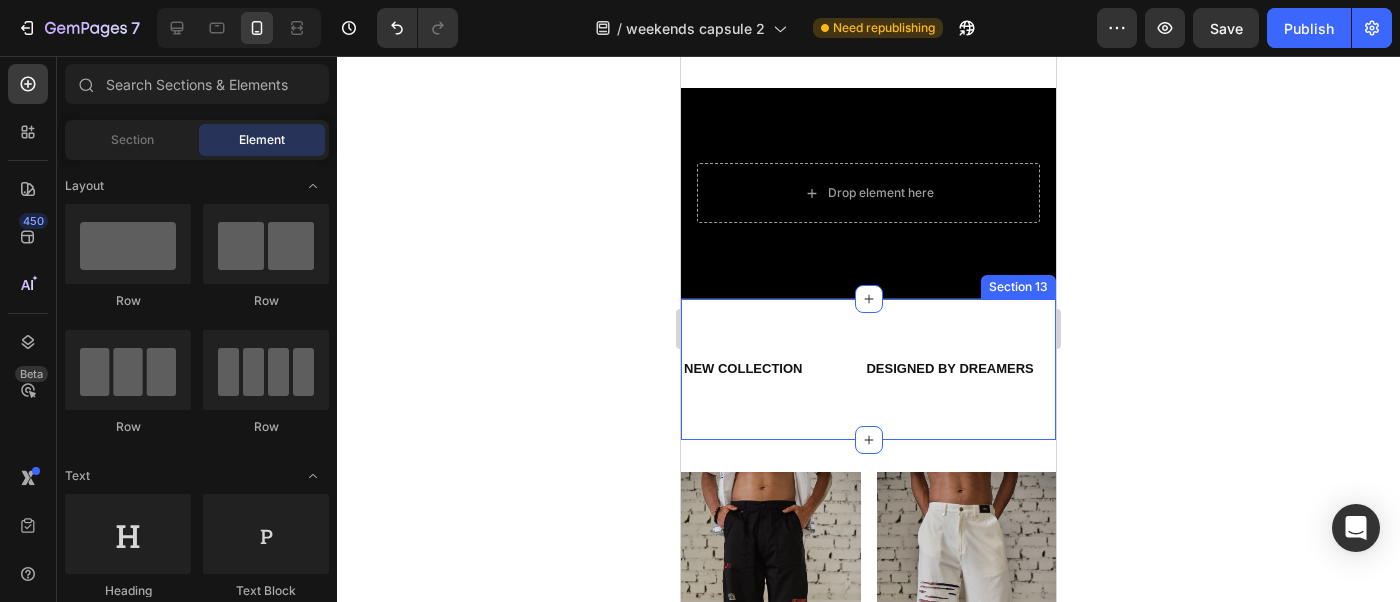click 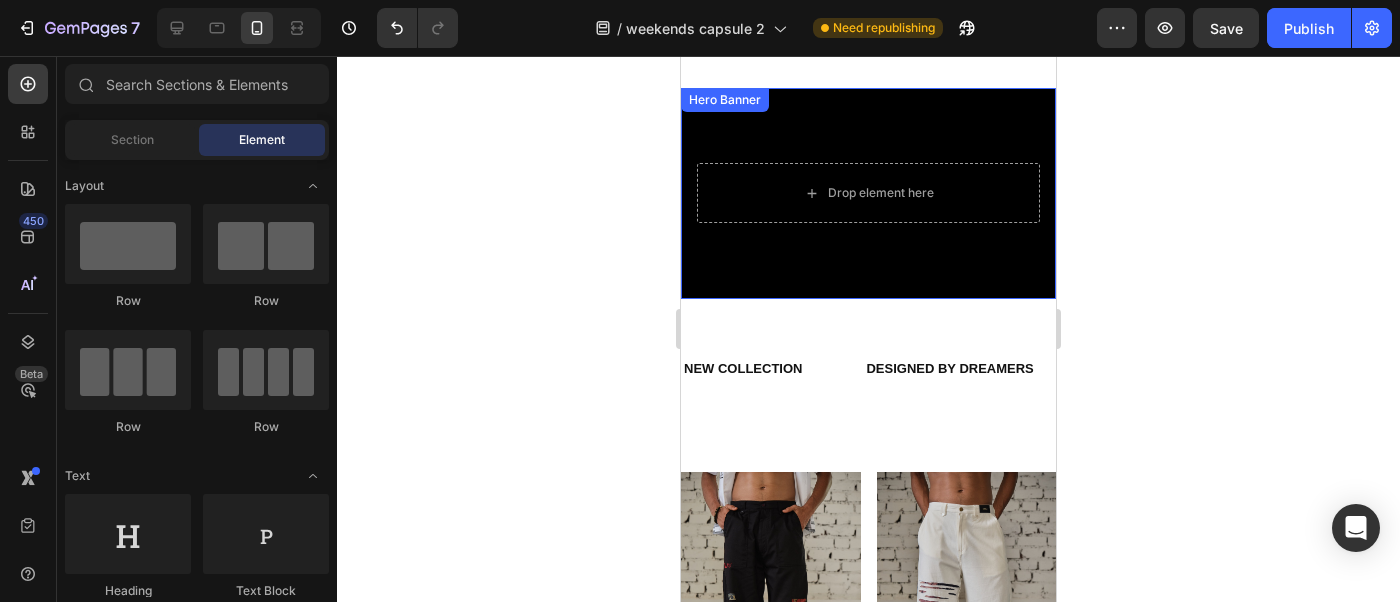 scroll, scrollTop: 7781, scrollLeft: 0, axis: vertical 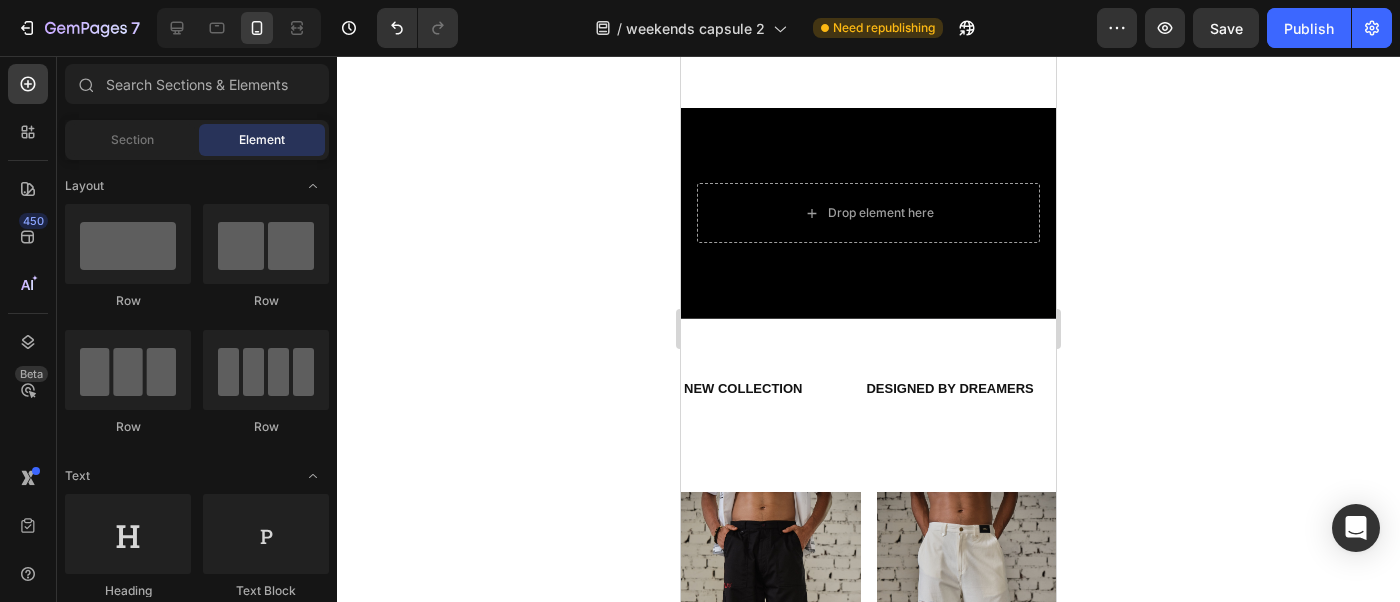 click on "/  weekends capsule 2 Need republishing" 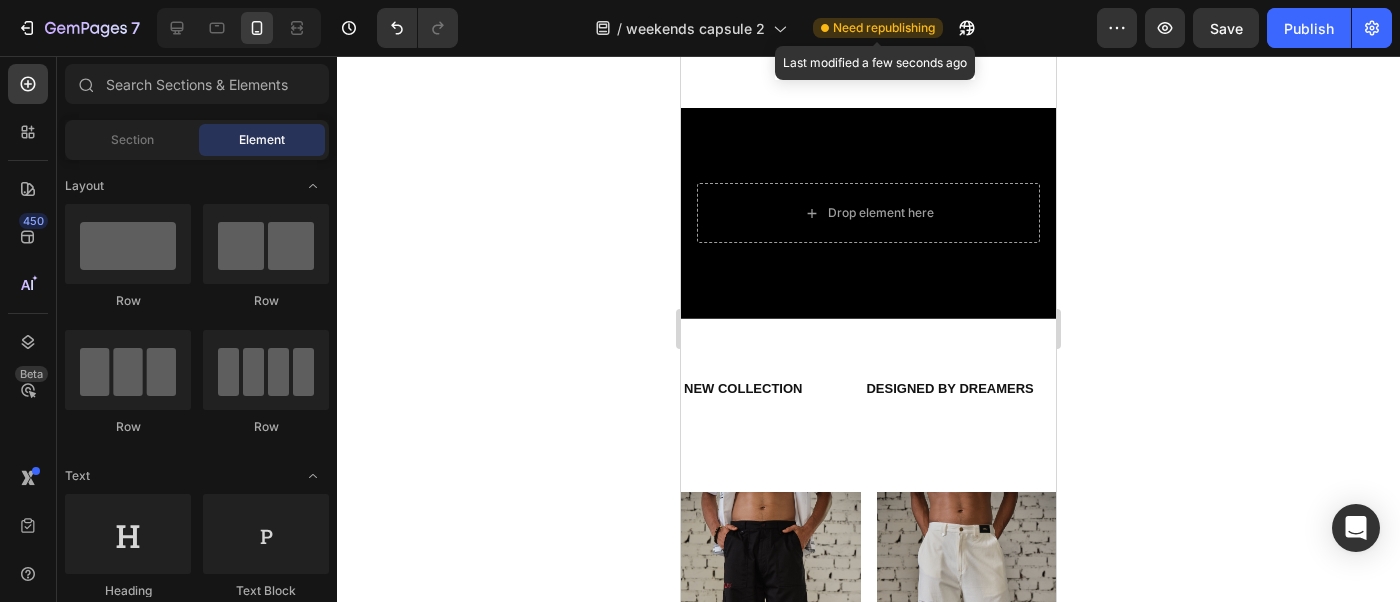 click on "Need republishing" at bounding box center [884, 28] 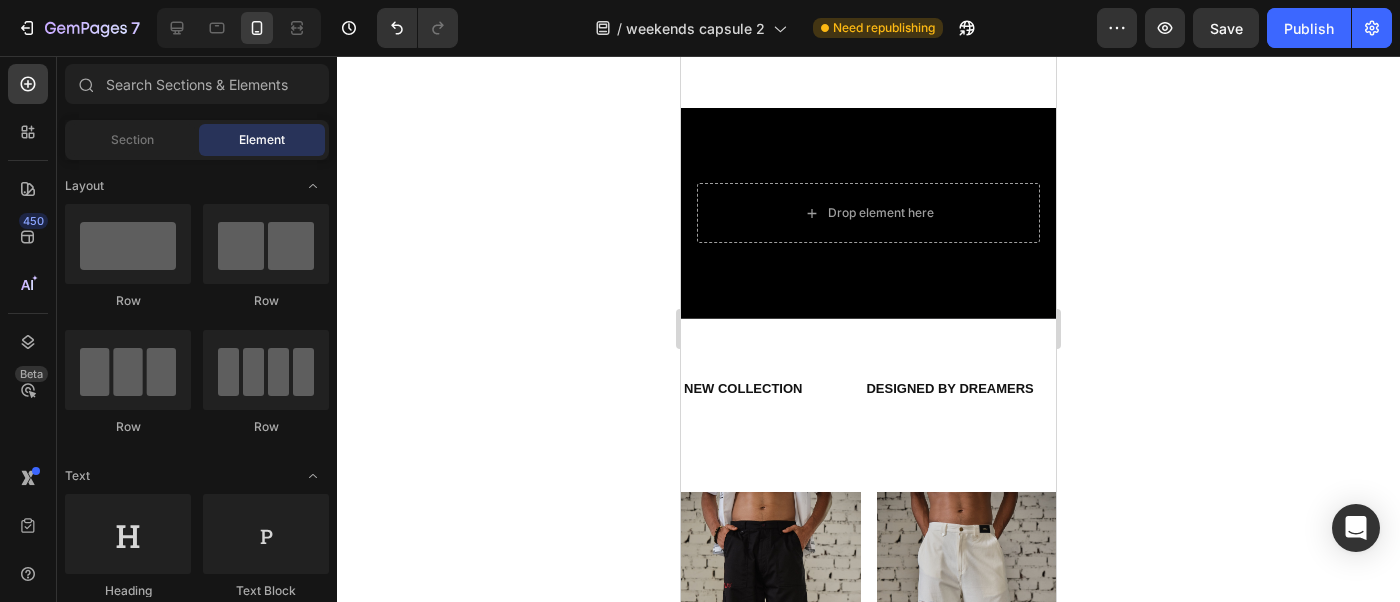 click 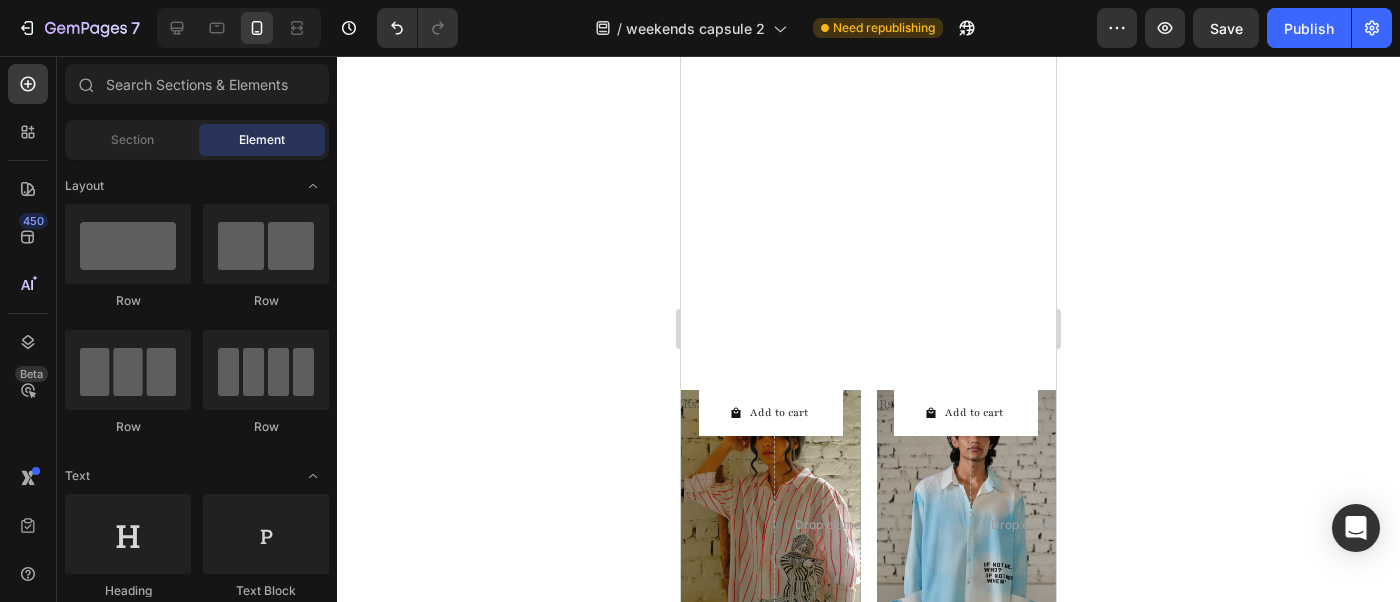scroll, scrollTop: 0, scrollLeft: 0, axis: both 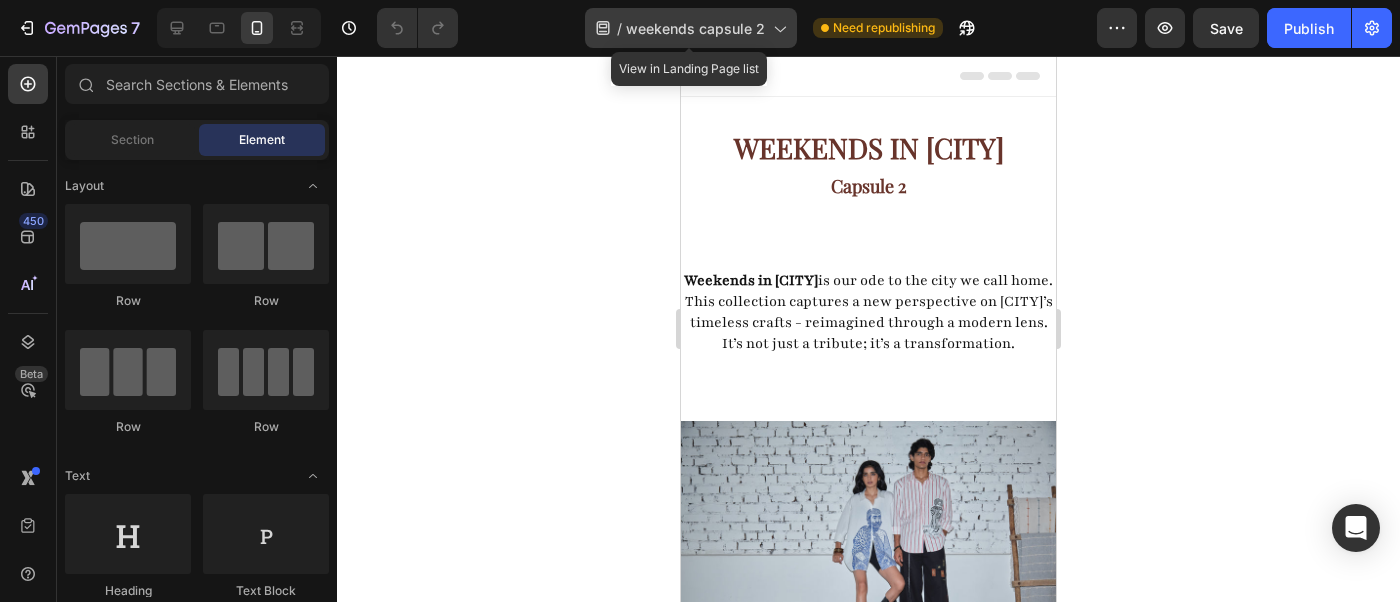 click 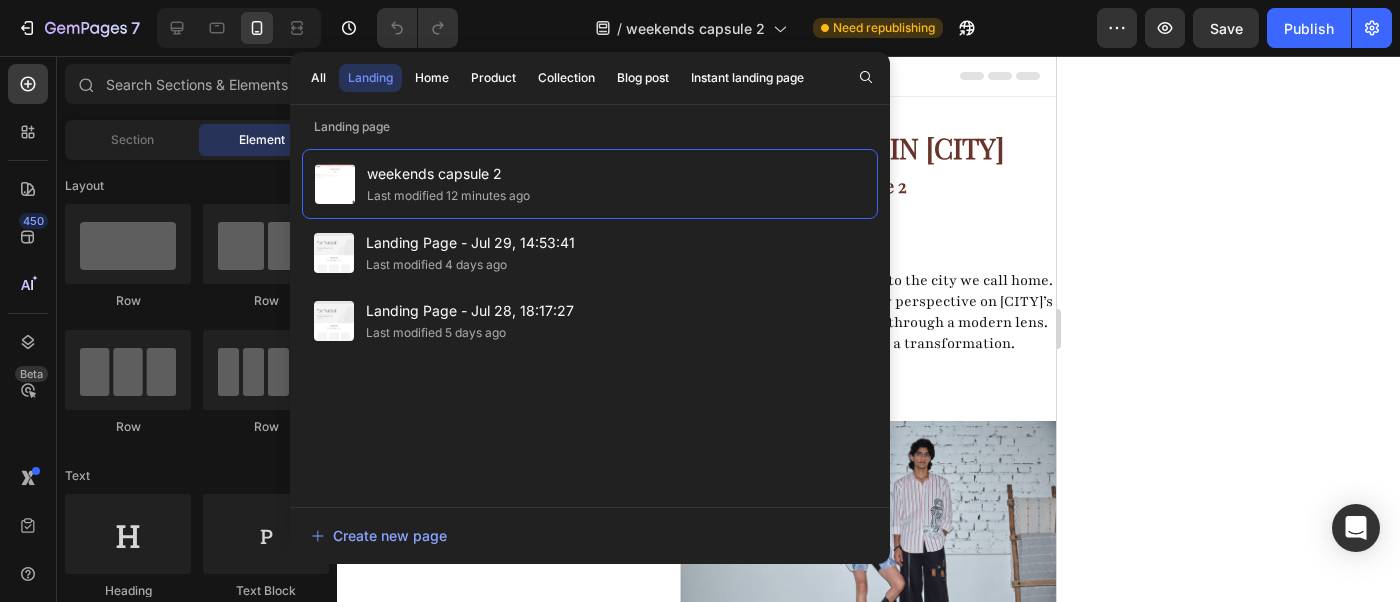 click 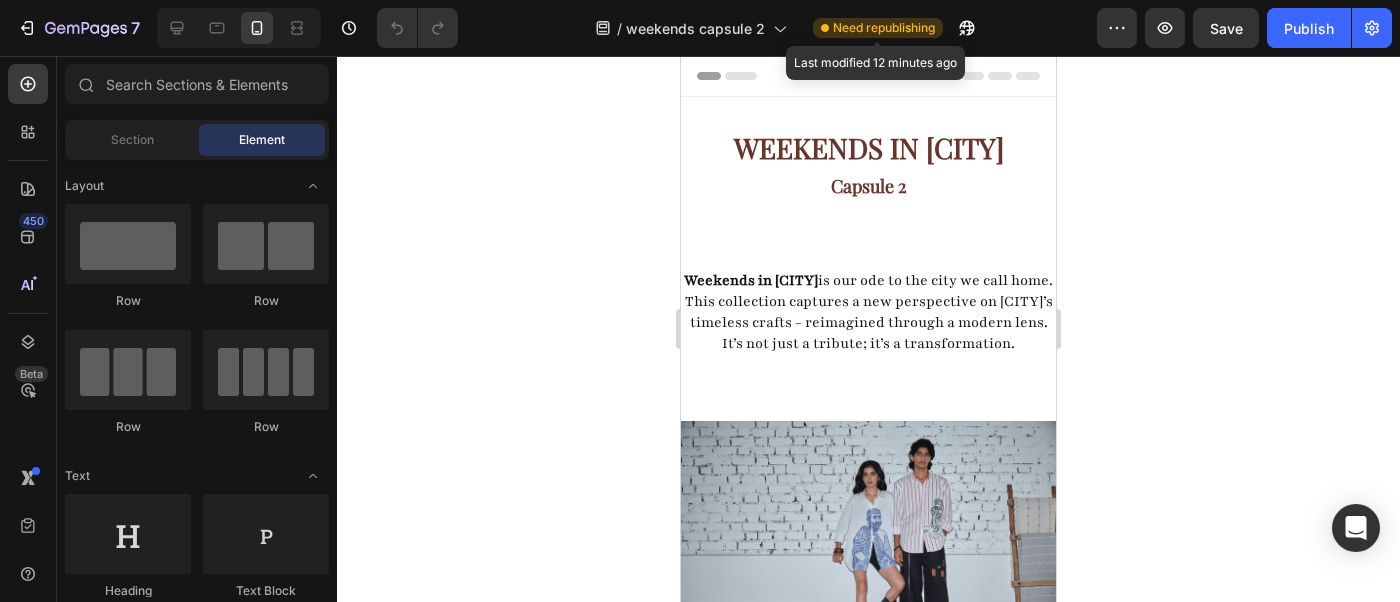 click on "Need republishing" at bounding box center (884, 28) 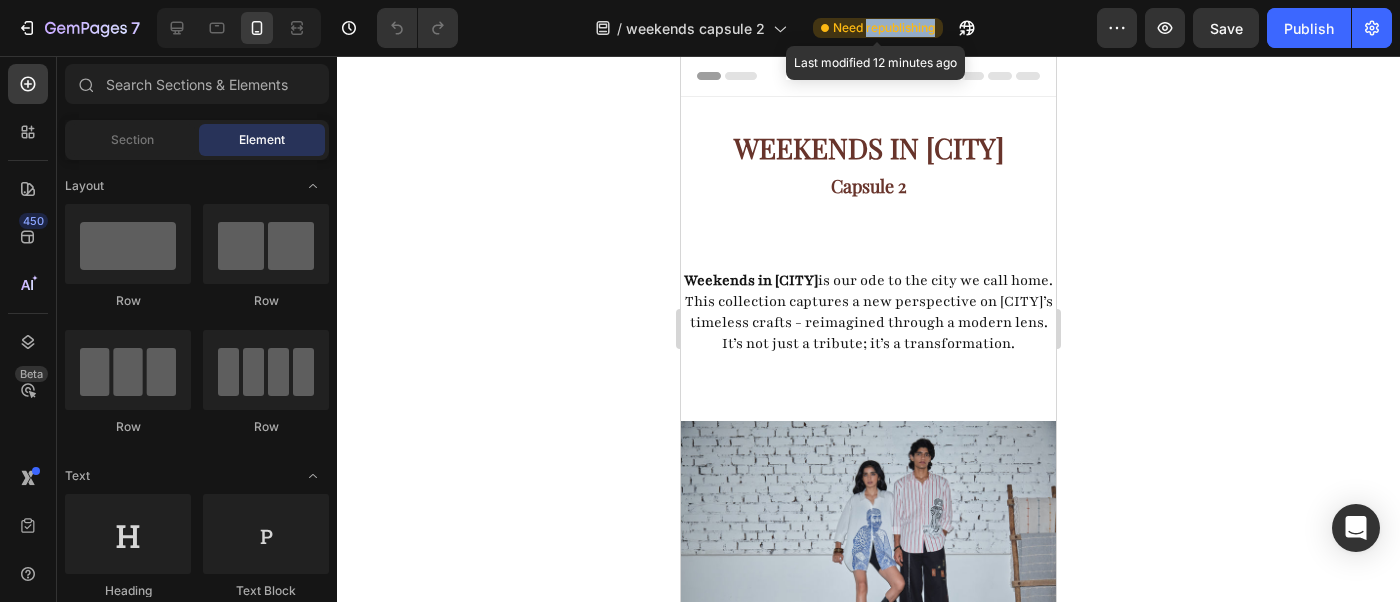 click on "Need republishing" at bounding box center [884, 28] 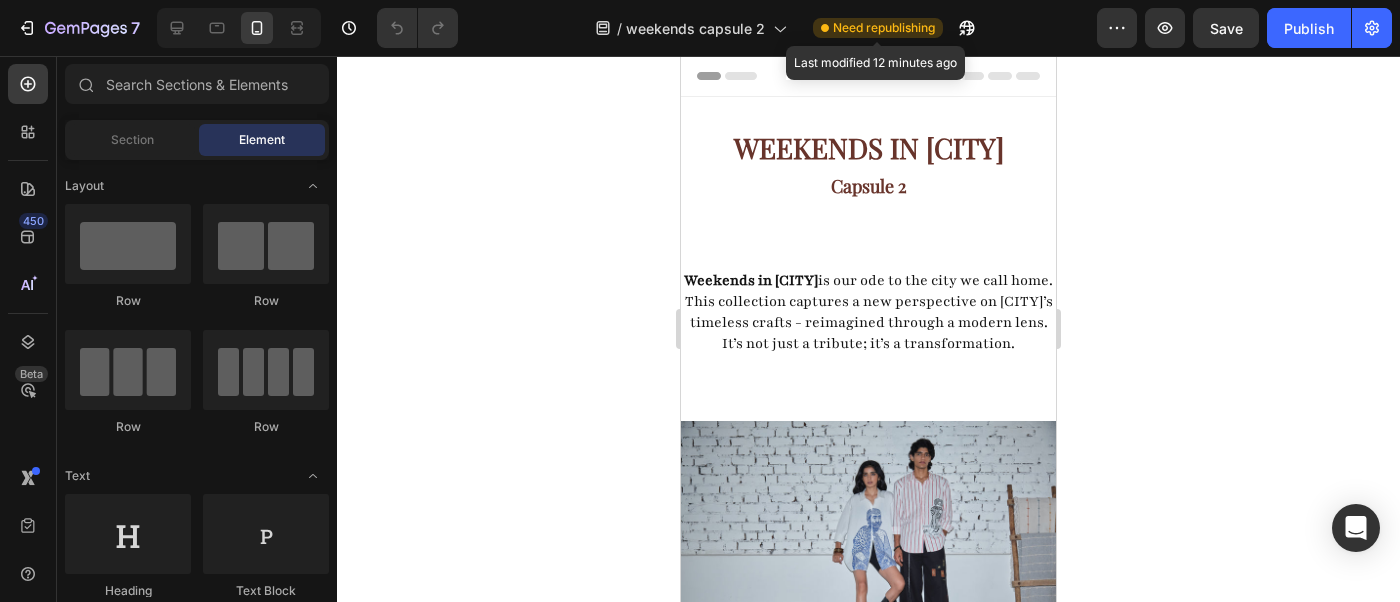 click on "Need republishing" at bounding box center [884, 28] 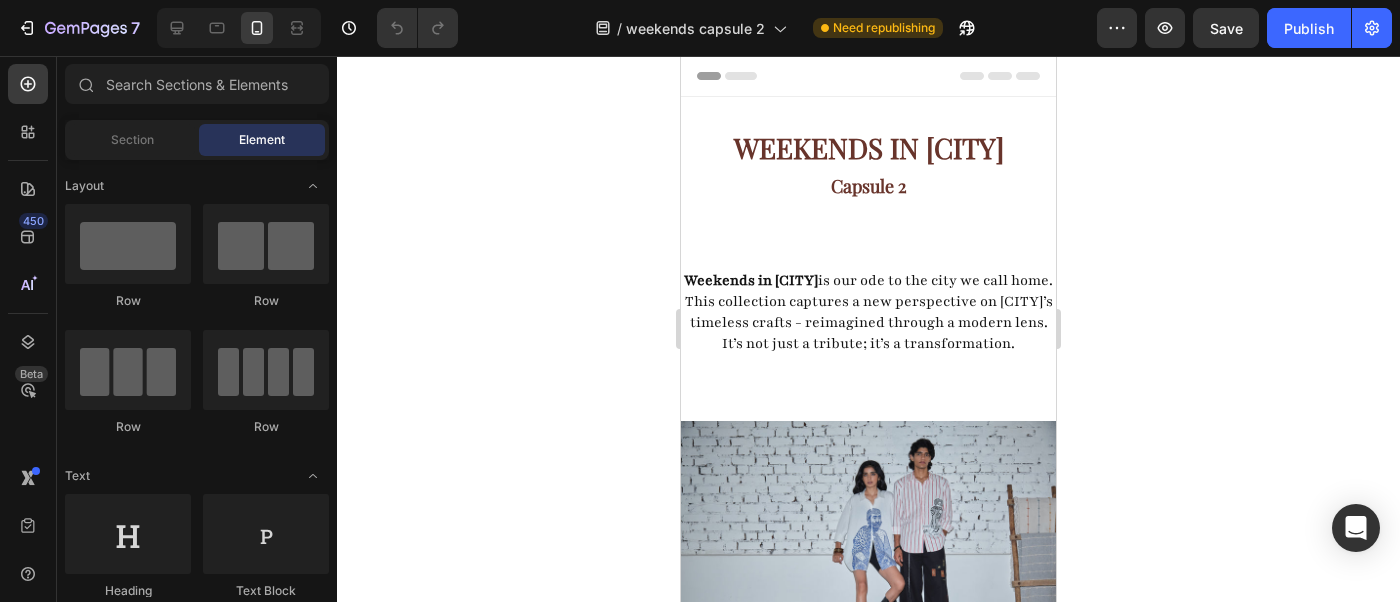 click 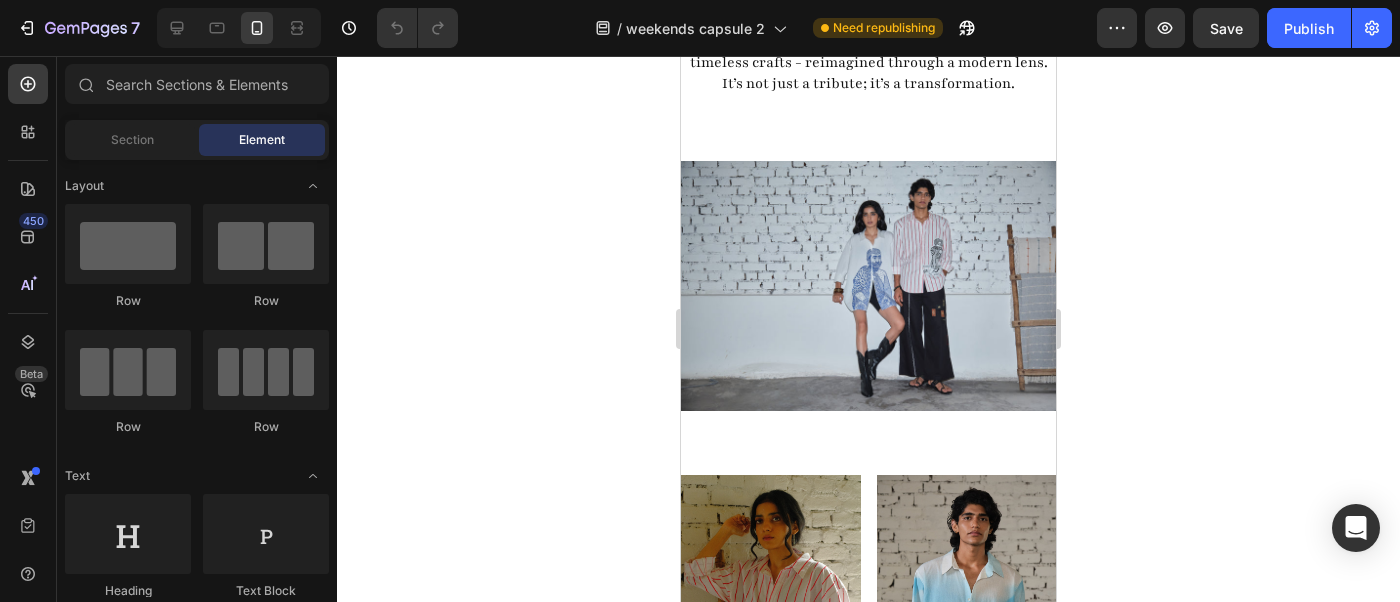 click at bounding box center (868, 286) 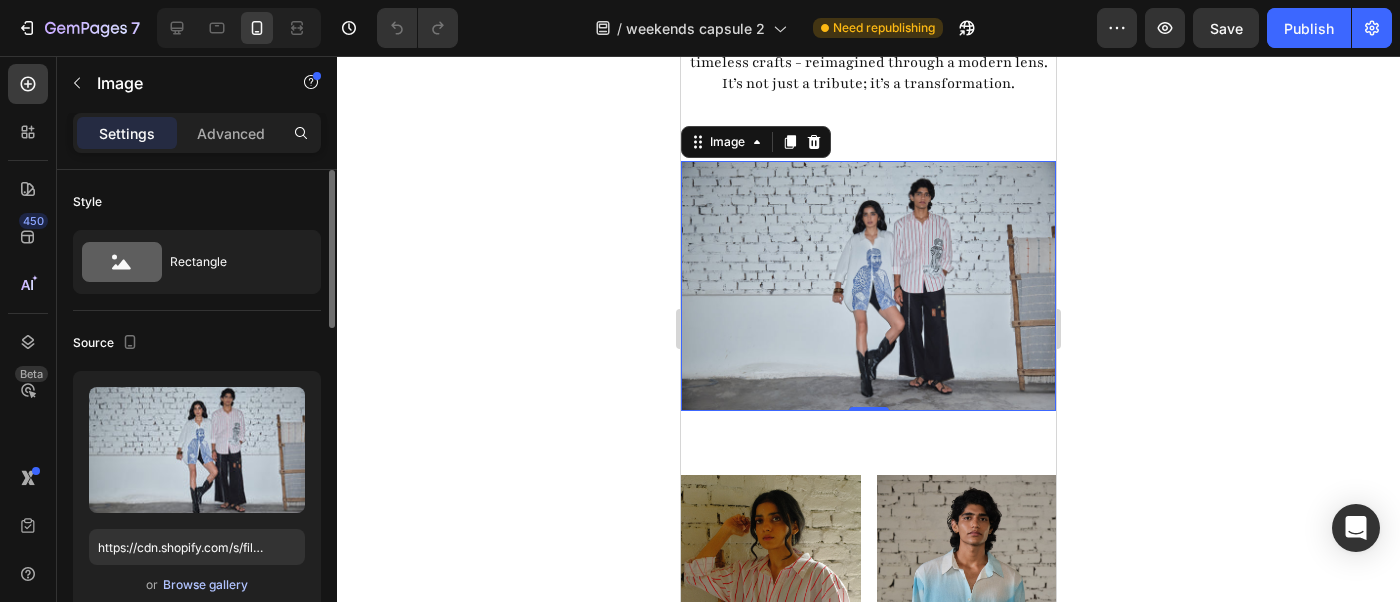 click on "Browse gallery" at bounding box center [205, 585] 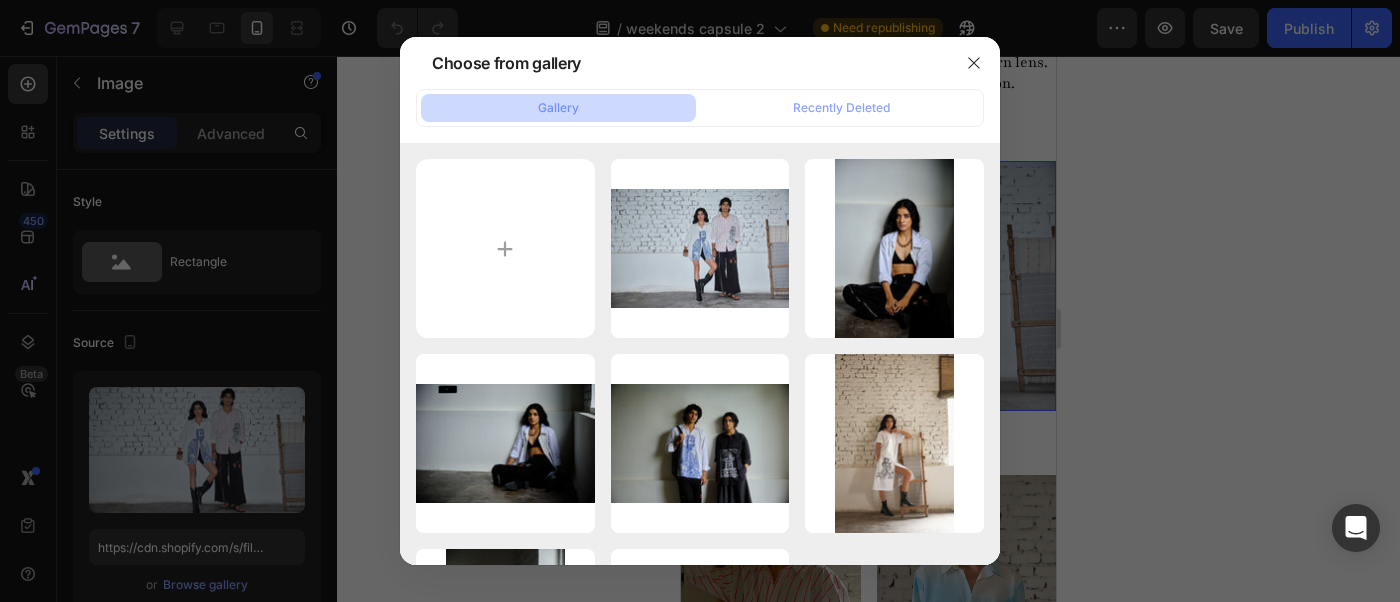 type on "C:\fakepath\oj17110.webp" 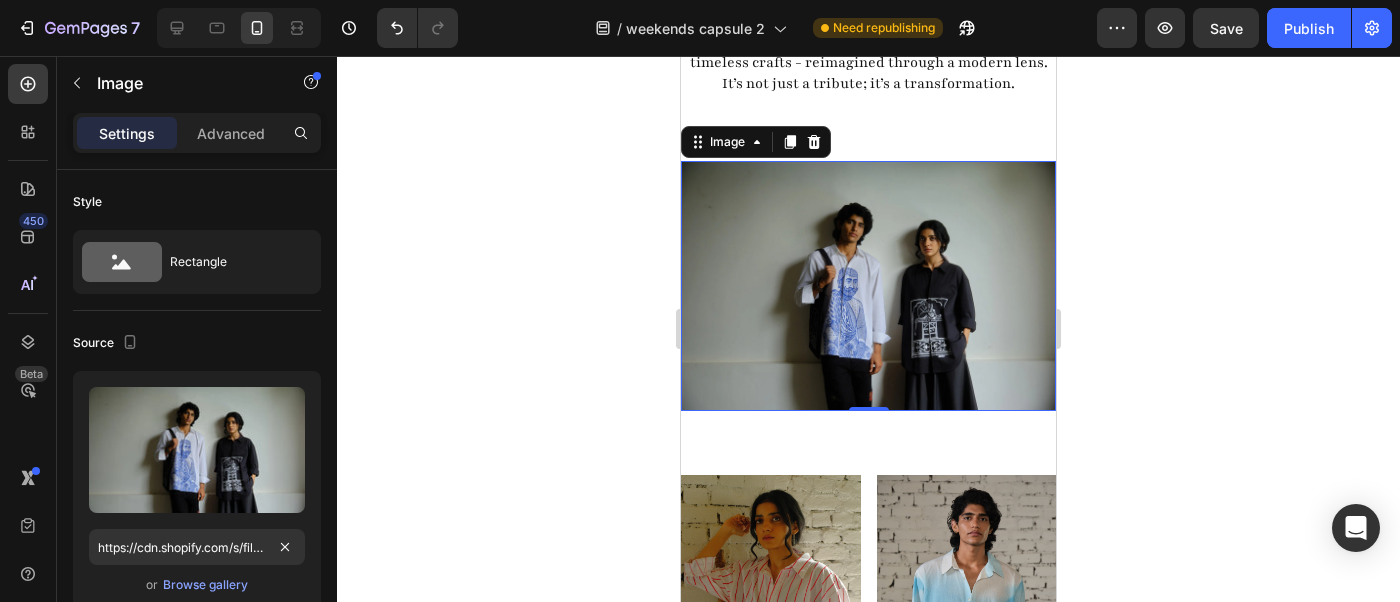 type on "https://cdn.shopify.com/s/files/1/1662/5745/files/gempages_577429307492664035-a86e8d9b-d989-4cb1-850a-7a3023077369.webp" 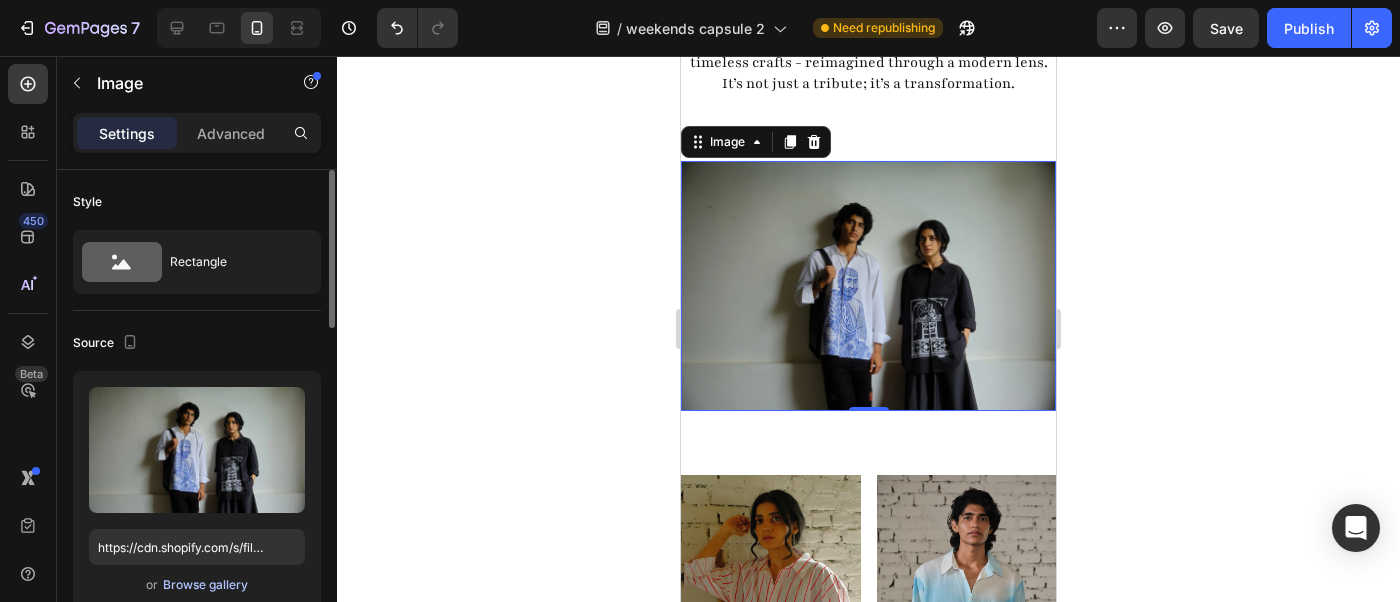 click on "Browse gallery" at bounding box center [205, 585] 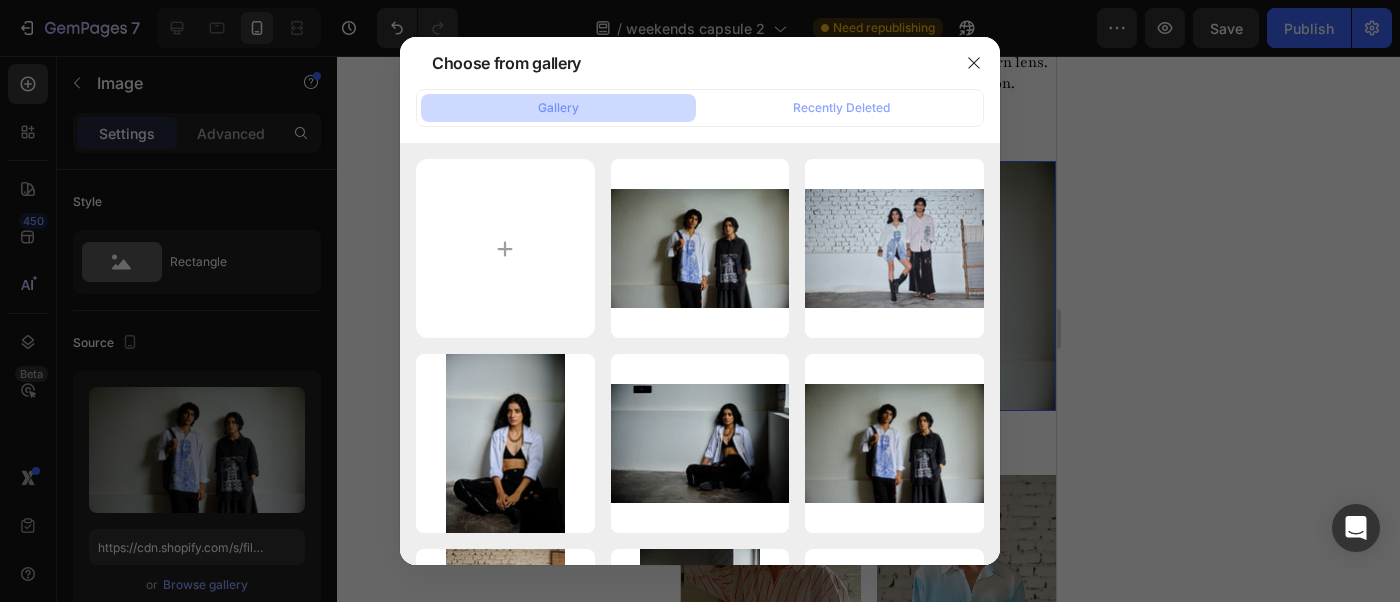 type on "C:\fakepath\oj16831.webp" 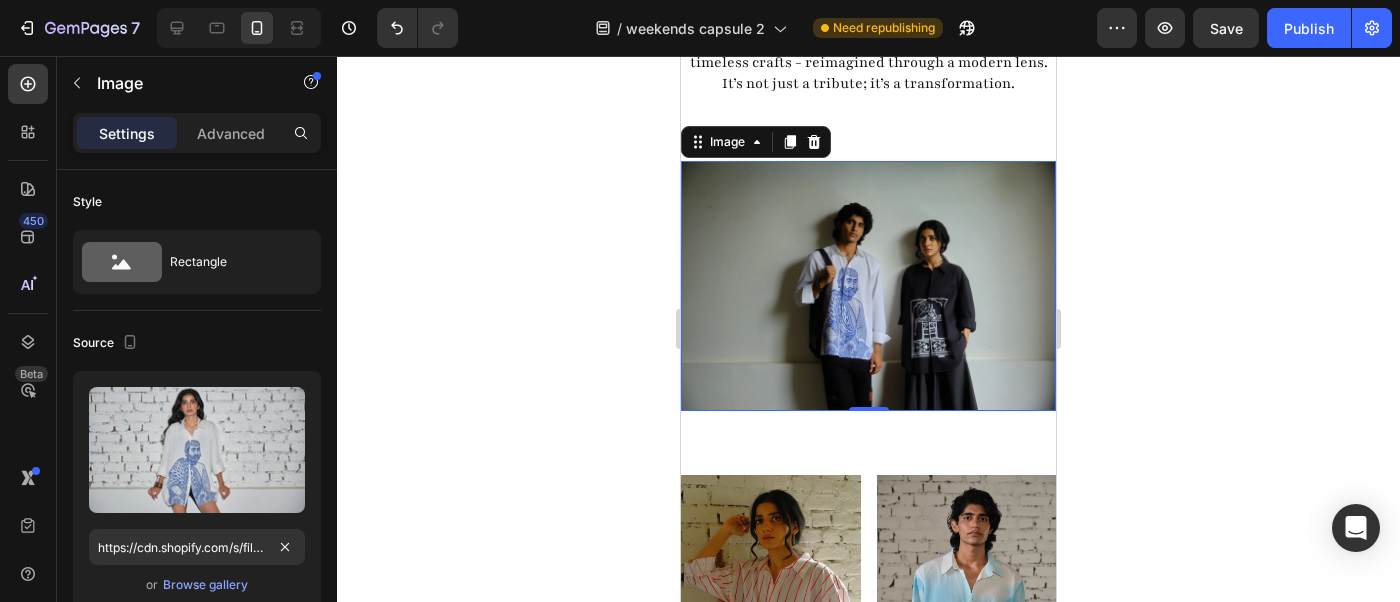 type on "https://cdn.shopify.com/s/files/1/1662/5745/files/gempages_577429307492664035-06ee007f-9f0e-4d21-8fac-1114b62b8bd0.webp" 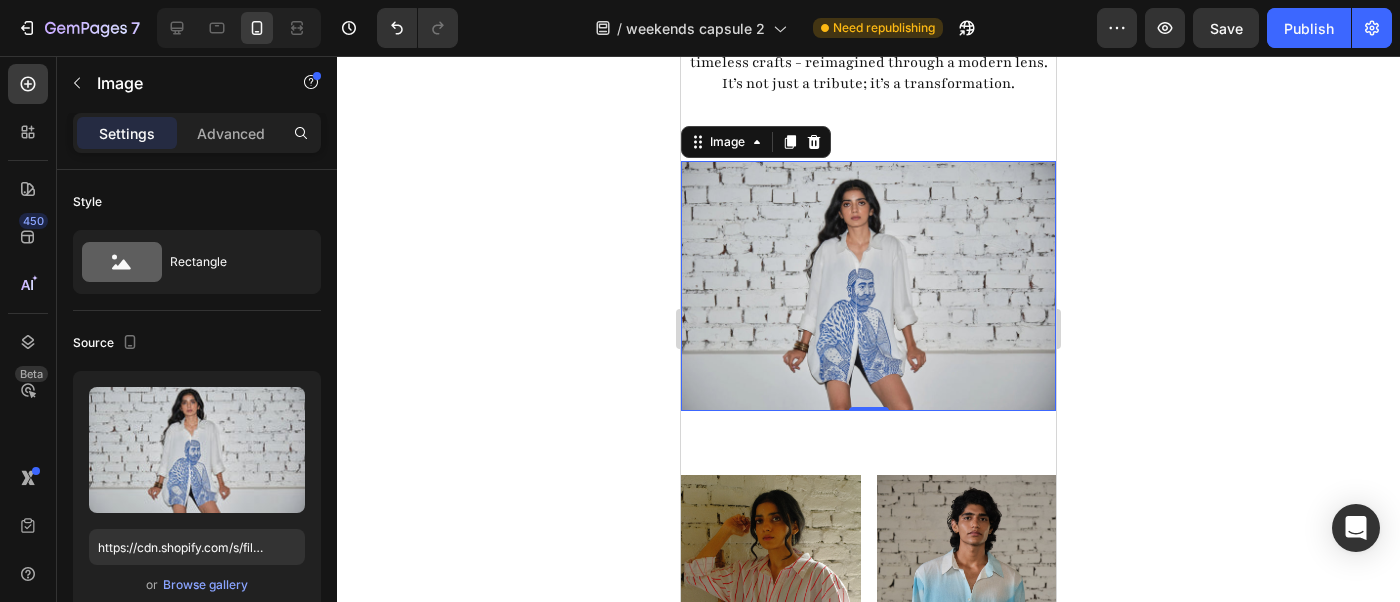 click 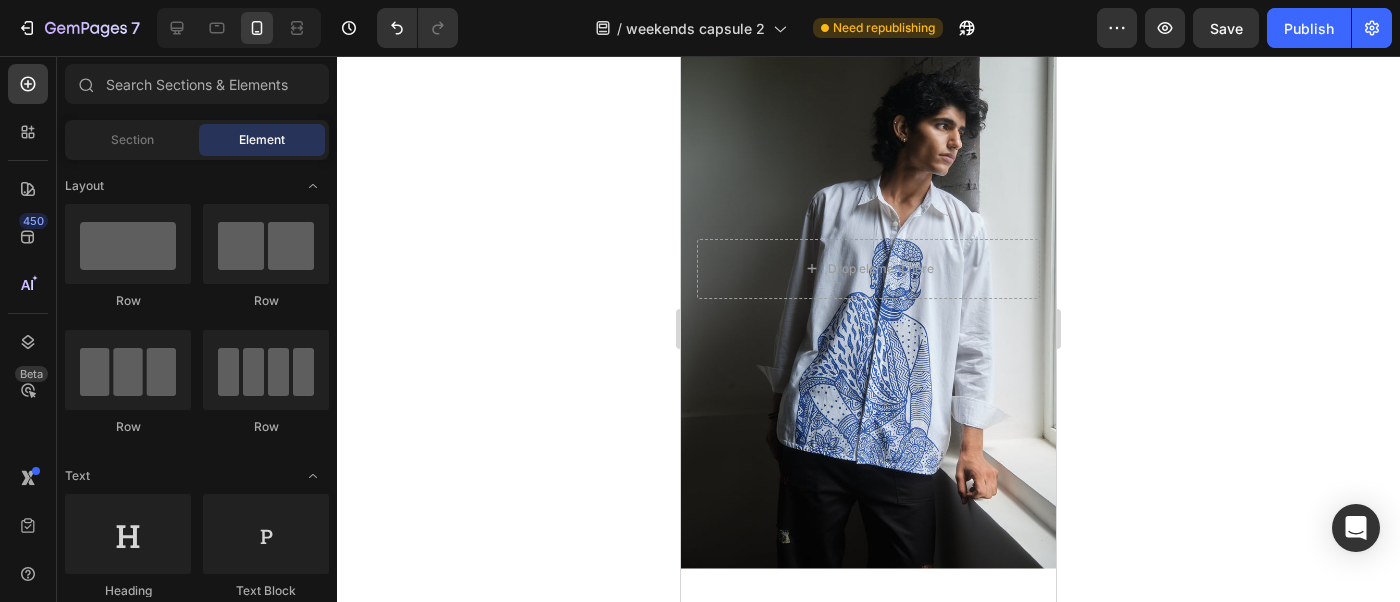 scroll, scrollTop: 2768, scrollLeft: 0, axis: vertical 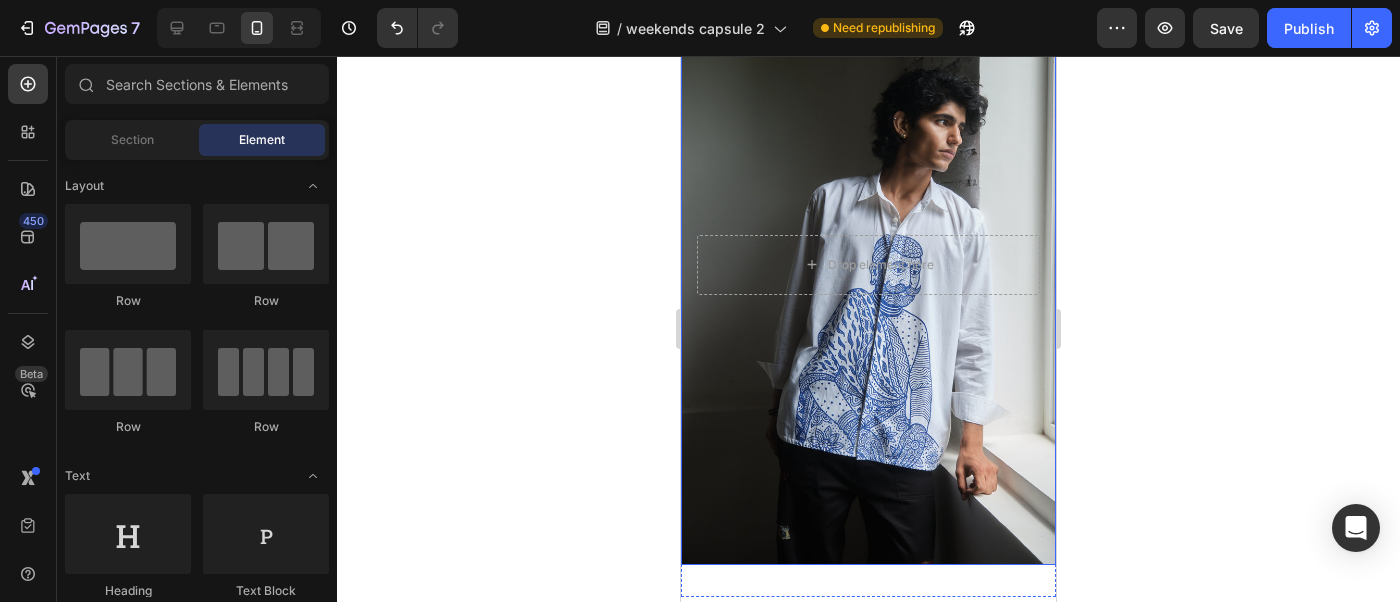 click at bounding box center [868, 265] 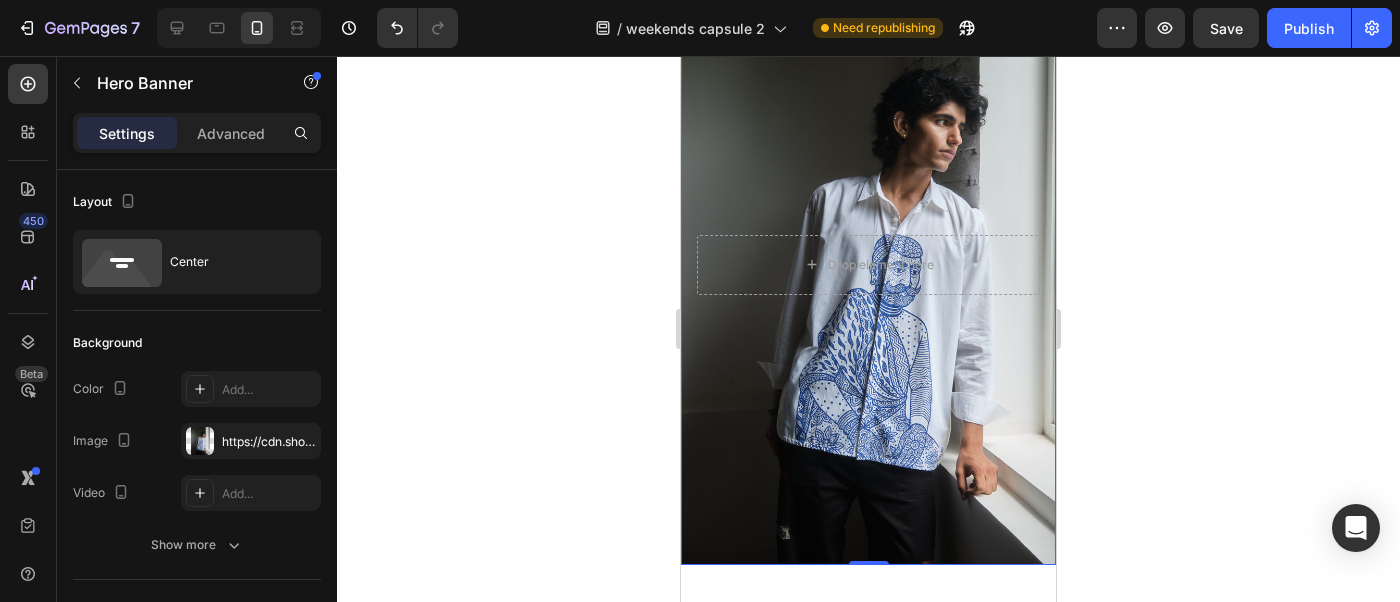 click at bounding box center [868, 265] 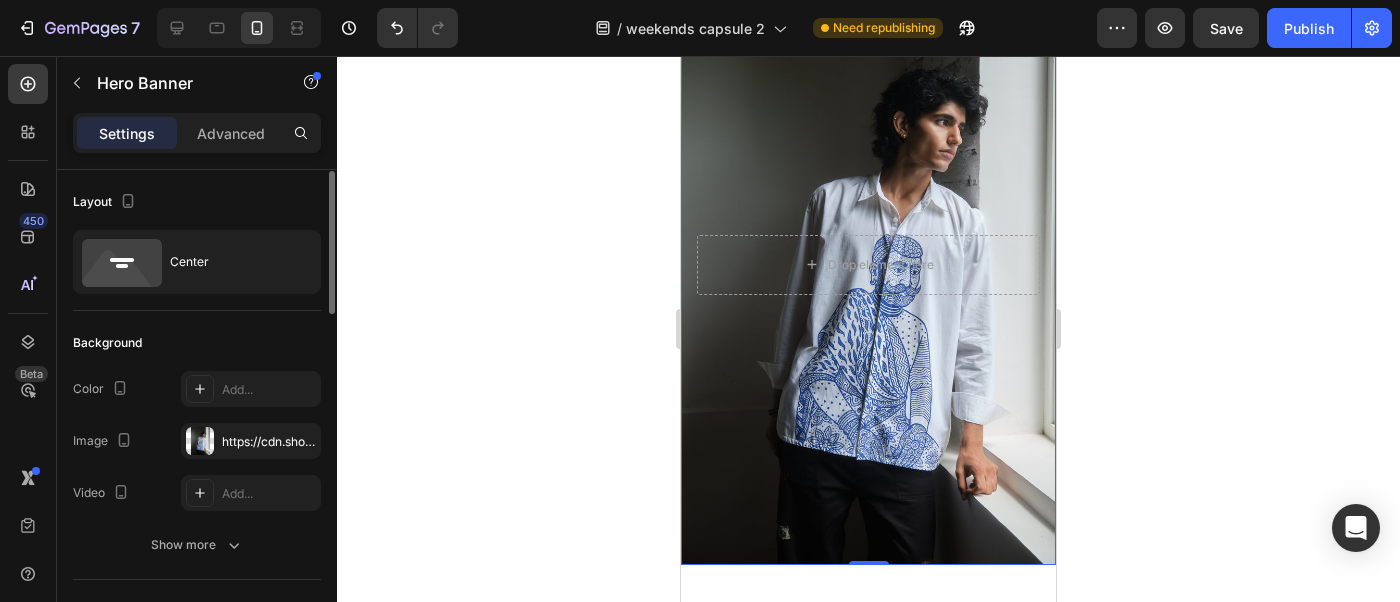scroll, scrollTop: 49, scrollLeft: 0, axis: vertical 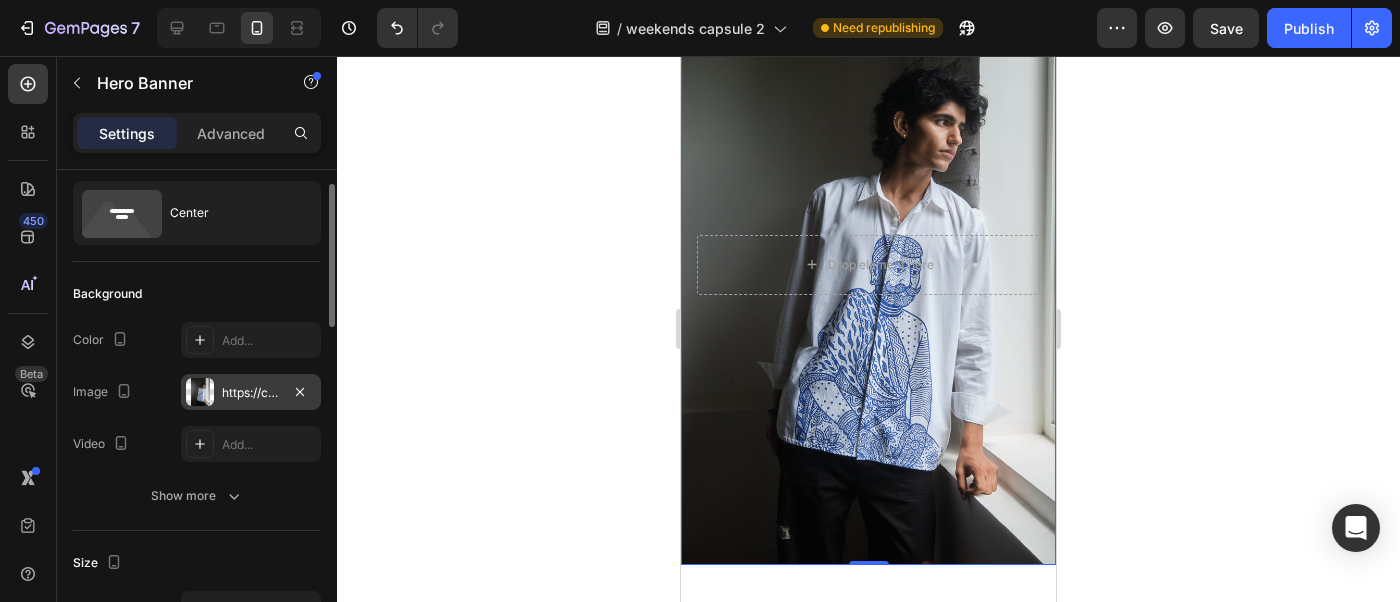 click on "https://cdn.shopify.com/s/files/1/1662/5745/files/gempages_577429307492664035-254e3b74-3be8-46df-8652-93bcdef7f513.jpg" at bounding box center (251, 393) 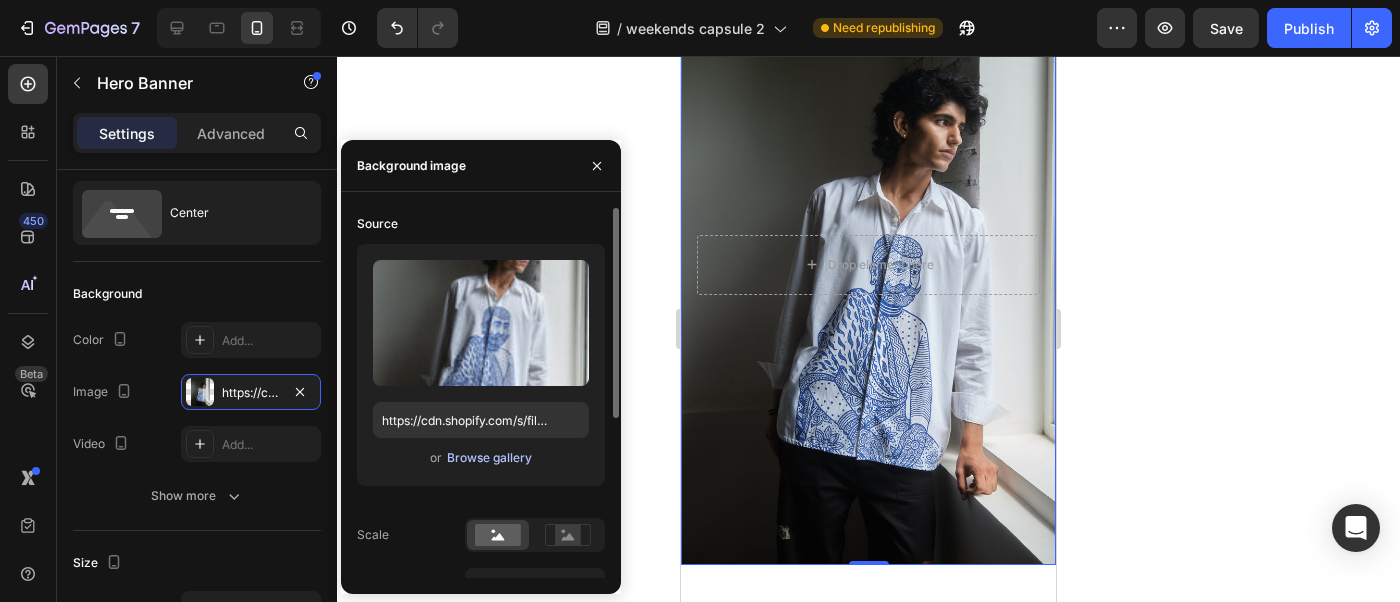 click on "Browse gallery" at bounding box center (489, 458) 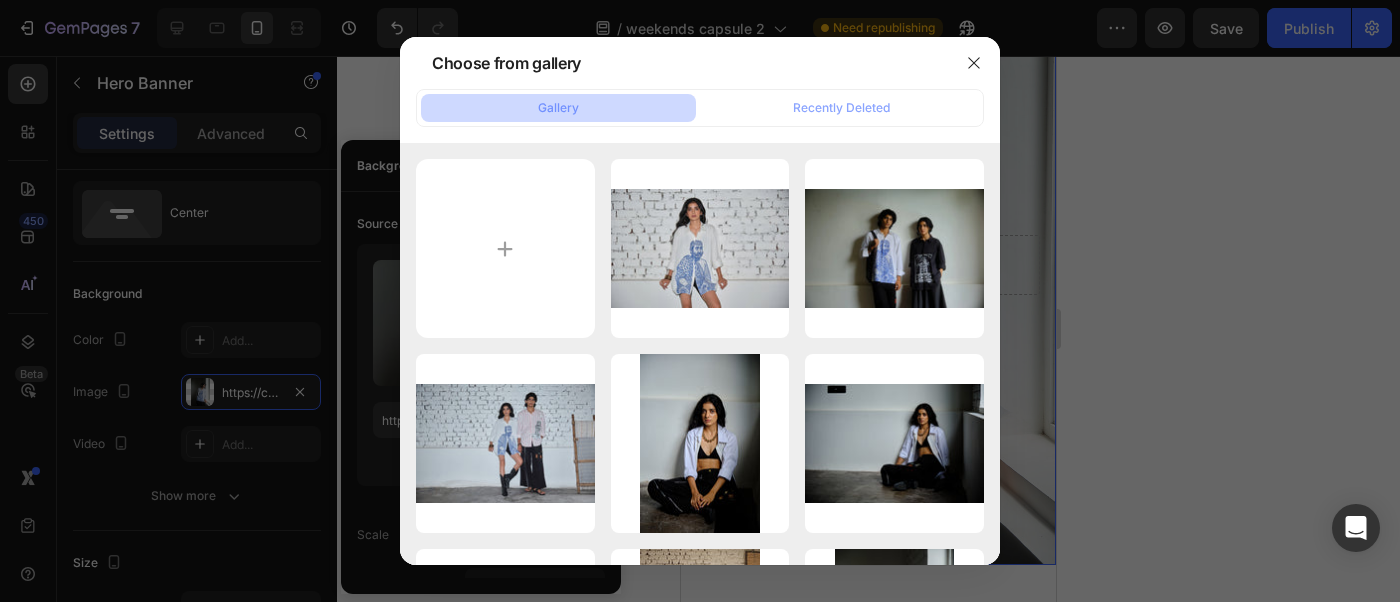 type on "C:\fakepath\oj17109.webp" 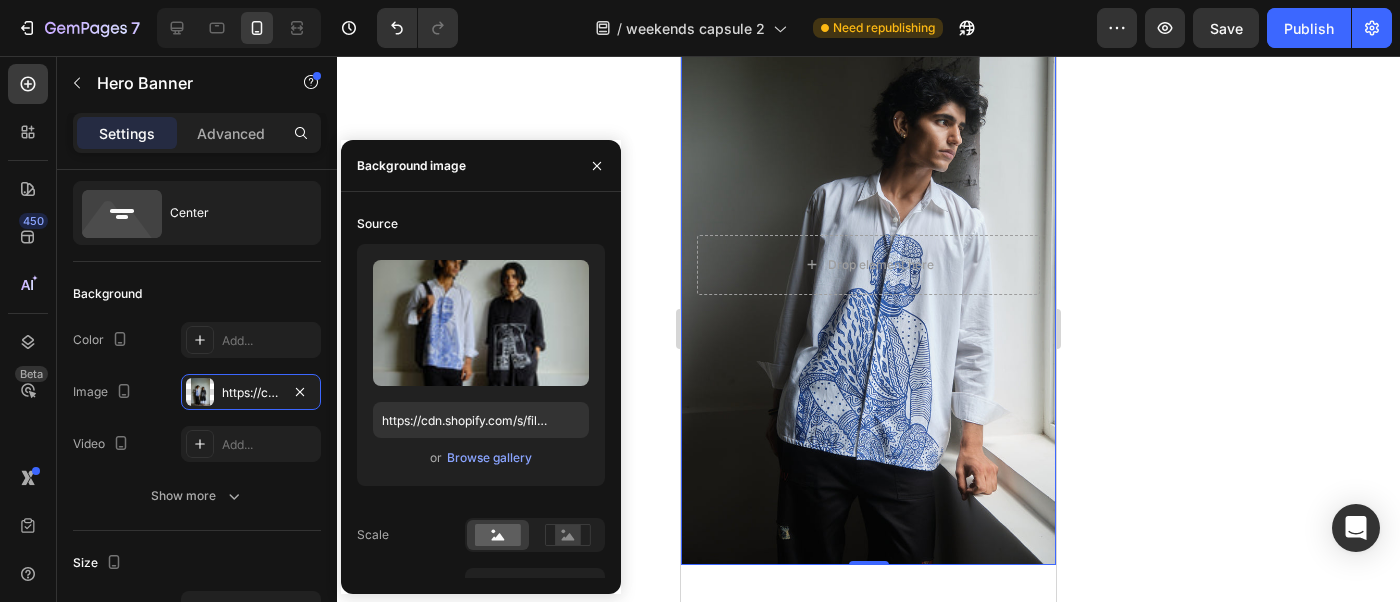 type on "https://cdn.shopify.com/s/files/1/1662/5745/files/gempages_577429307492664035-3d955367-07cf-4c84-936f-71ad51a953a4.webp" 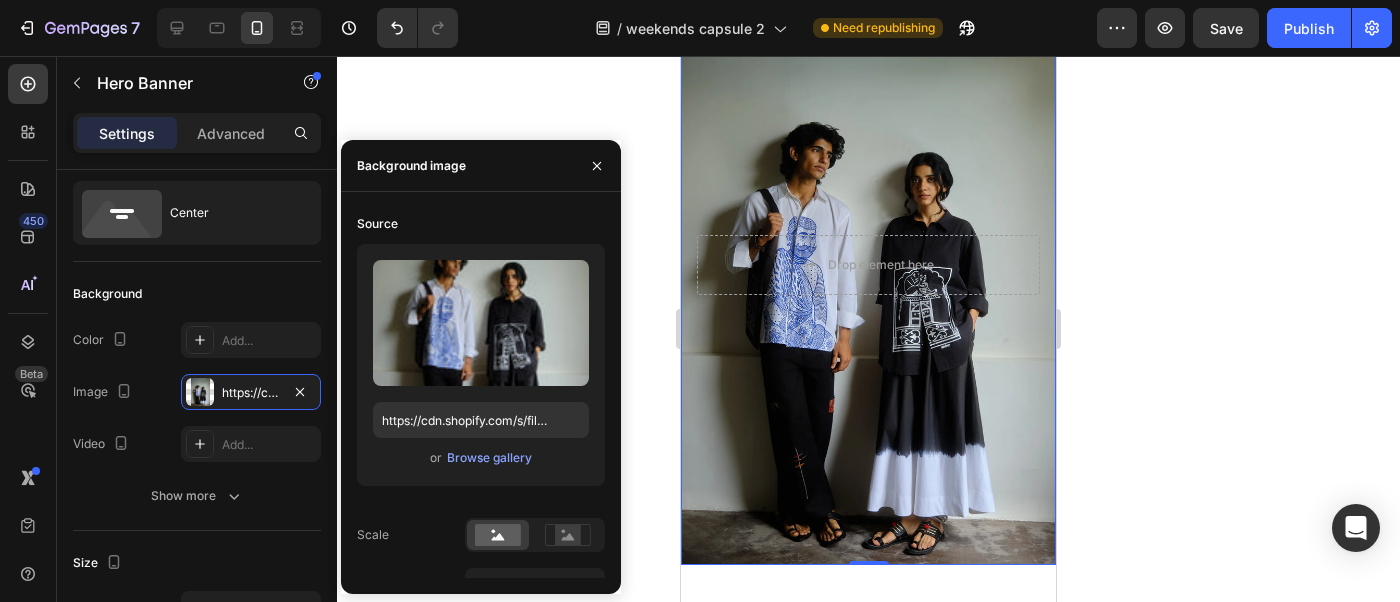click 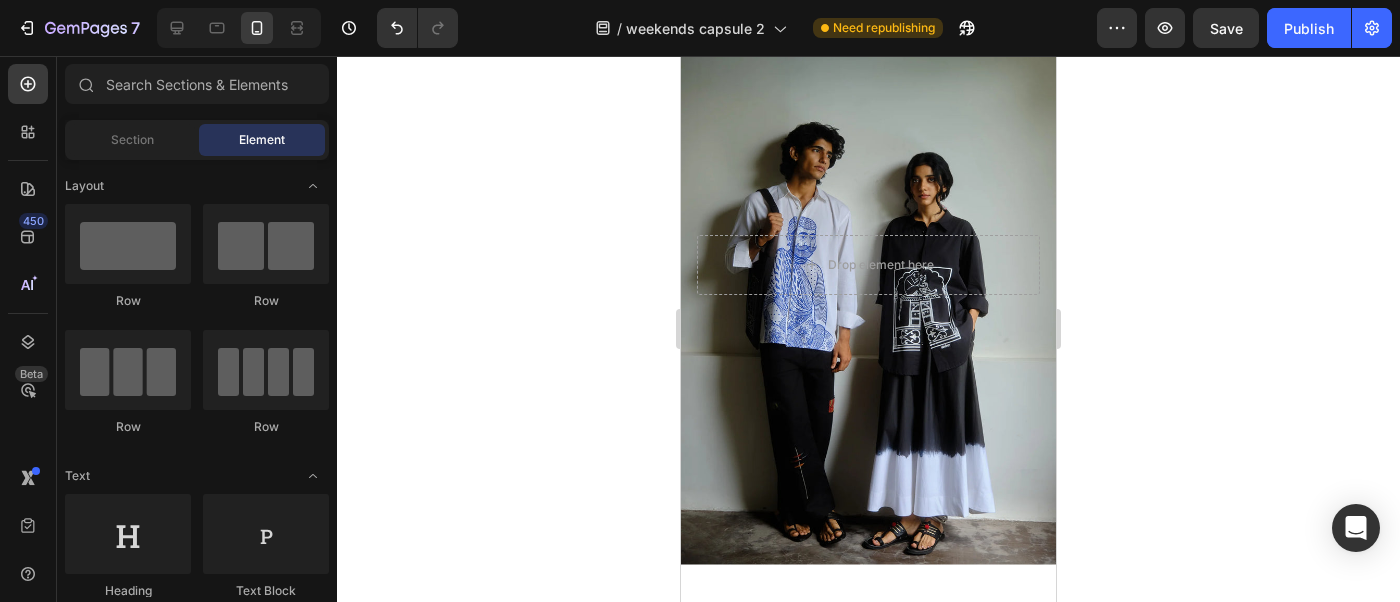 click 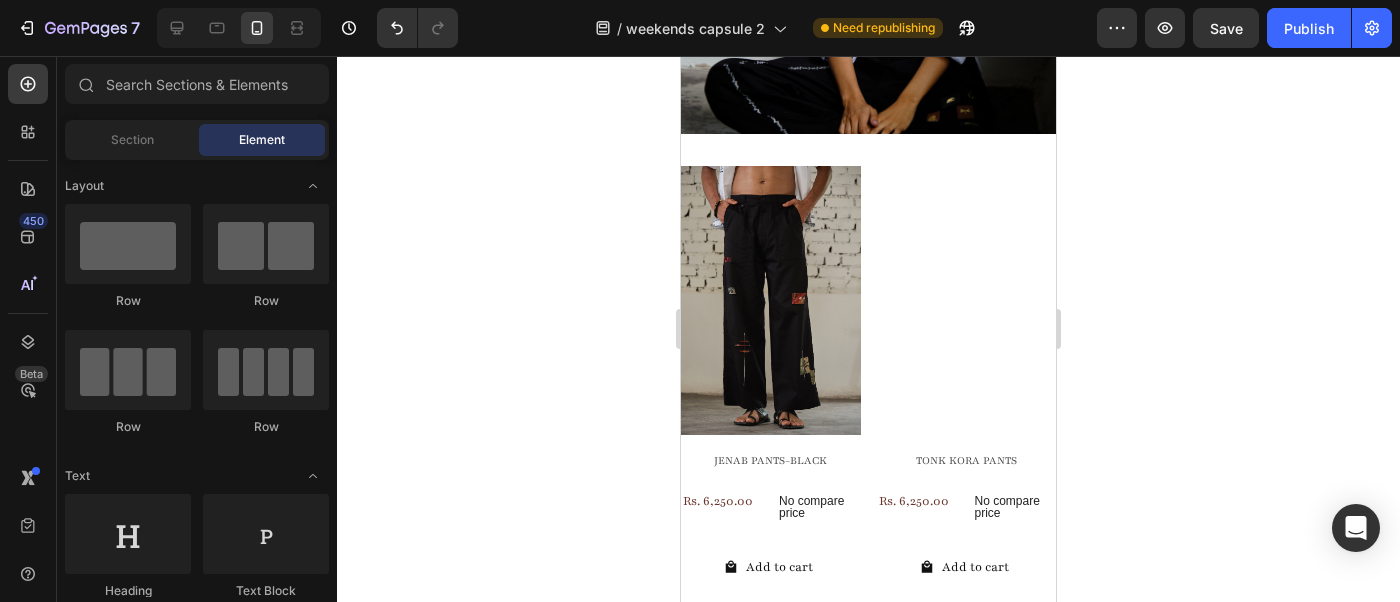 scroll, scrollTop: 5940, scrollLeft: 0, axis: vertical 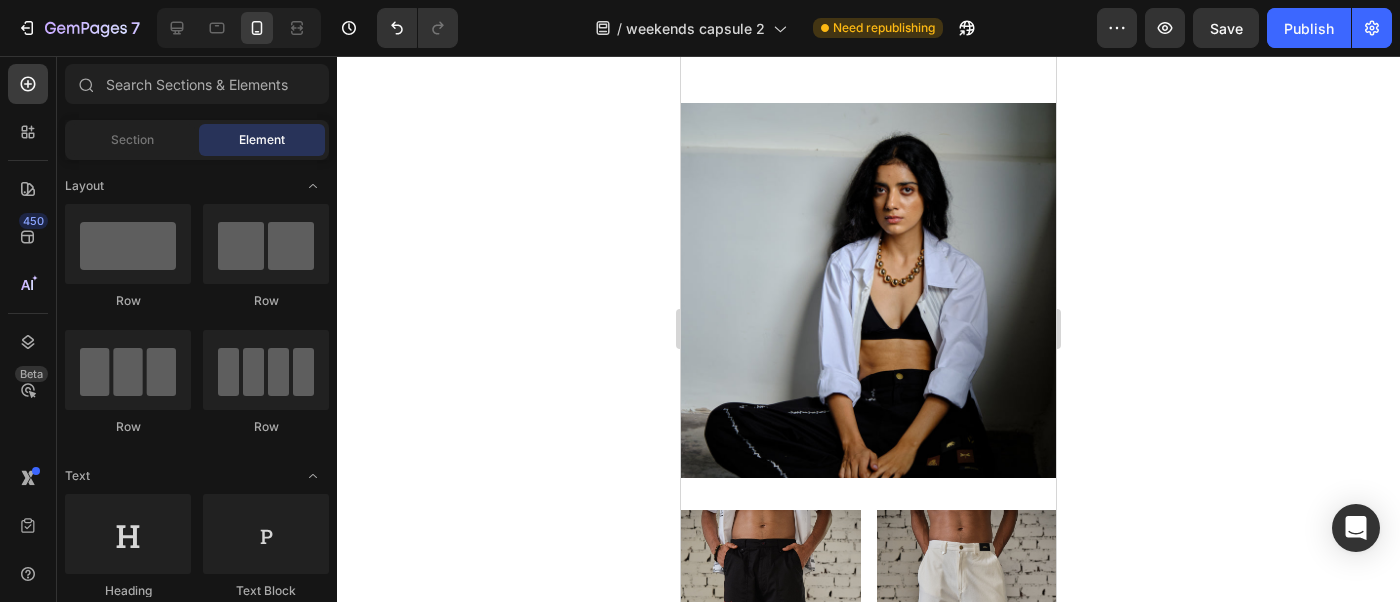 click at bounding box center [868, 290] 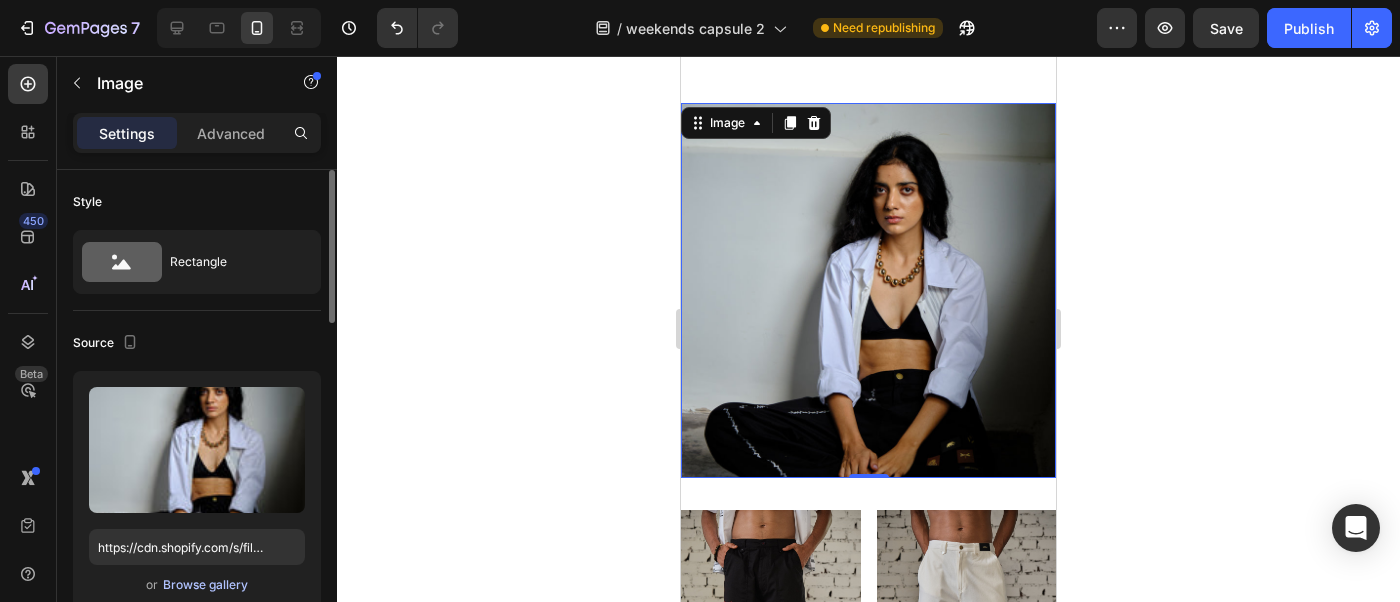 click on "Browse gallery" at bounding box center (205, 585) 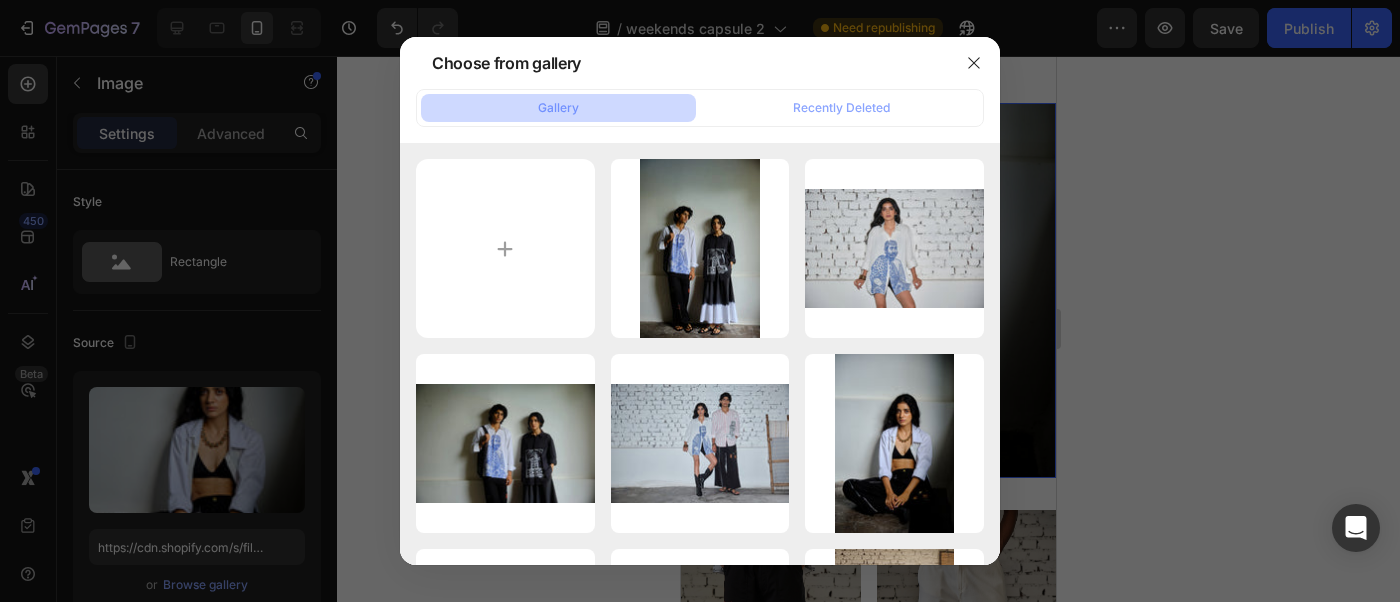 type on "C:\fakepath\oj17109.webp" 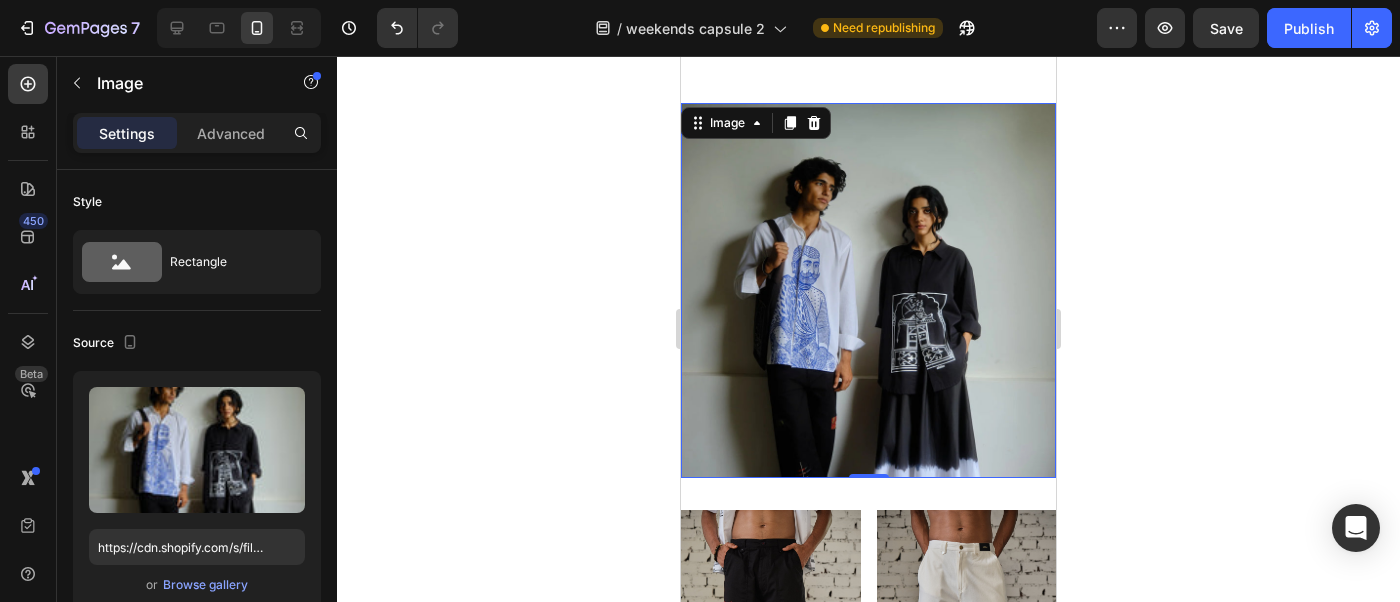 type on "https://cdn.shopify.com/s/files/1/1662/5745/files/gempages_577429307492664035-3d955367-07cf-4c84-936f-71ad51a953a4.webp" 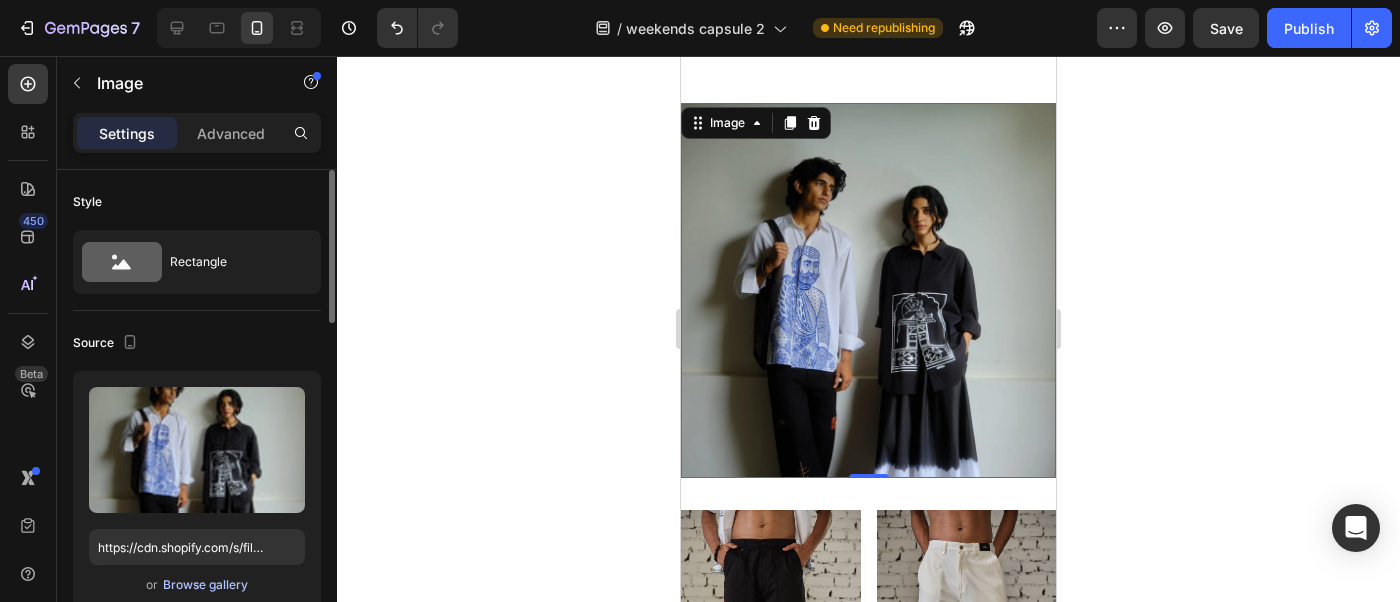 click on "Browse gallery" at bounding box center (205, 585) 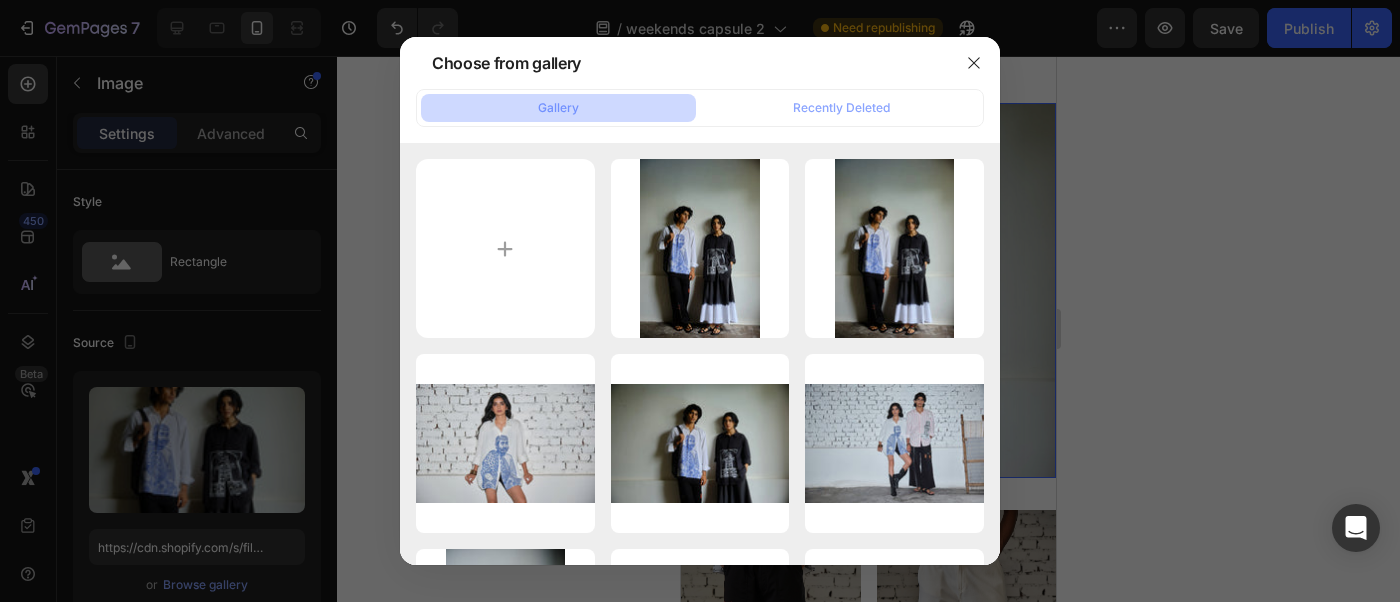 type on "C:\fakepath\oj17305.webp" 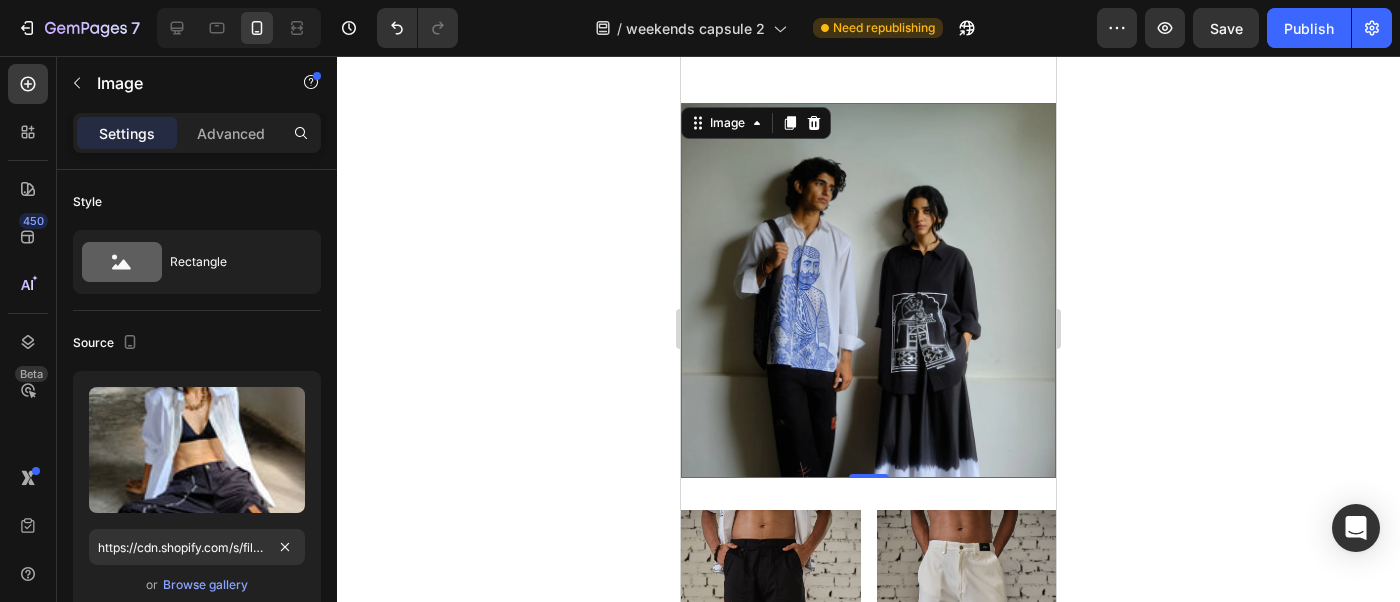 type on "https://cdn.shopify.com/s/files/1/1662/5745/files/gempages_577429307492664035-926af047-21c5-49dc-83f9-f861b2d9998b.webp" 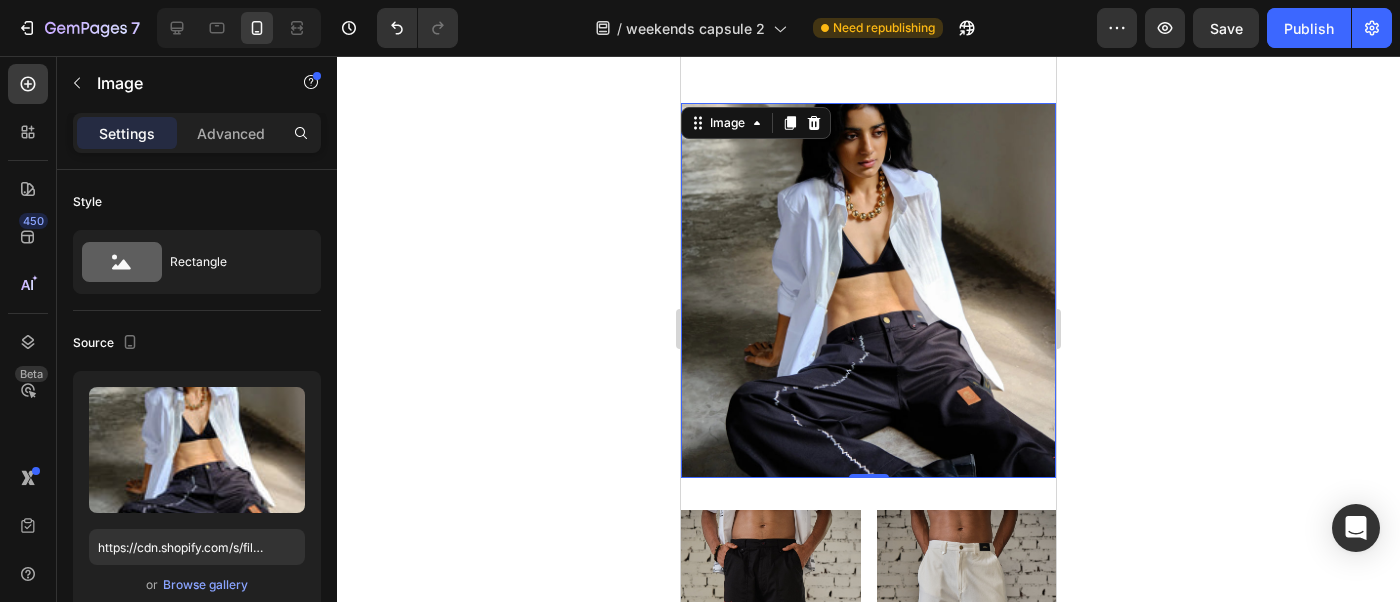 click 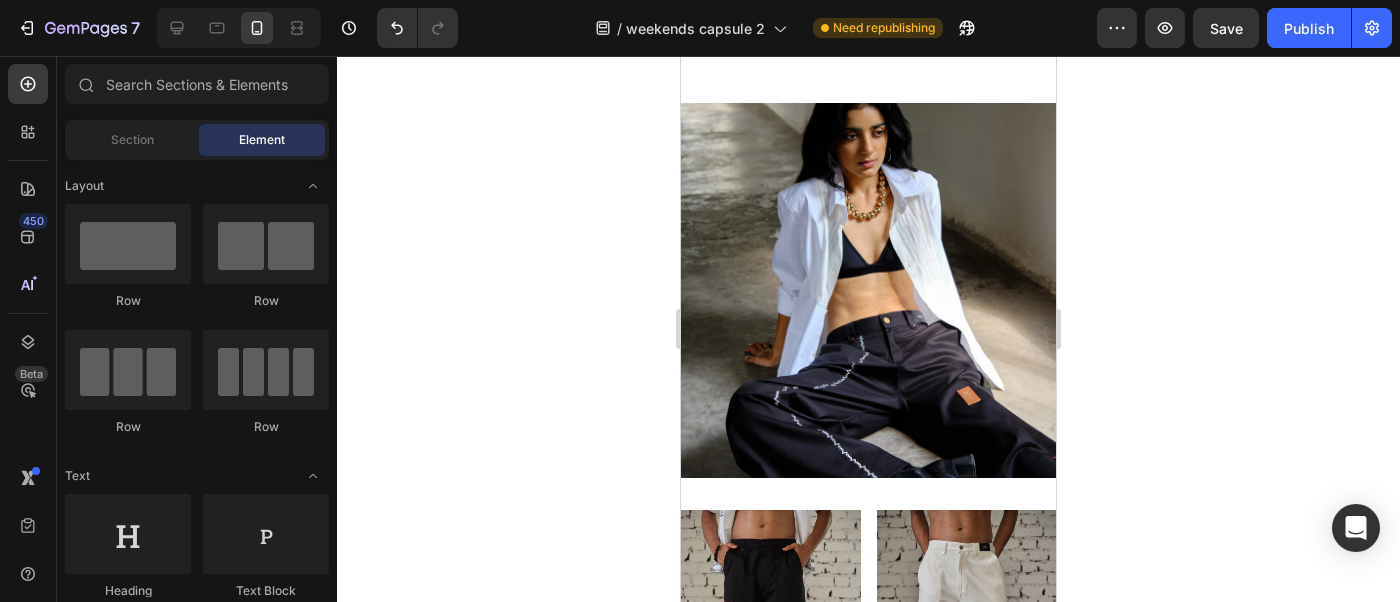 click 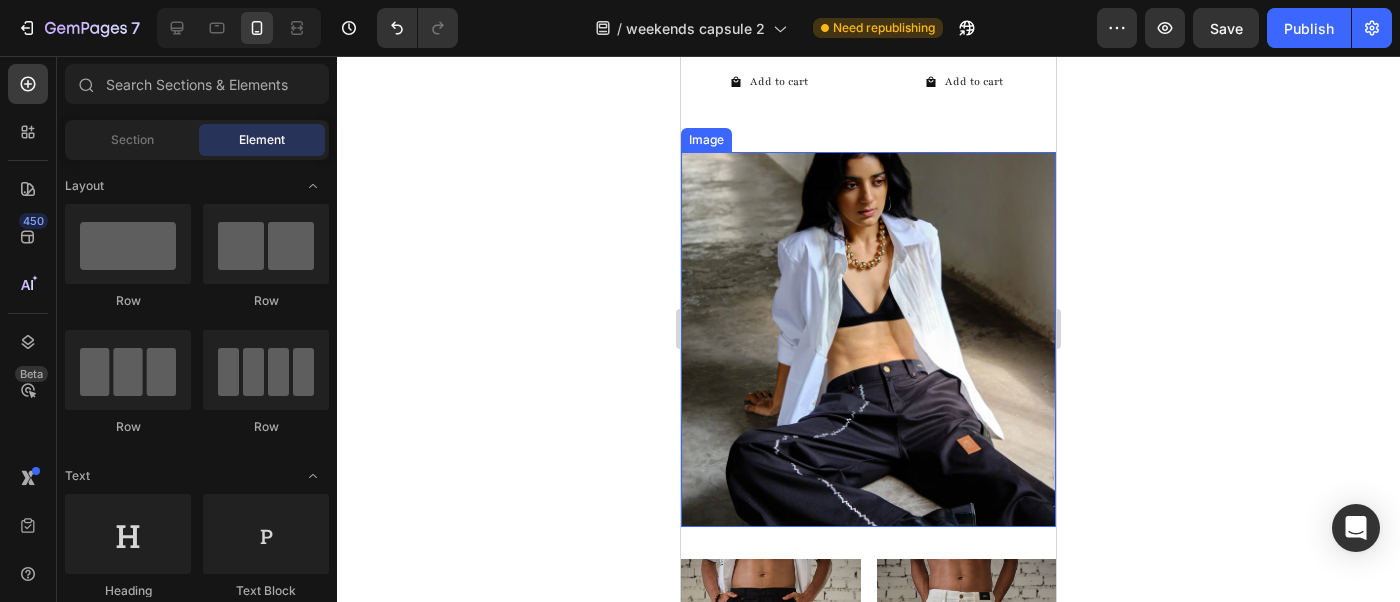 scroll, scrollTop: 6052, scrollLeft: 0, axis: vertical 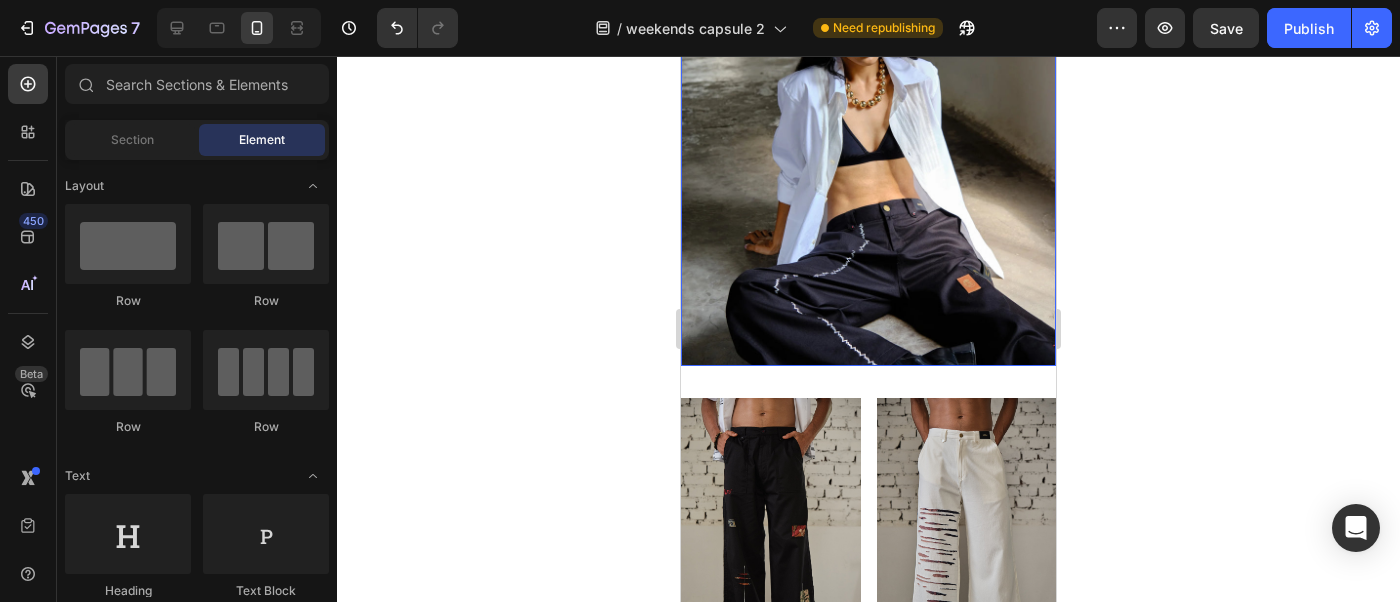click at bounding box center [868, 178] 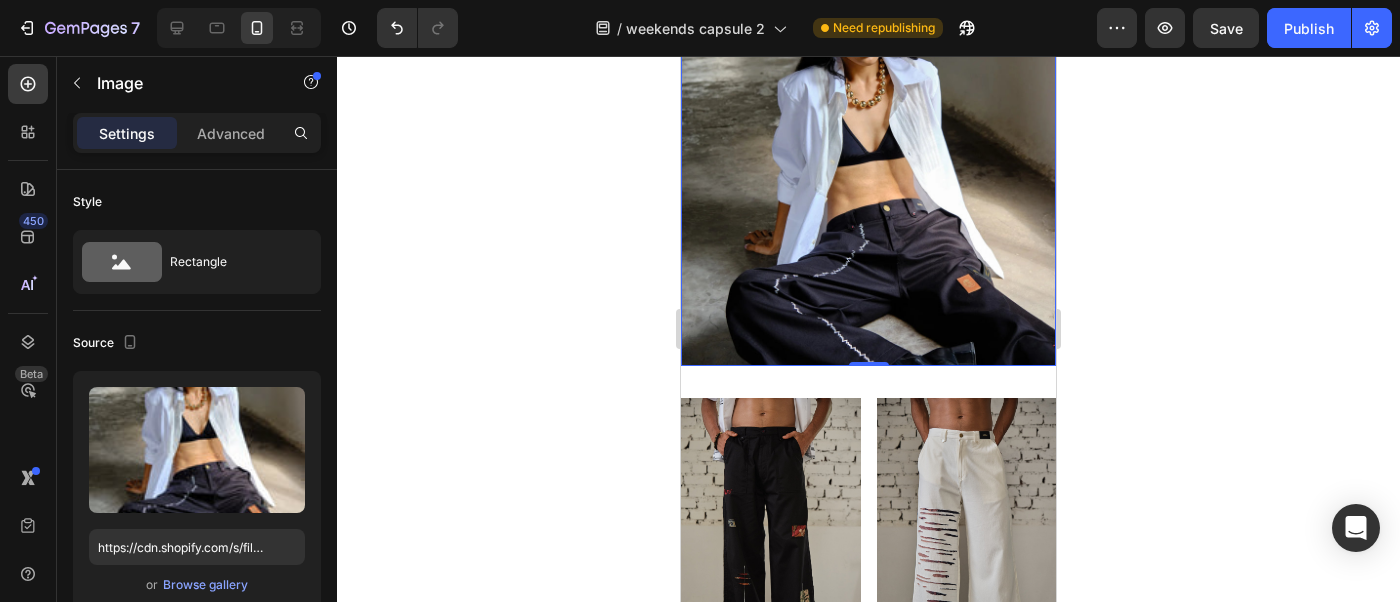 click 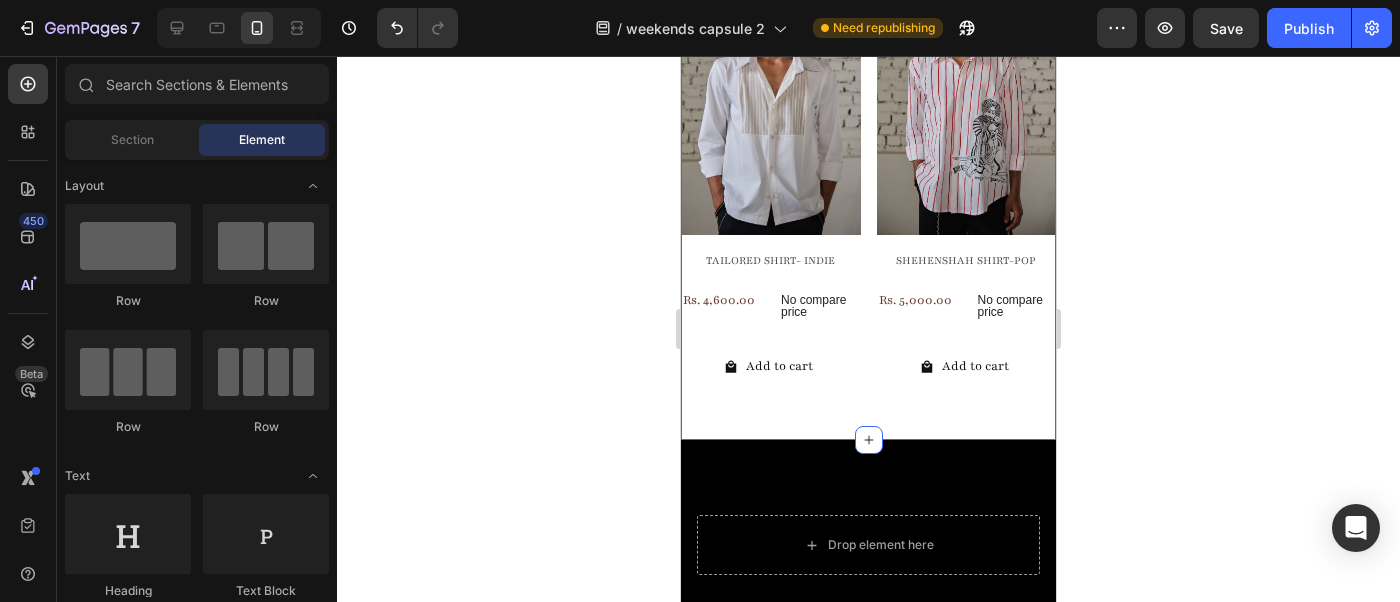 scroll, scrollTop: 7709, scrollLeft: 0, axis: vertical 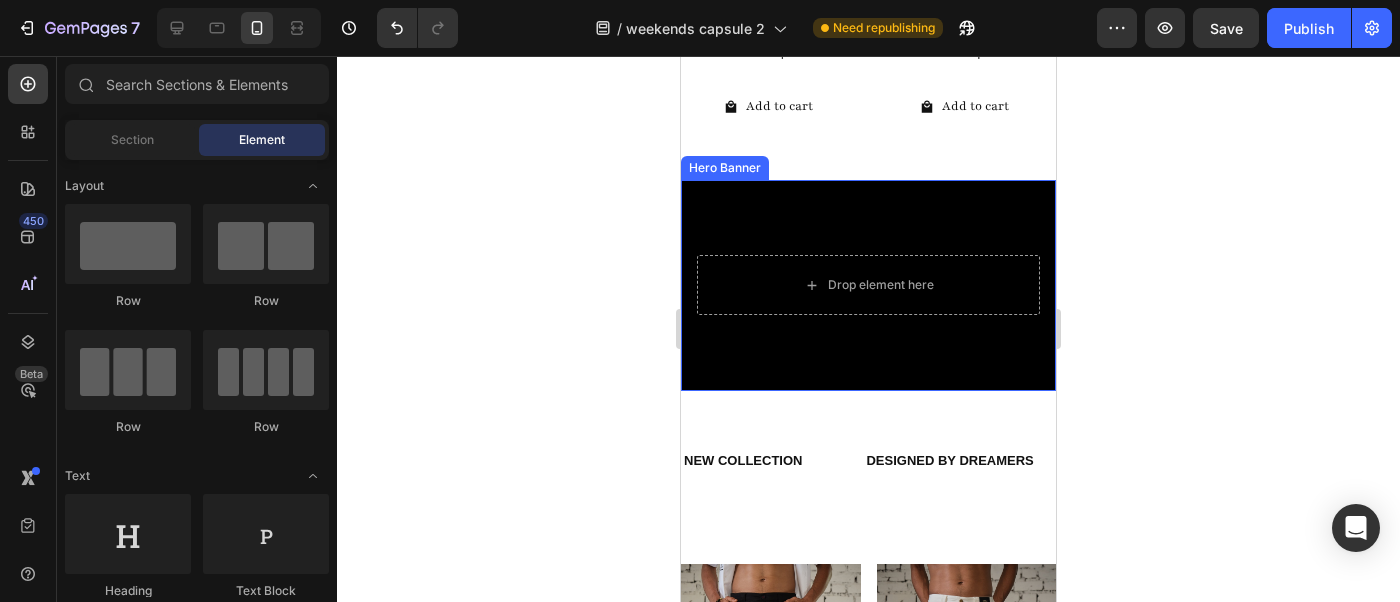 click at bounding box center [868, 285] 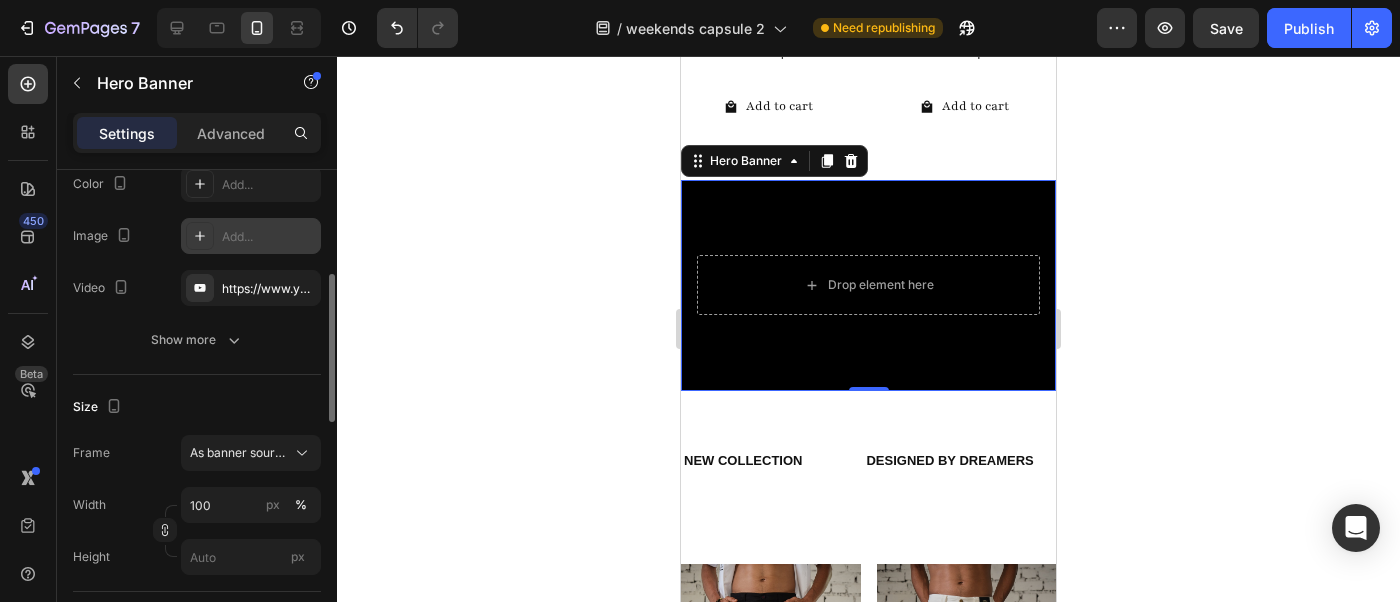 scroll, scrollTop: 237, scrollLeft: 0, axis: vertical 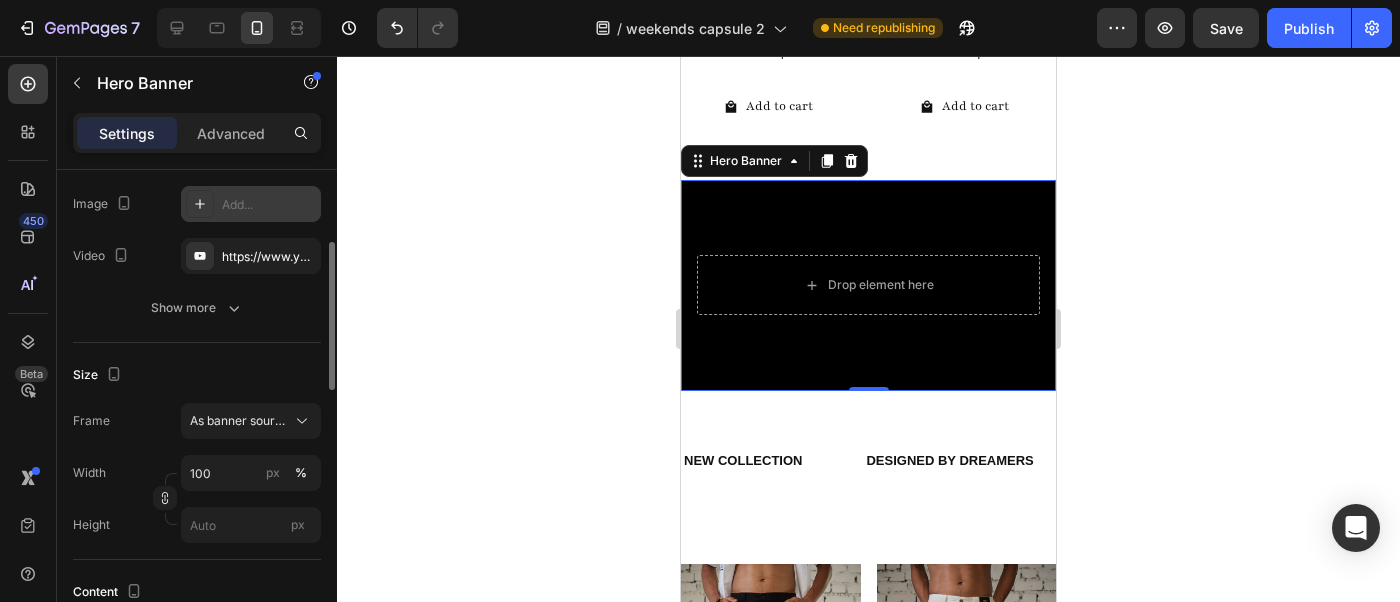 click on "As banner source" at bounding box center (251, 421) 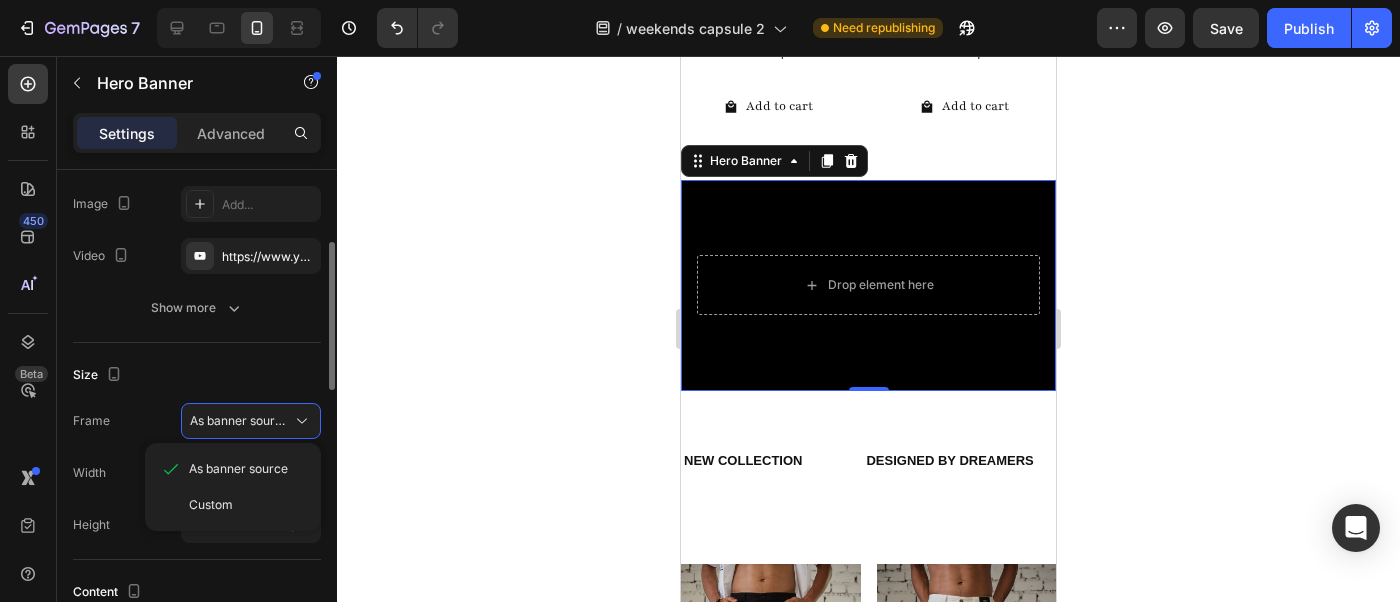 click on "Size" at bounding box center [197, 375] 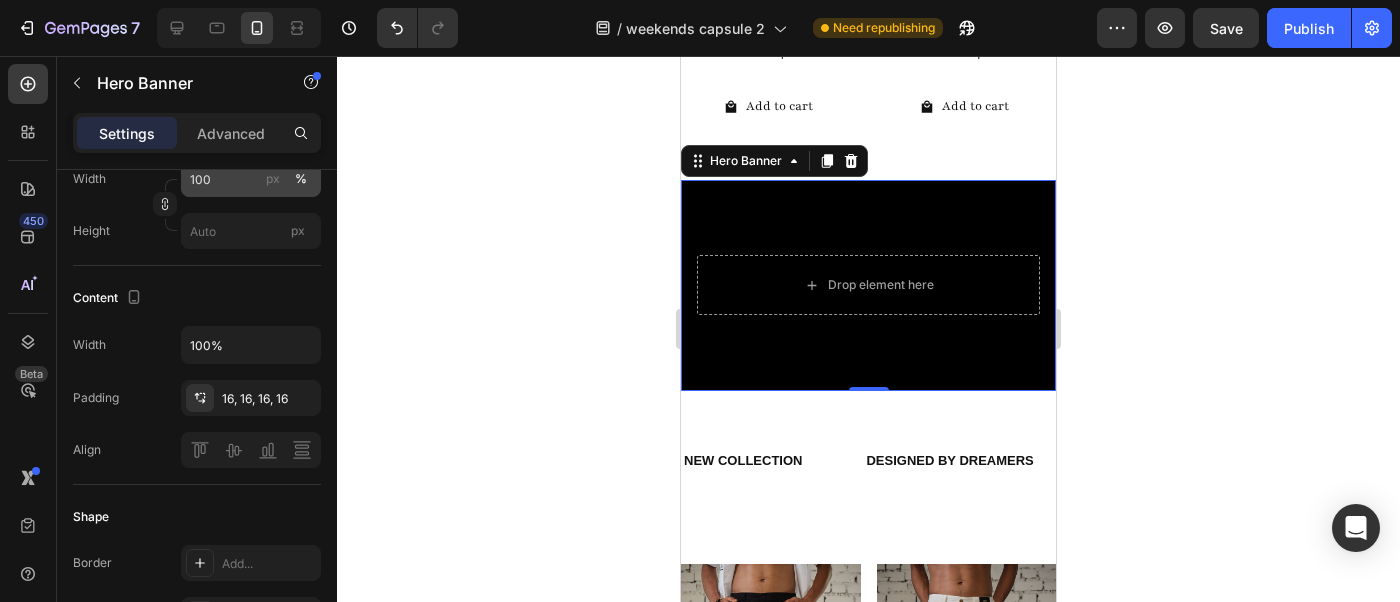 scroll, scrollTop: 0, scrollLeft: 0, axis: both 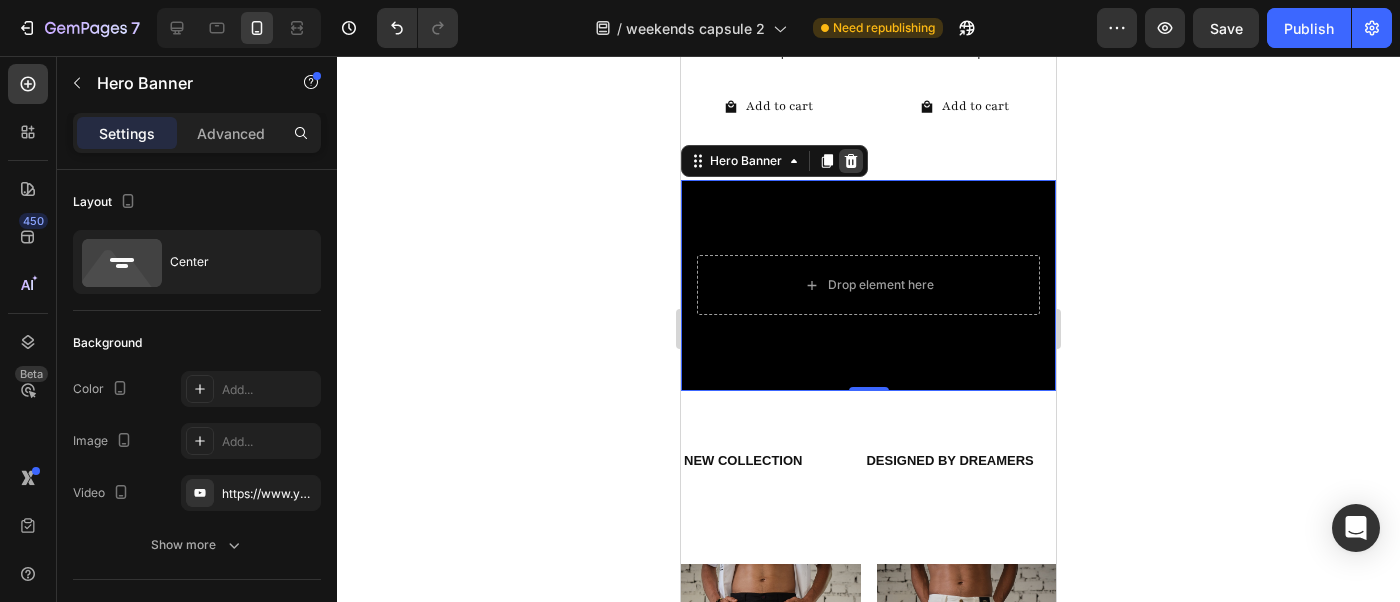 click 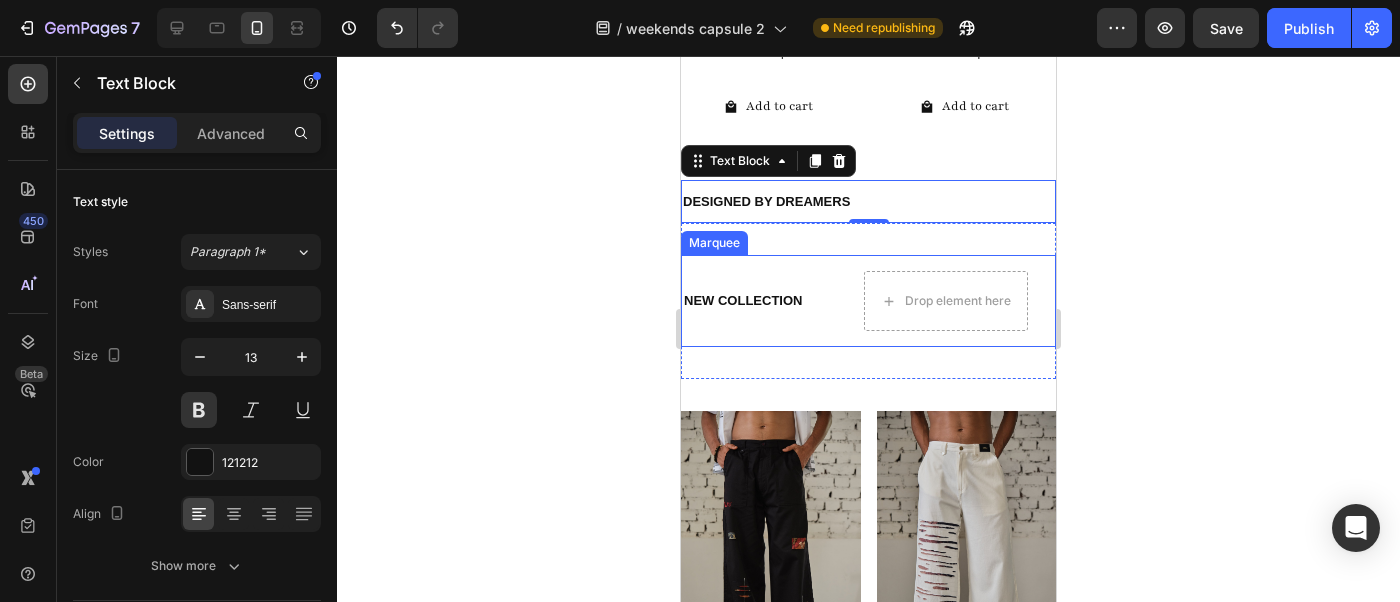 click 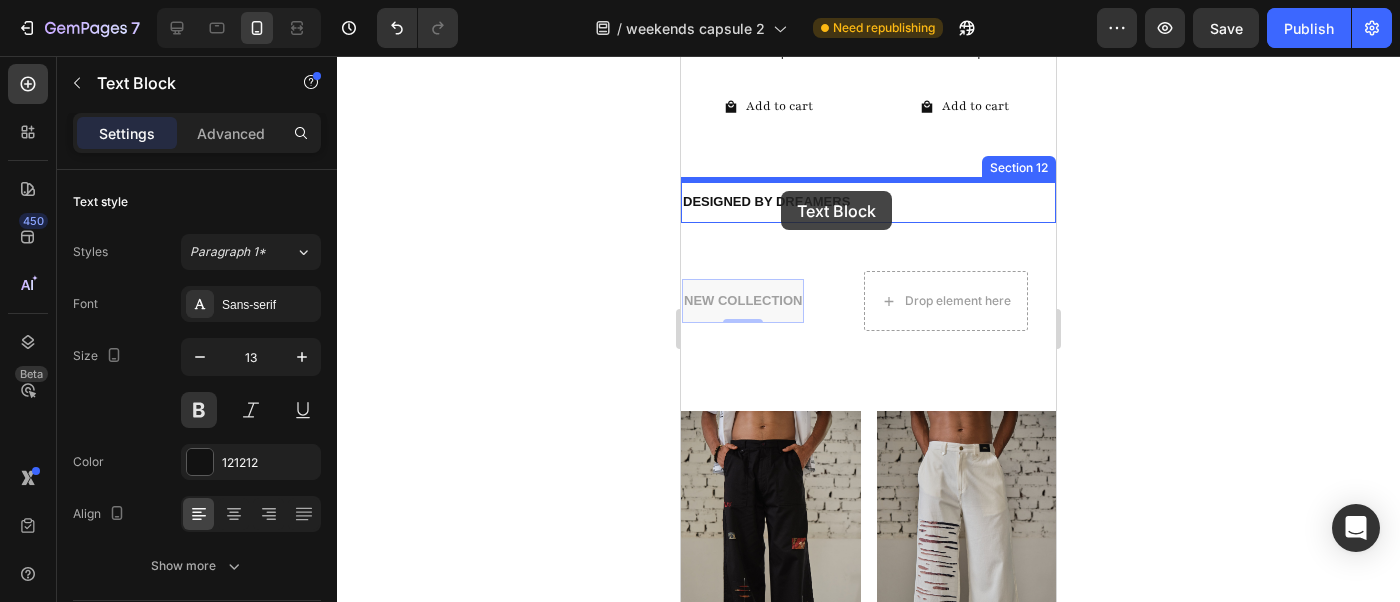 drag, startPoint x: 788, startPoint y: 307, endPoint x: 781, endPoint y: 193, distance: 114.21471 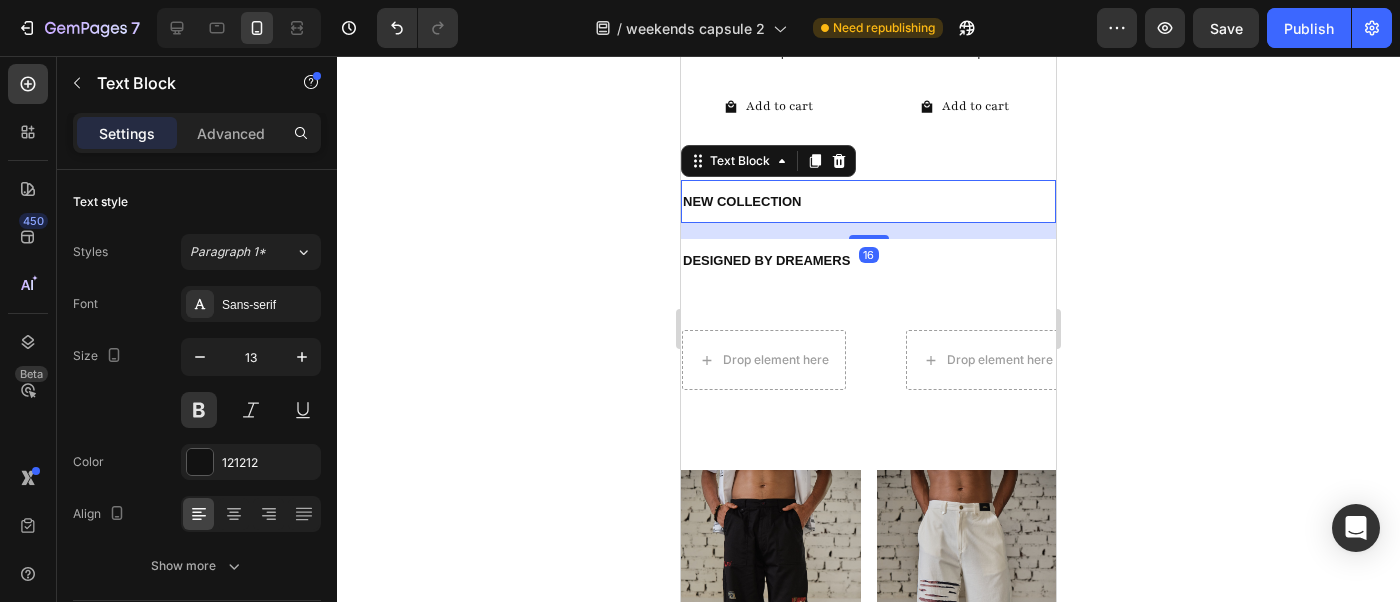 click 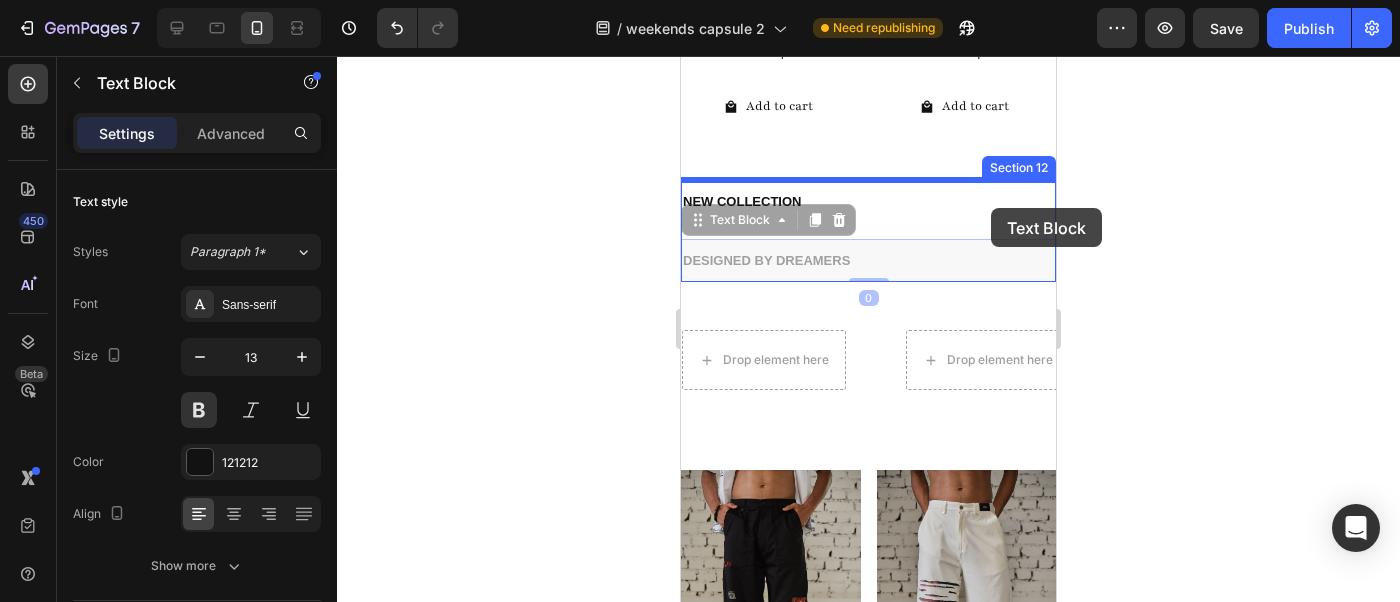 drag, startPoint x: 828, startPoint y: 262, endPoint x: 993, endPoint y: 208, distance: 173.61163 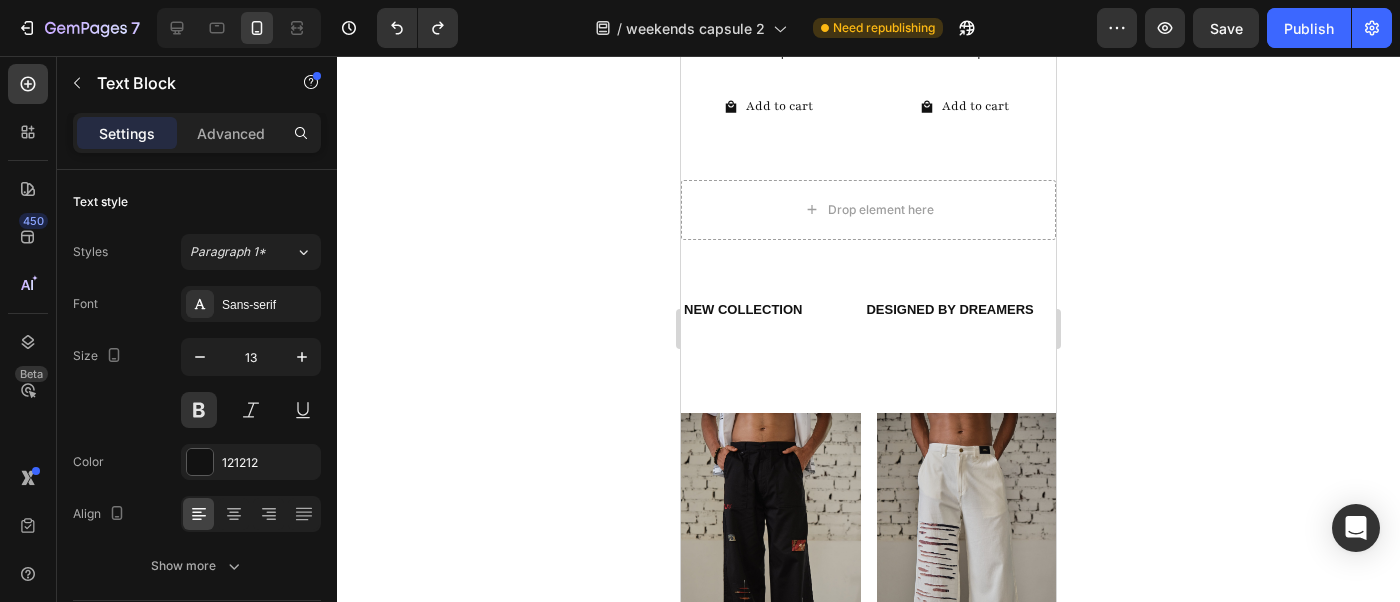click 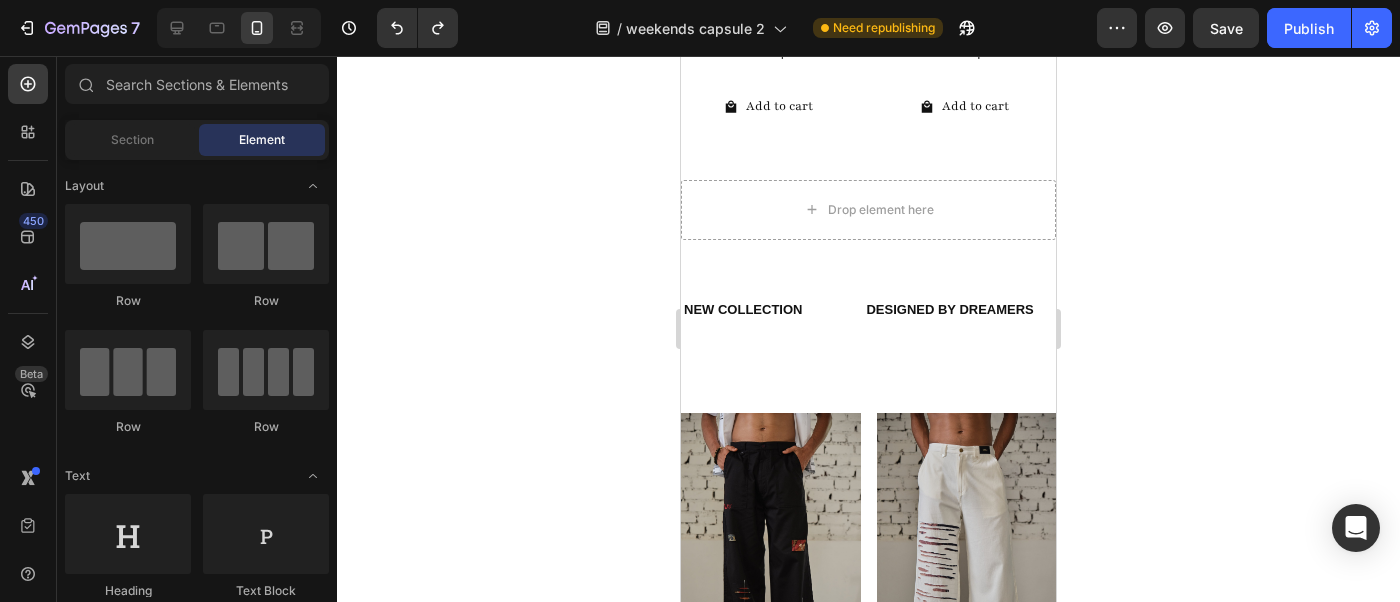 click 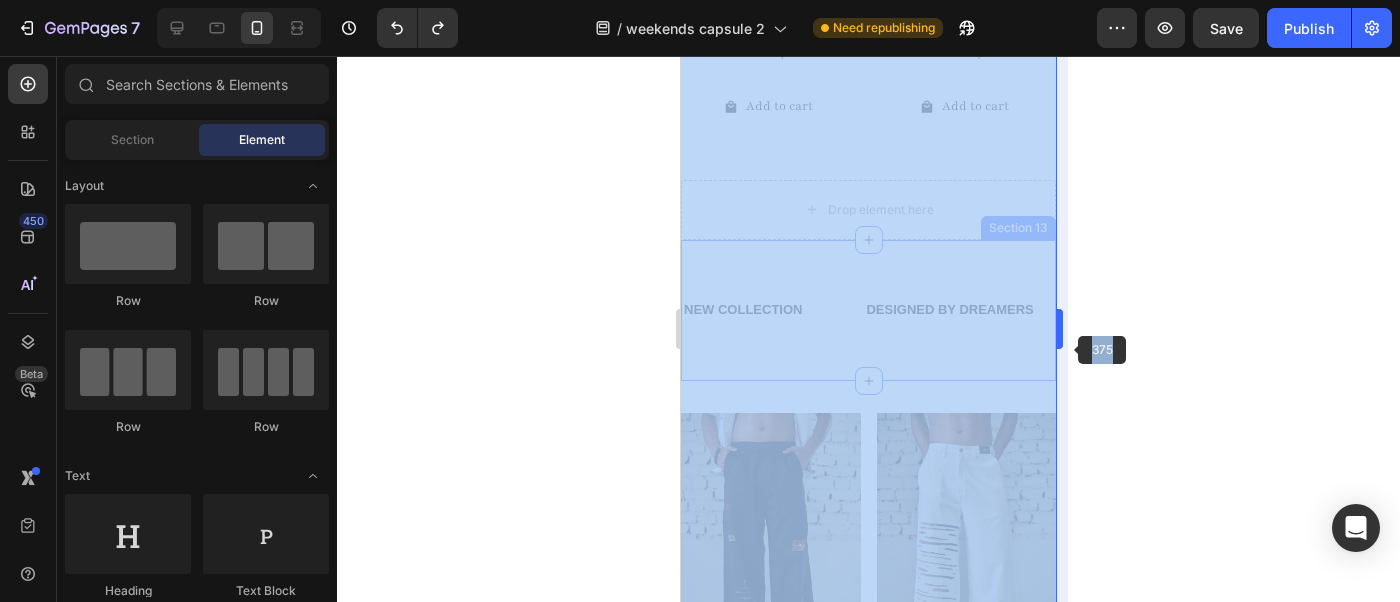 drag, startPoint x: 652, startPoint y: 273, endPoint x: 1055, endPoint y: 349, distance: 410.10364 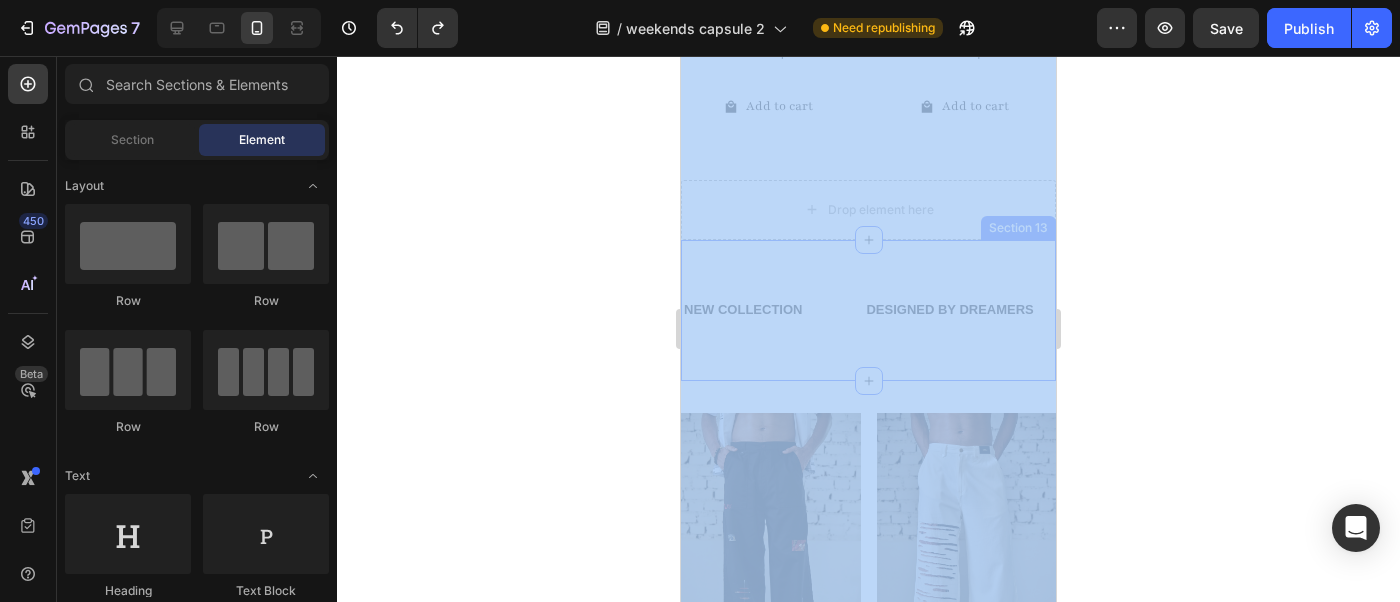 click 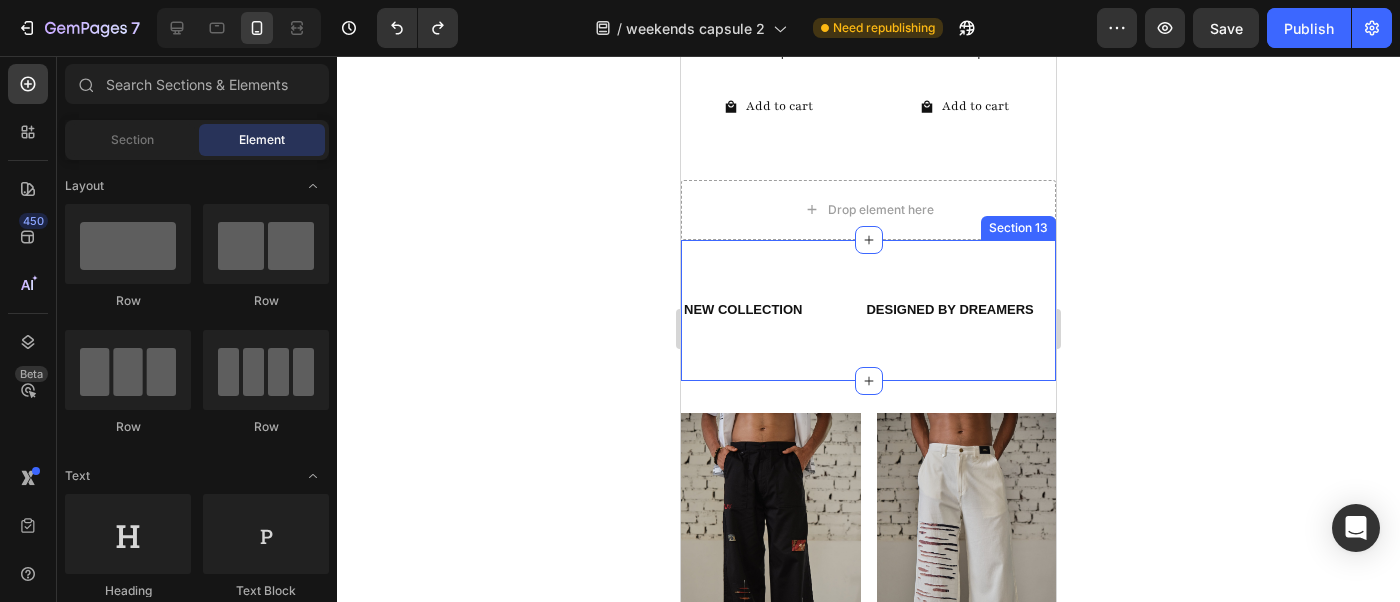 click 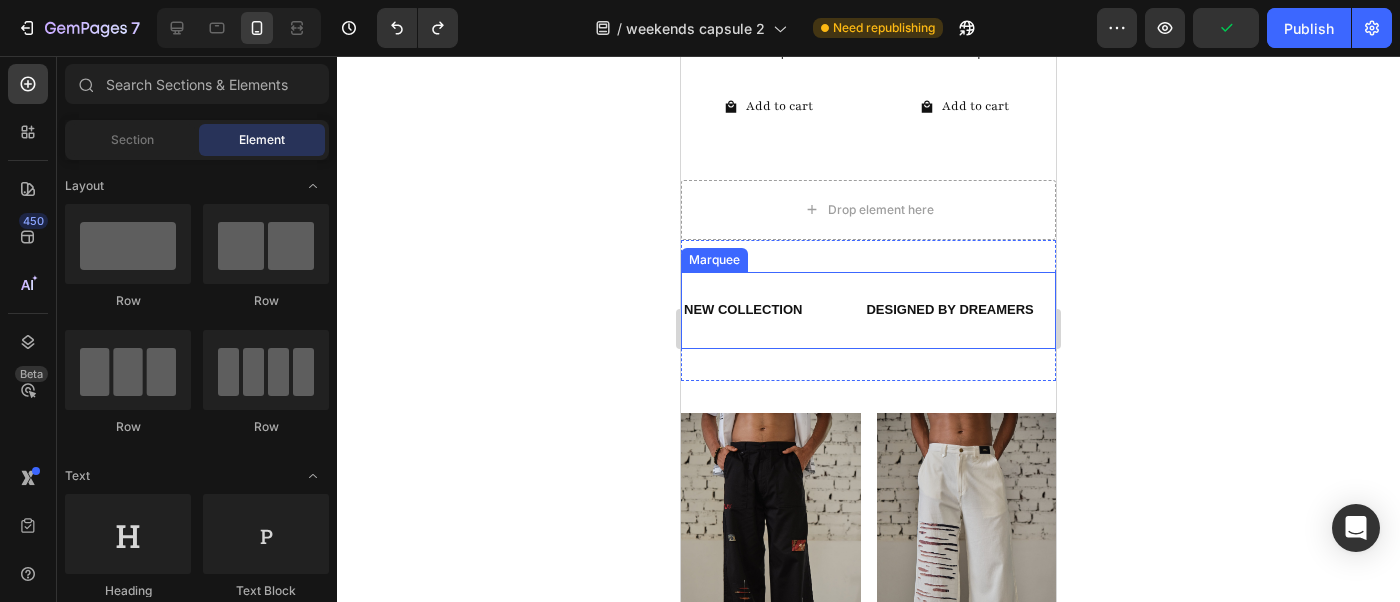 click on "NEW COLLECTION Text Block DESIGNED BY DREAMERS Text Block CRAFTED BY ARTISANS Text Block LIMITED PIECES Text Block NEW COLLECTION Text Block DESIGNED BY DREAMERS Text Block CRAFTED BY ARTISANS Text Block LIMITED PIECES Text Block Marquee" at bounding box center [868, 310] 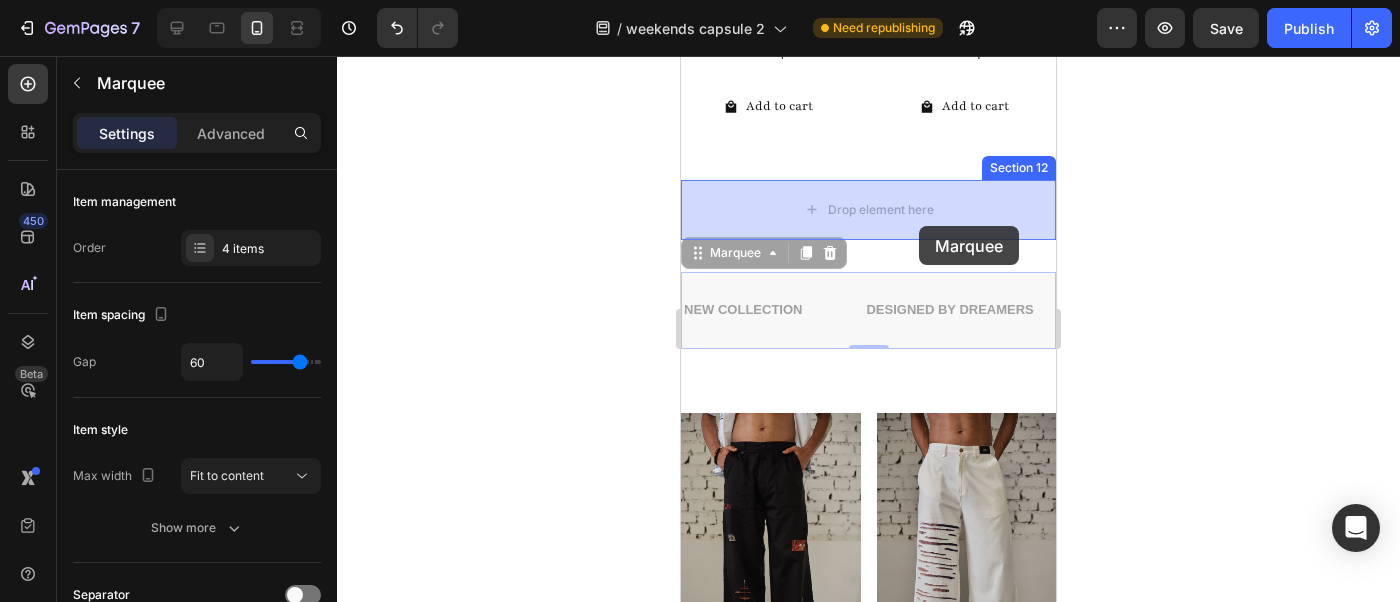 drag, startPoint x: 926, startPoint y: 336, endPoint x: 919, endPoint y: 227, distance: 109.22454 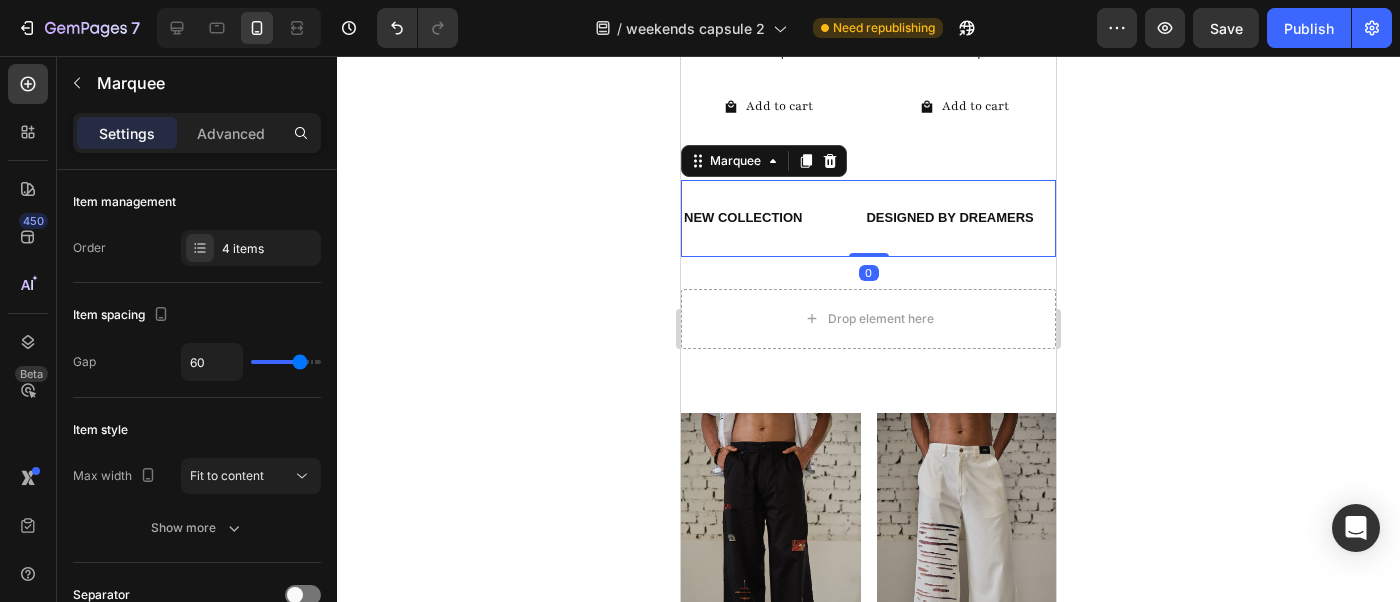click 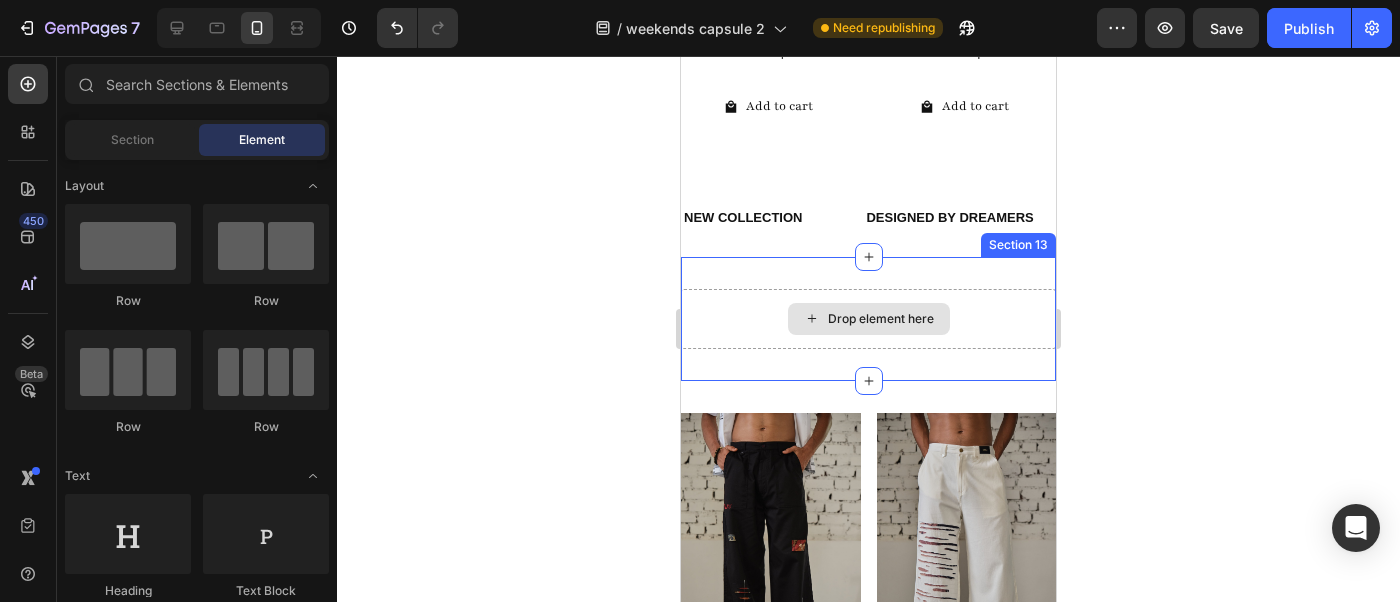 click on "Drop element here" at bounding box center [868, 319] 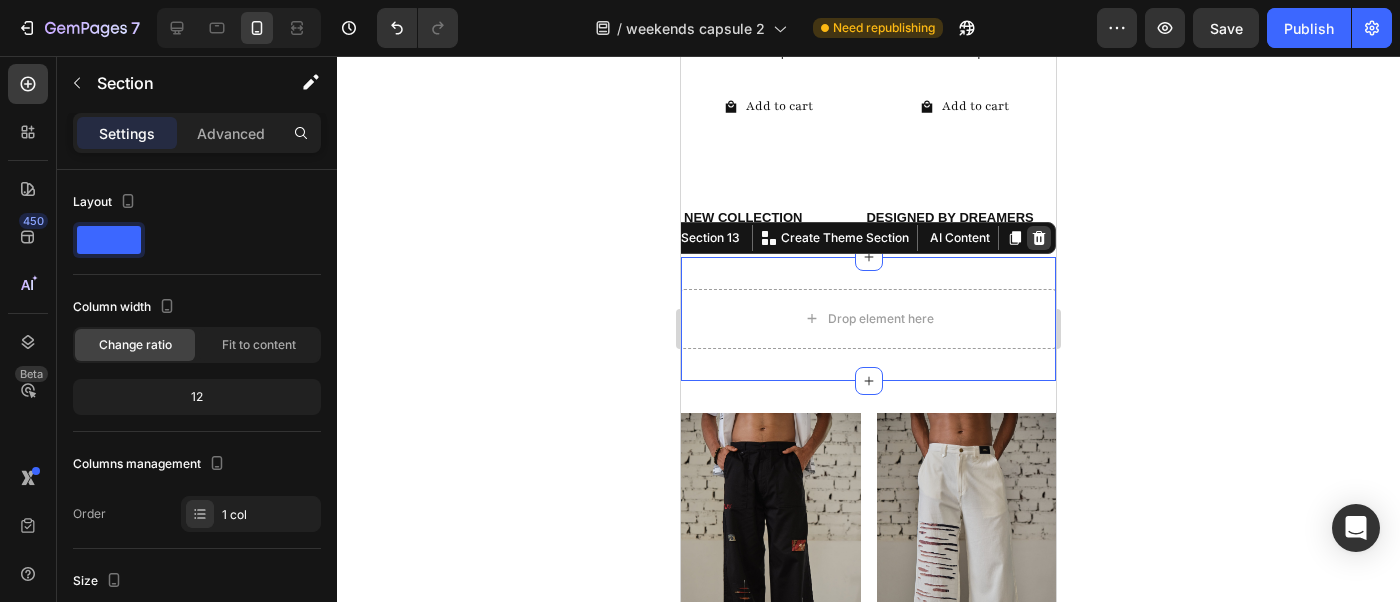 click 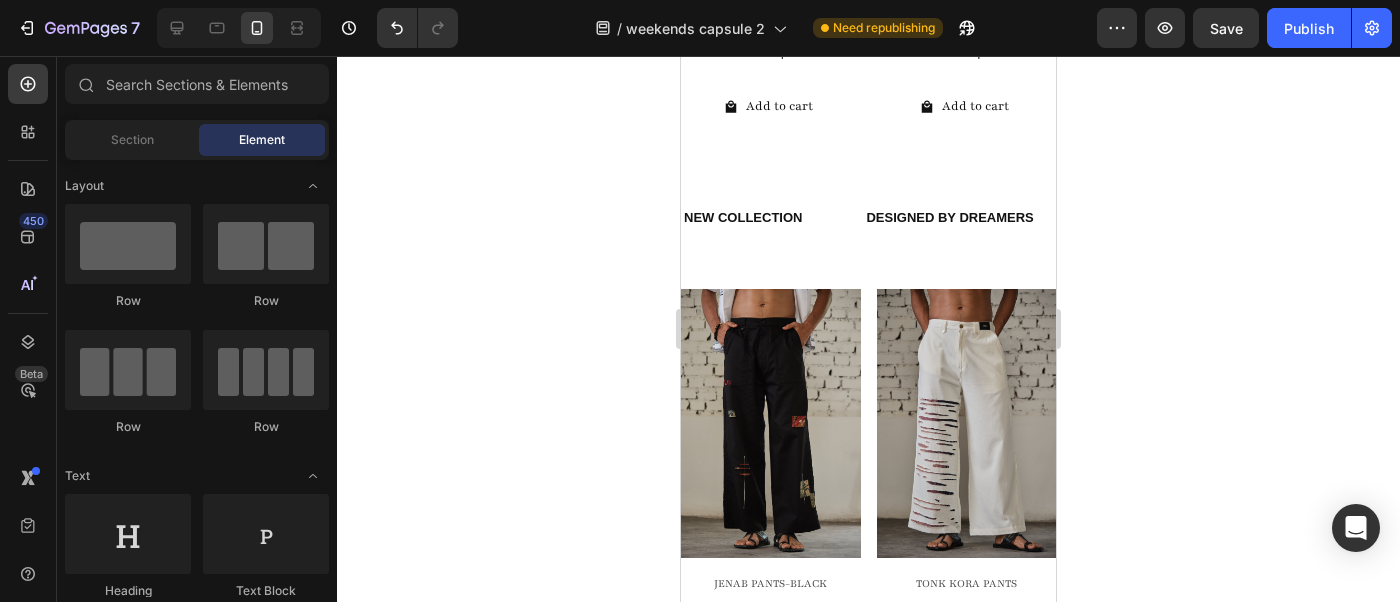 click 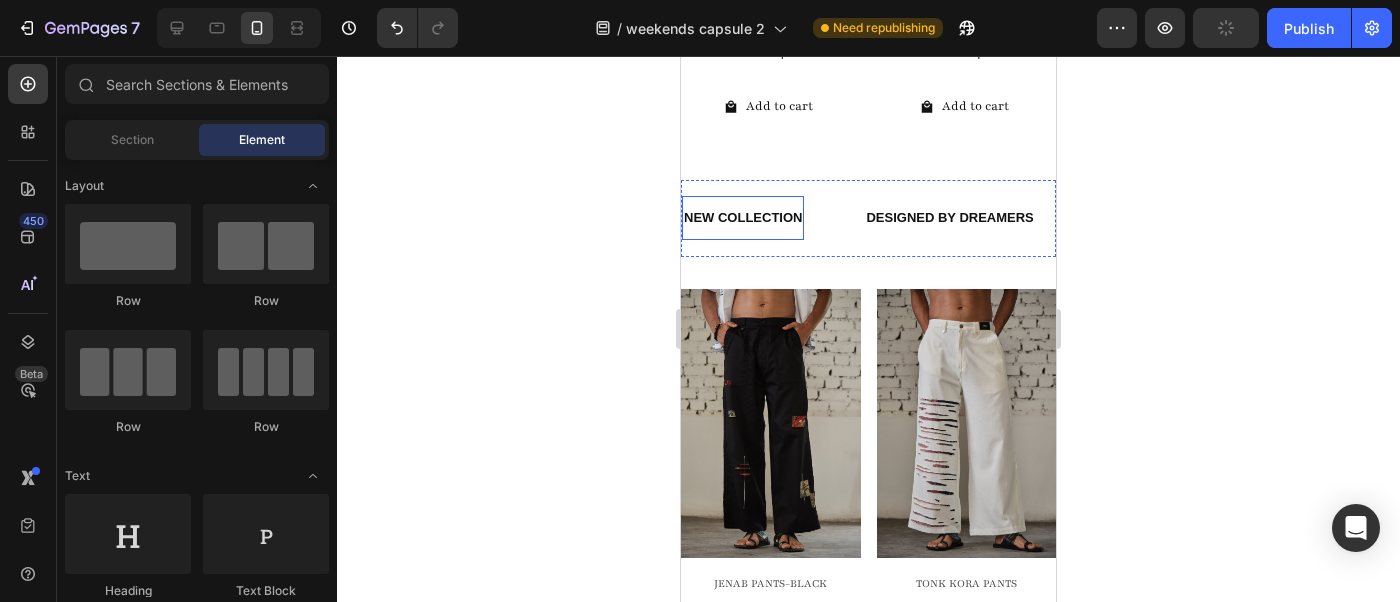 click on "NEW COLLECTION" at bounding box center [743, 217] 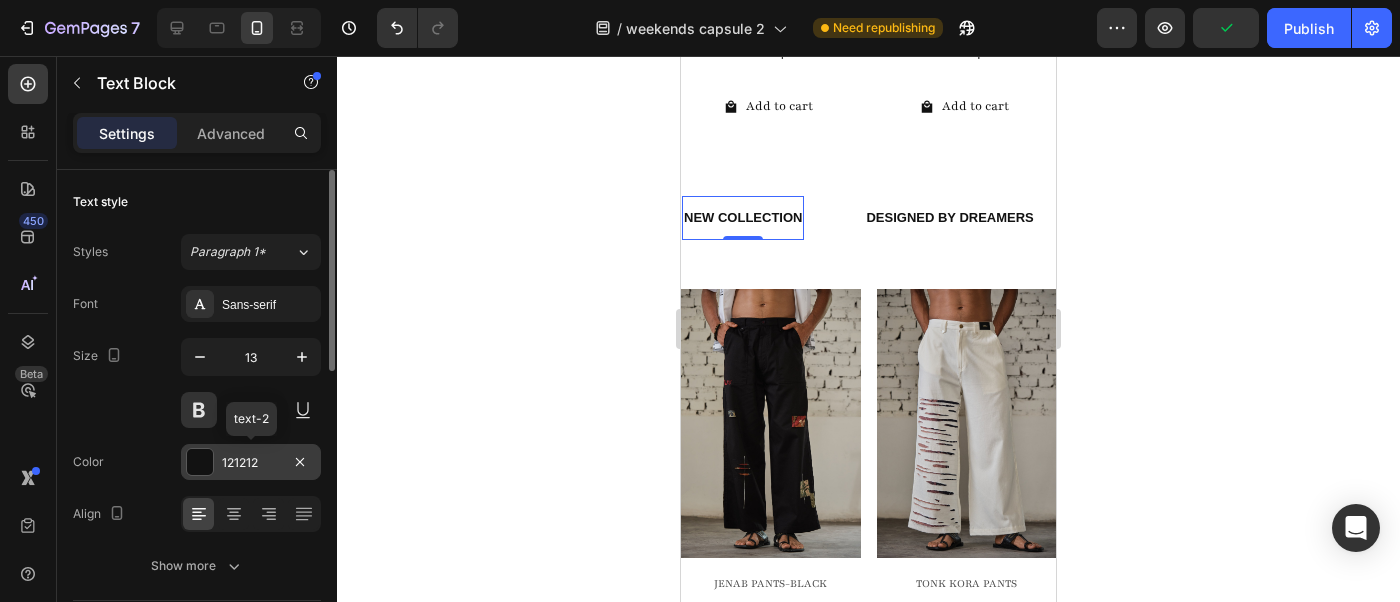 click at bounding box center [200, 462] 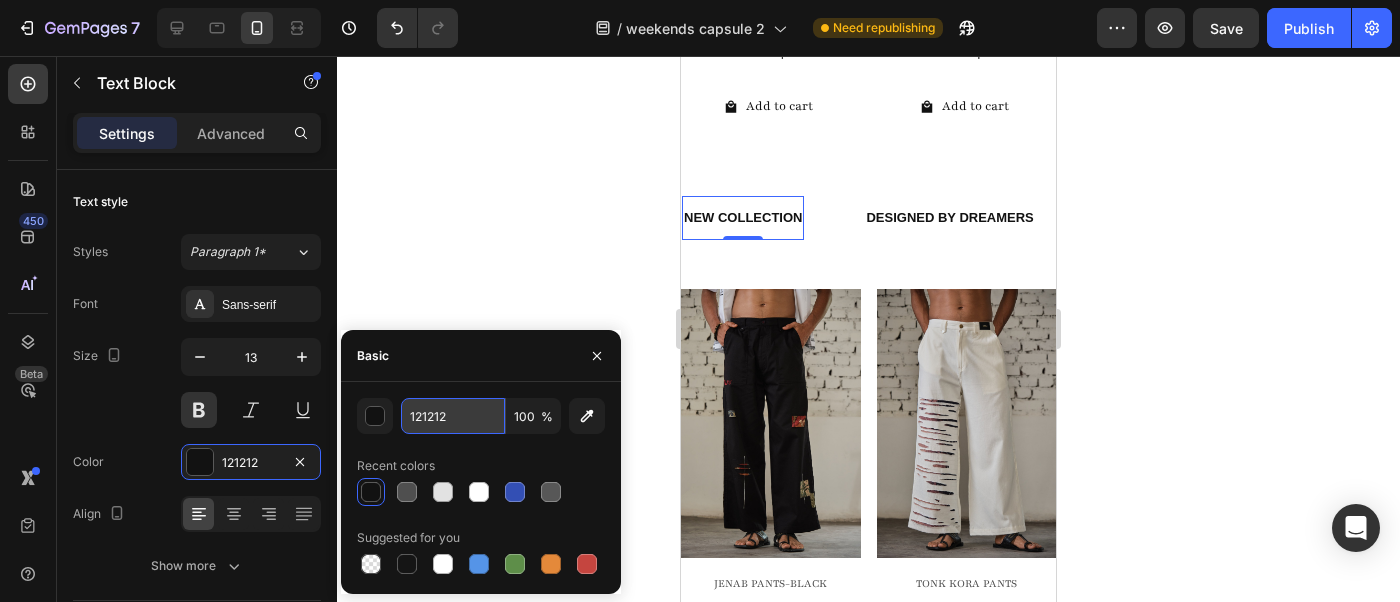click on "121212" at bounding box center (453, 416) 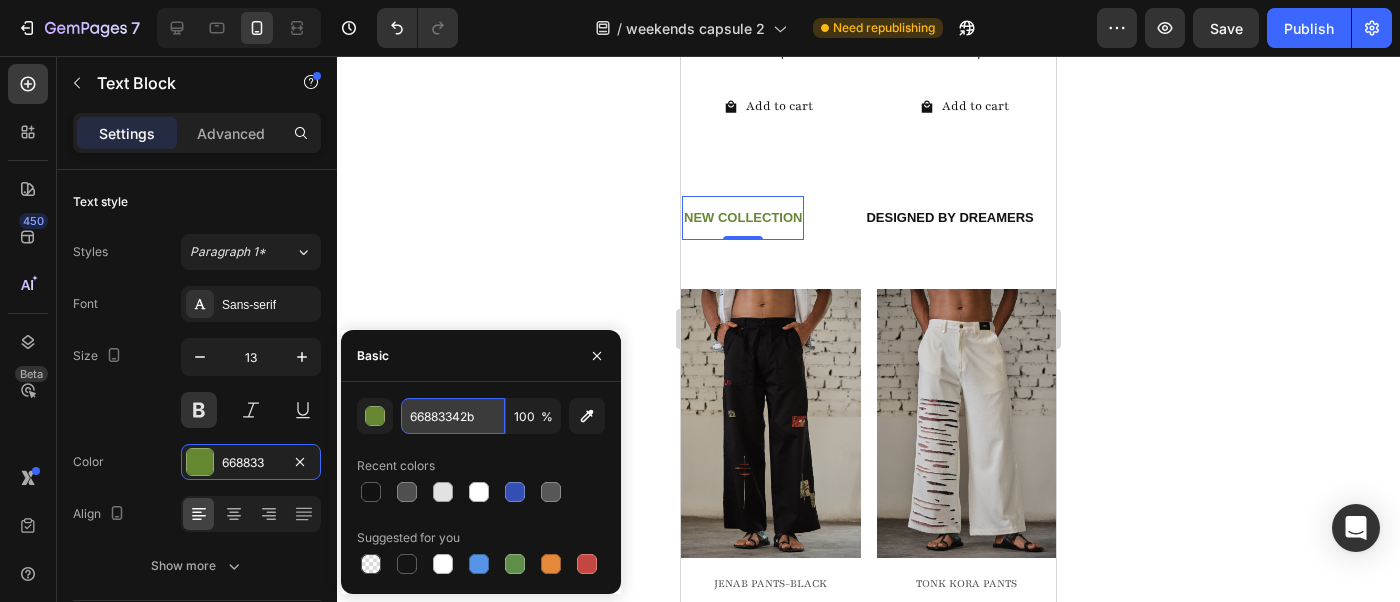 click on "66883342b" at bounding box center (453, 416) 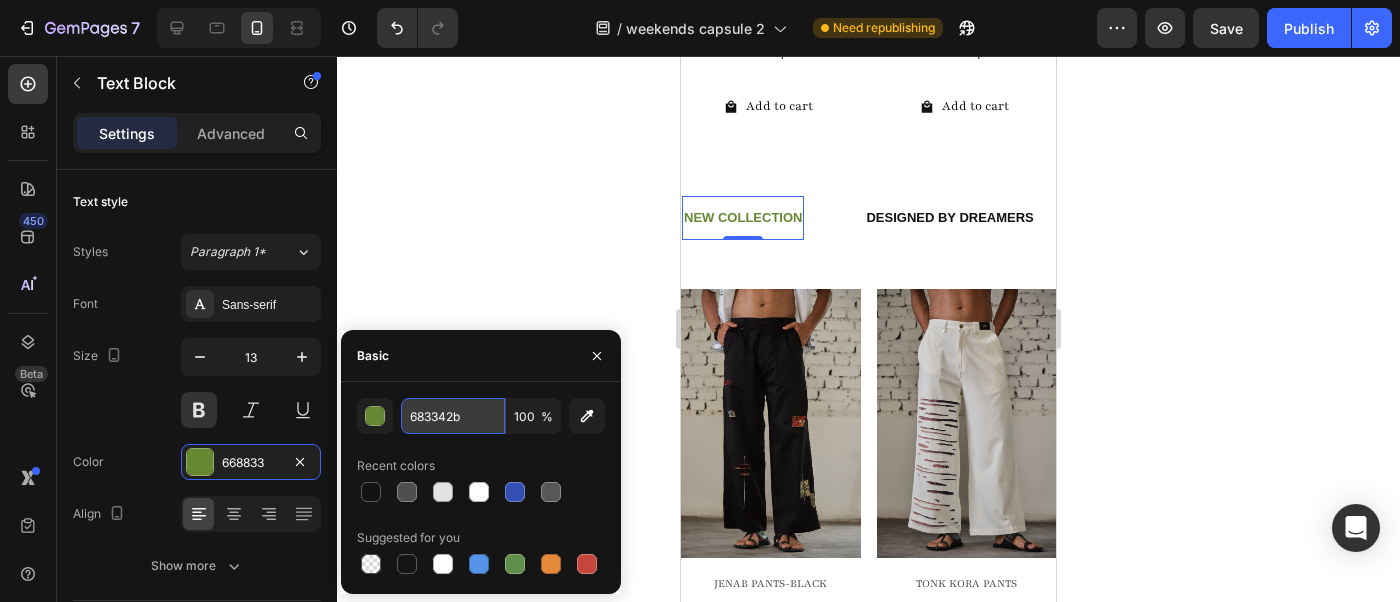 type on "68342B" 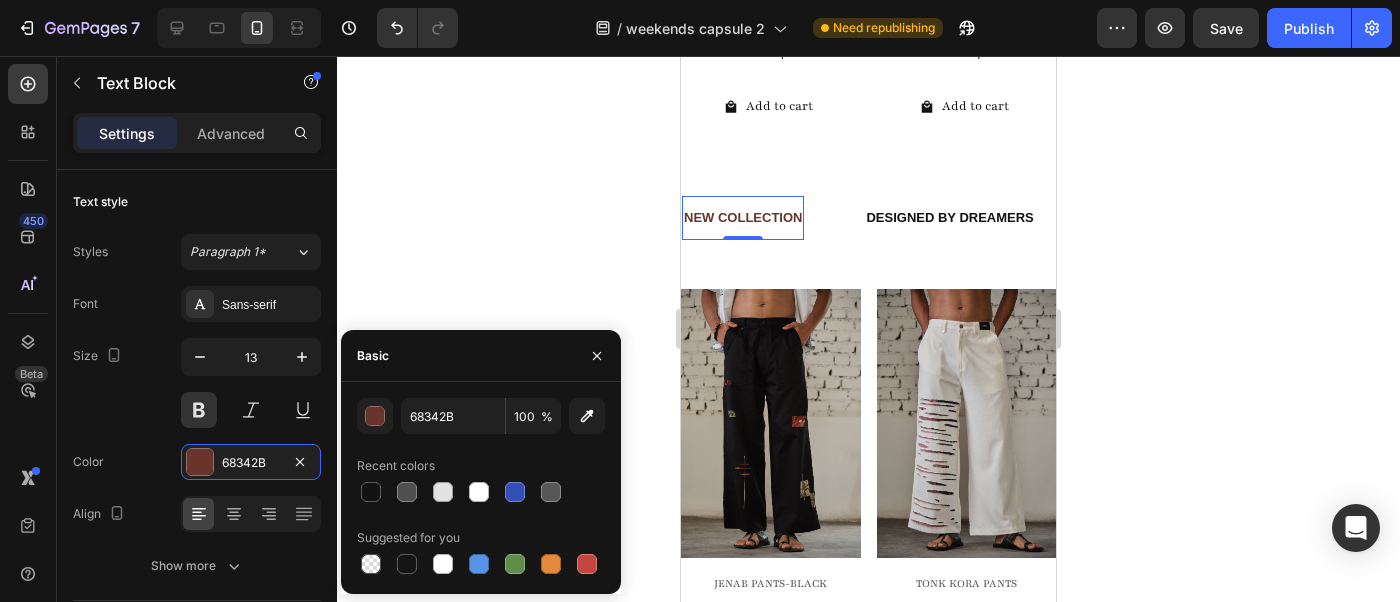 click 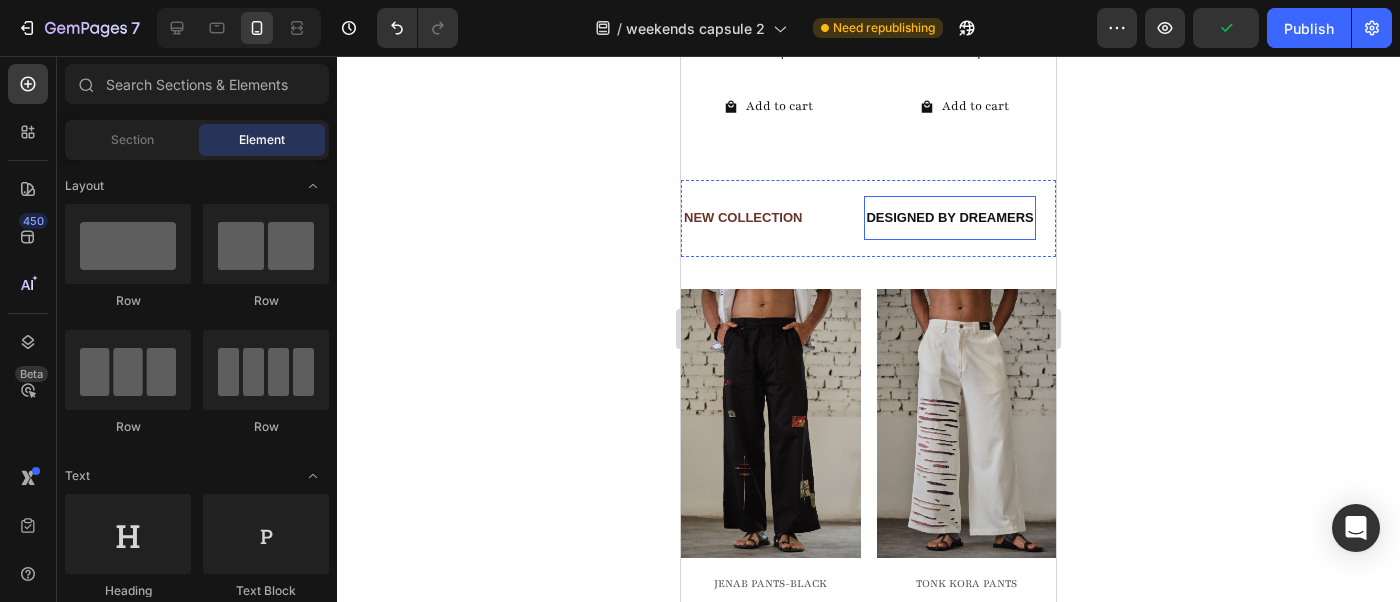 click on "DESIGNED BY DREAMERS" at bounding box center [949, 217] 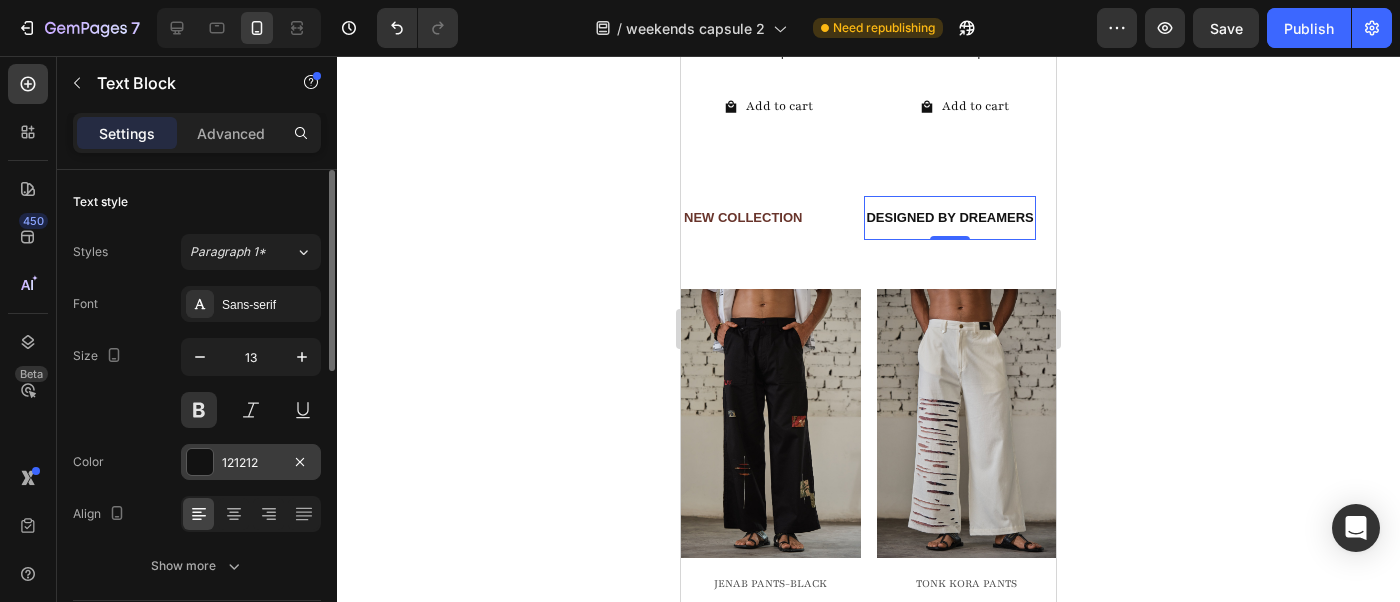 click at bounding box center (200, 462) 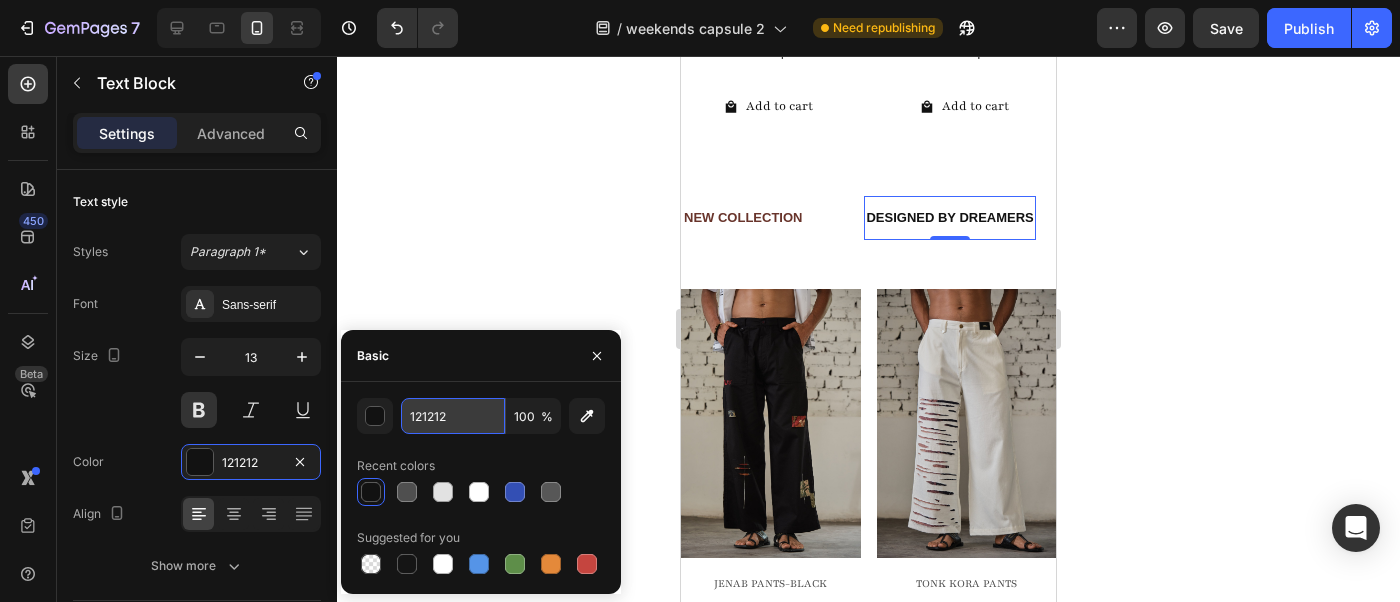 click on "121212" at bounding box center (453, 416) 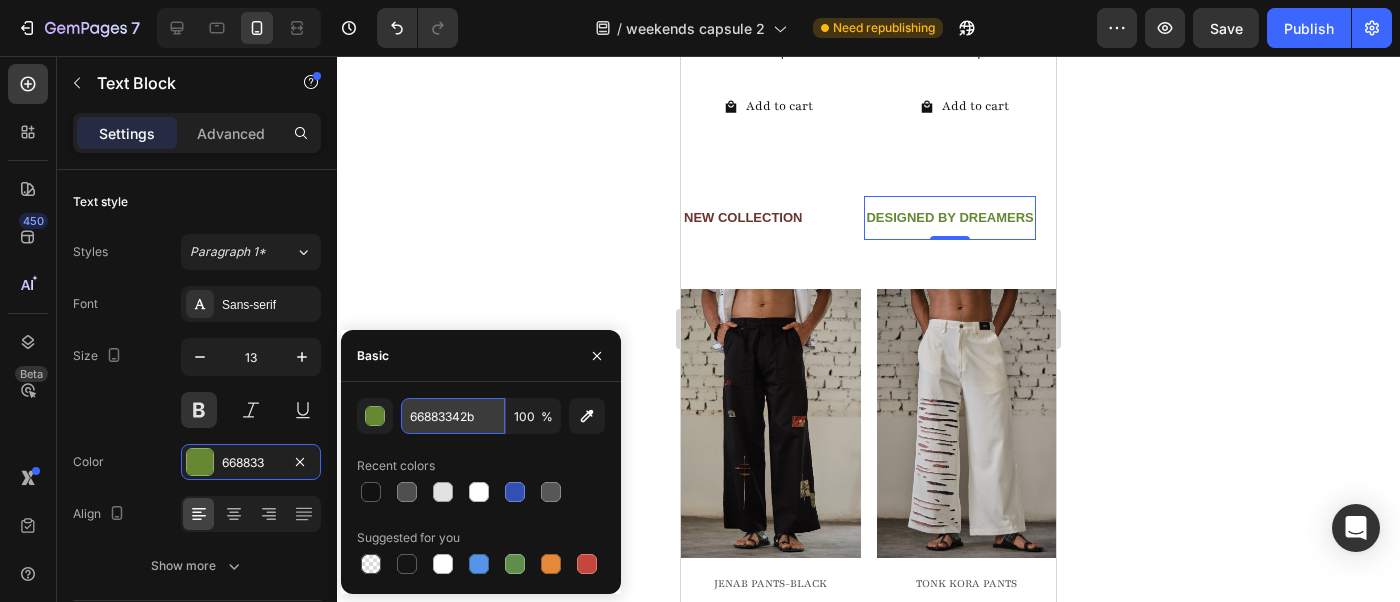 click on "66883342b" at bounding box center (453, 416) 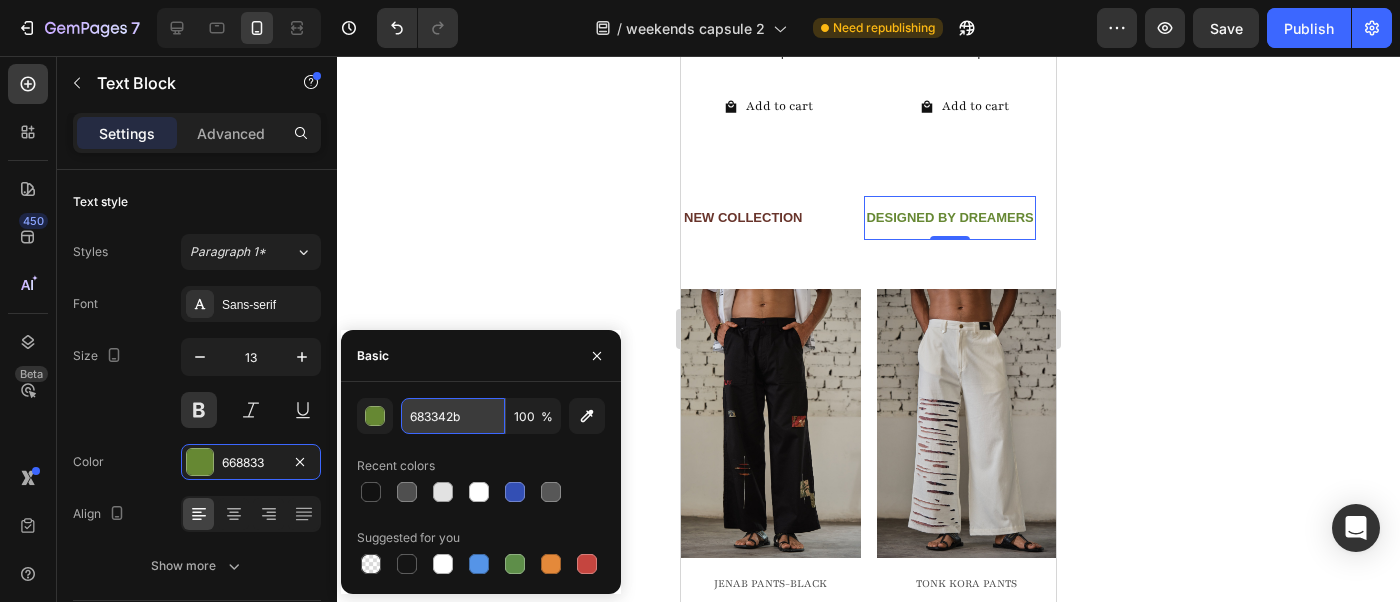 type on "68342B" 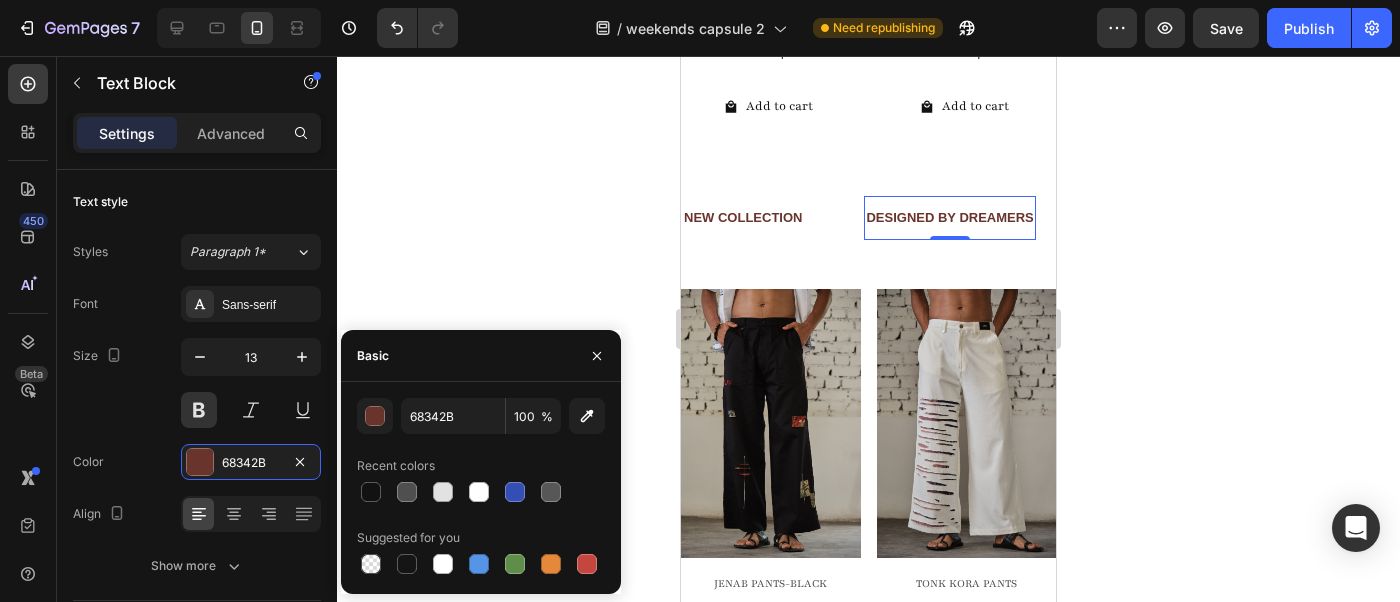 click 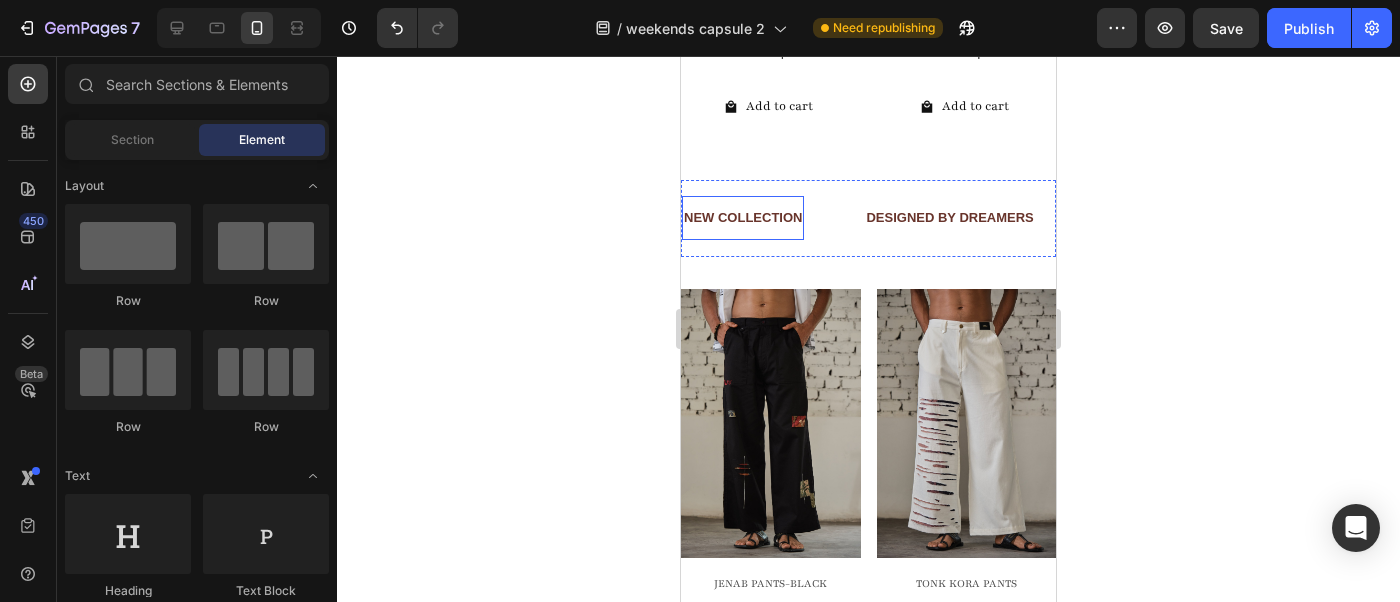 click on "NEW COLLECTION" at bounding box center [743, 217] 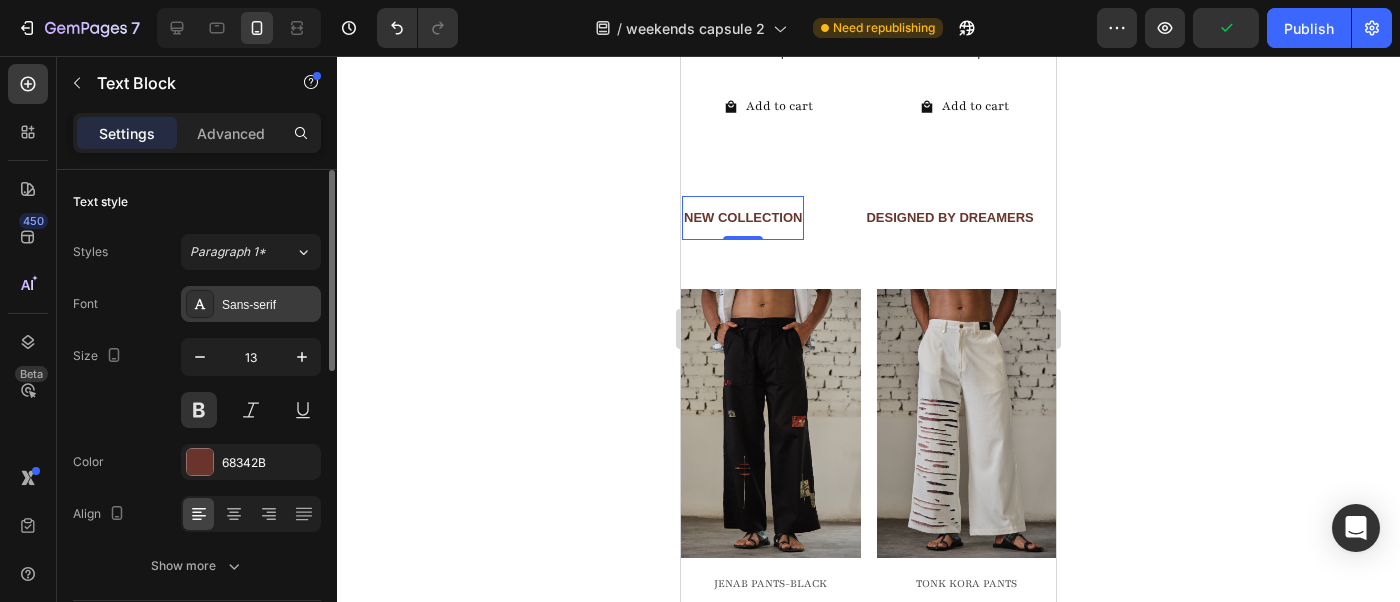 click on "Sans-serif" at bounding box center (251, 304) 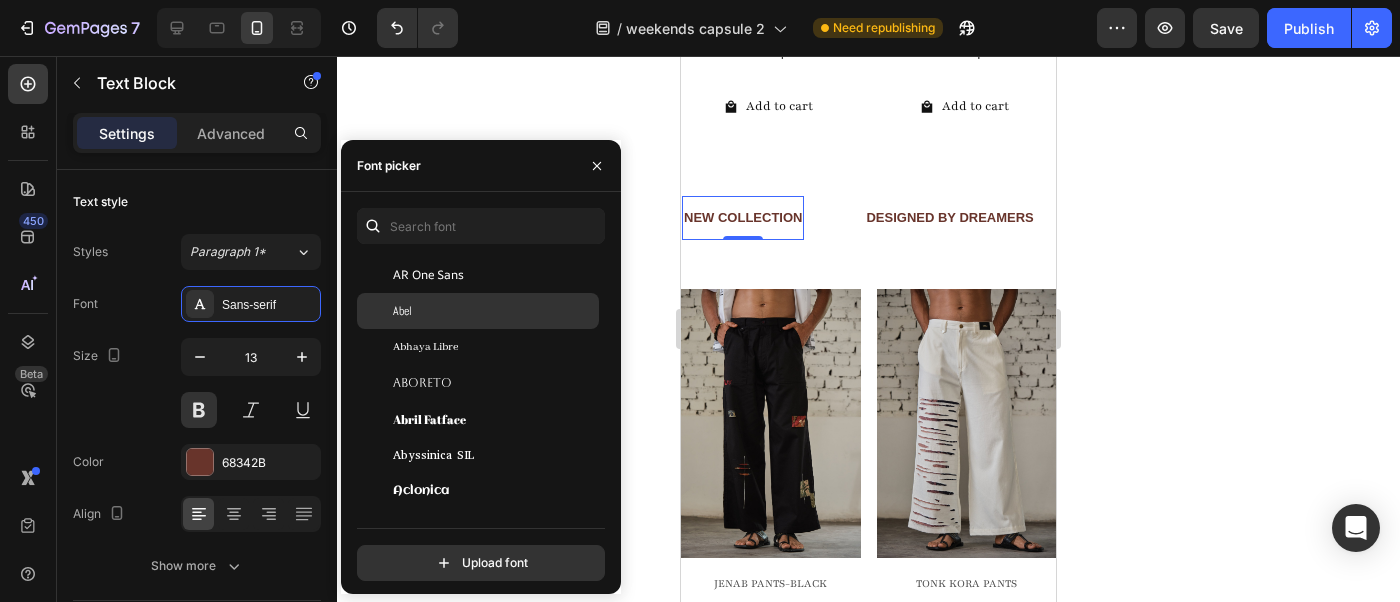scroll, scrollTop: 414, scrollLeft: 0, axis: vertical 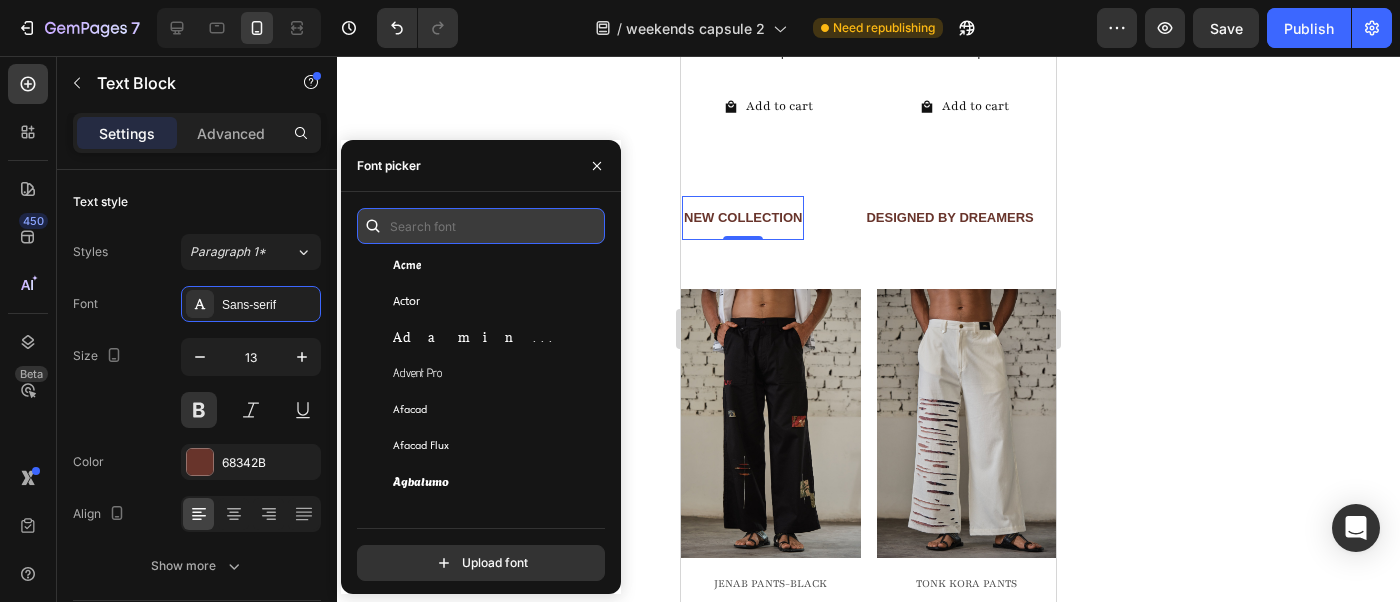 click at bounding box center (481, 226) 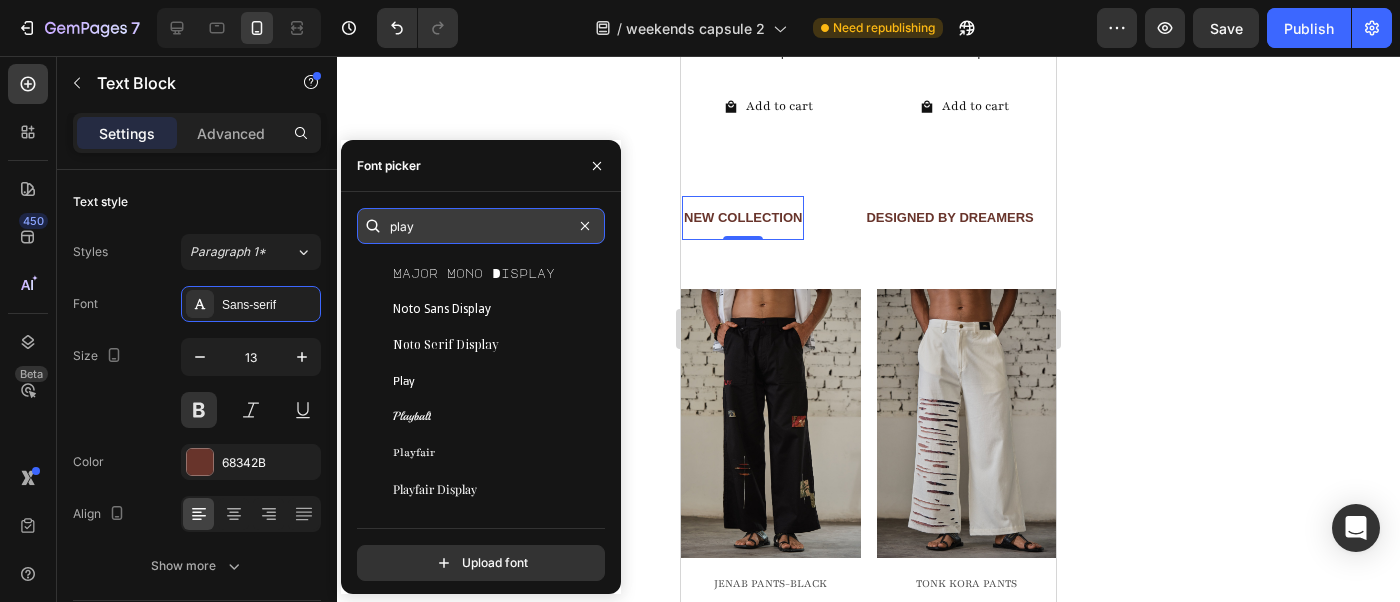 scroll, scrollTop: 0, scrollLeft: 0, axis: both 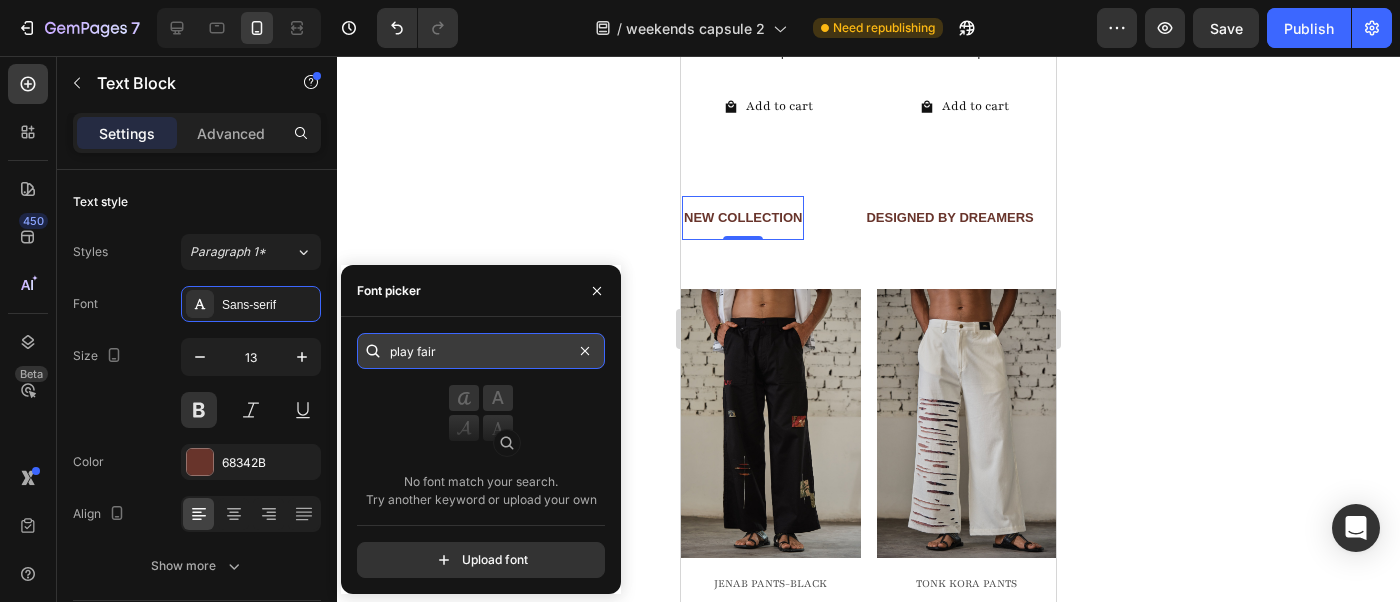 click on "play fair" at bounding box center [481, 351] 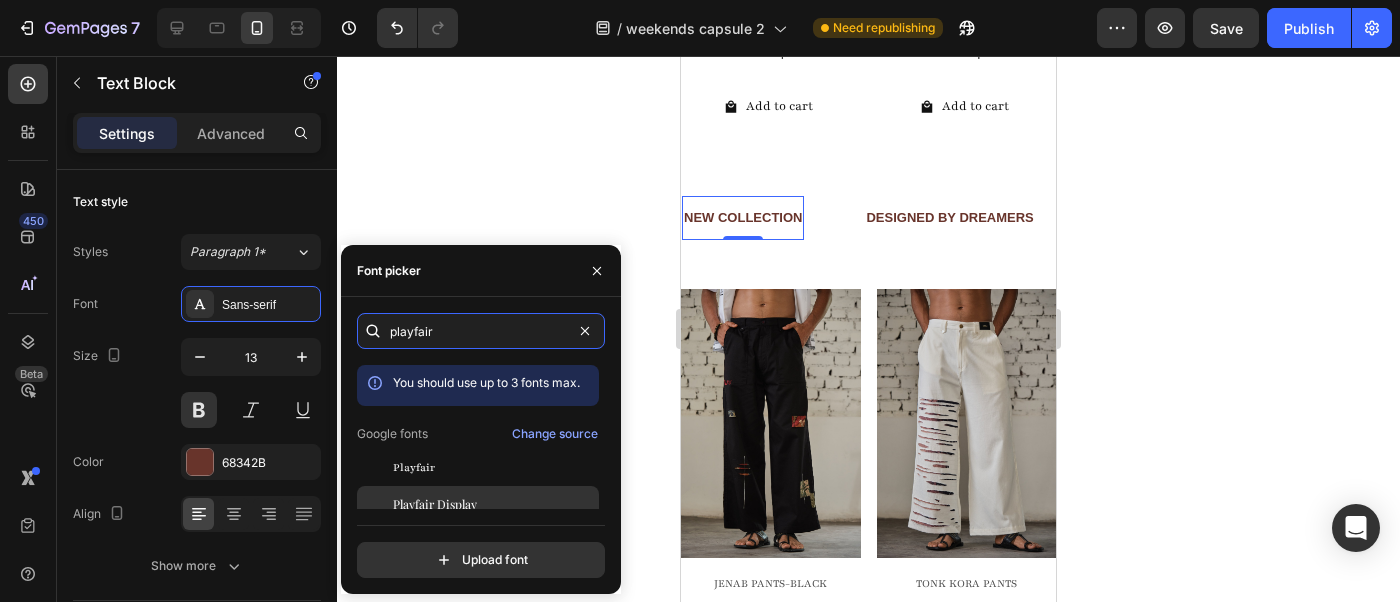 type on "playfair" 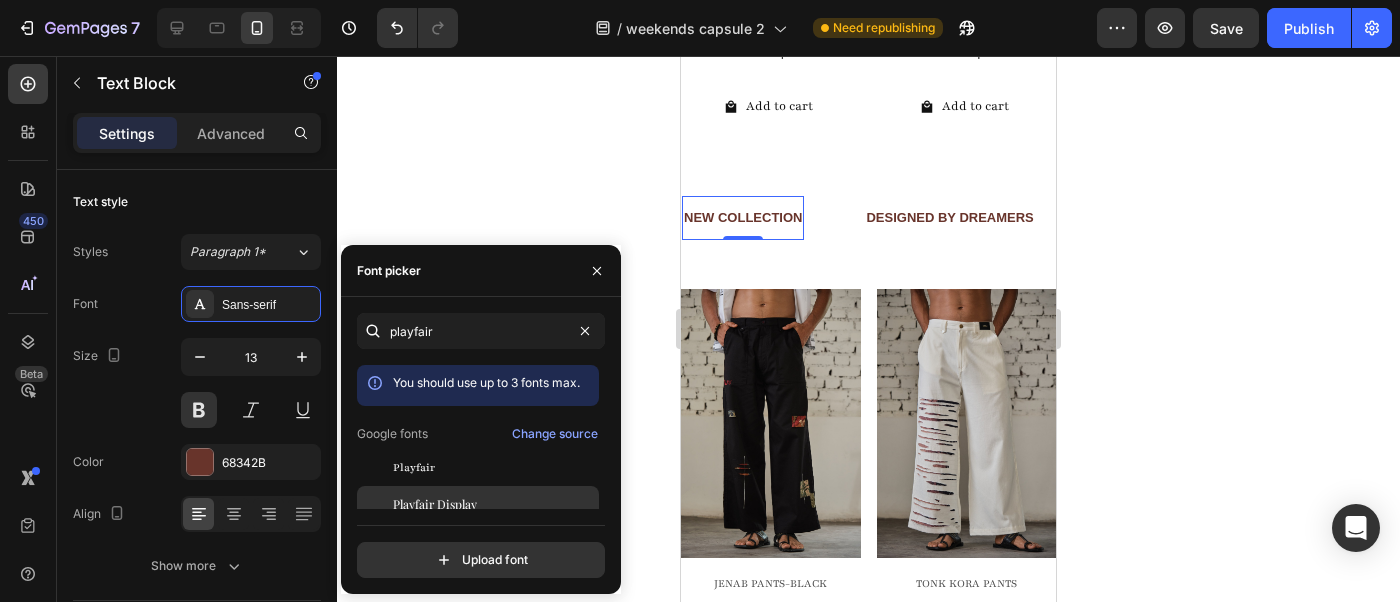 click on "Playfair Display" at bounding box center (435, 504) 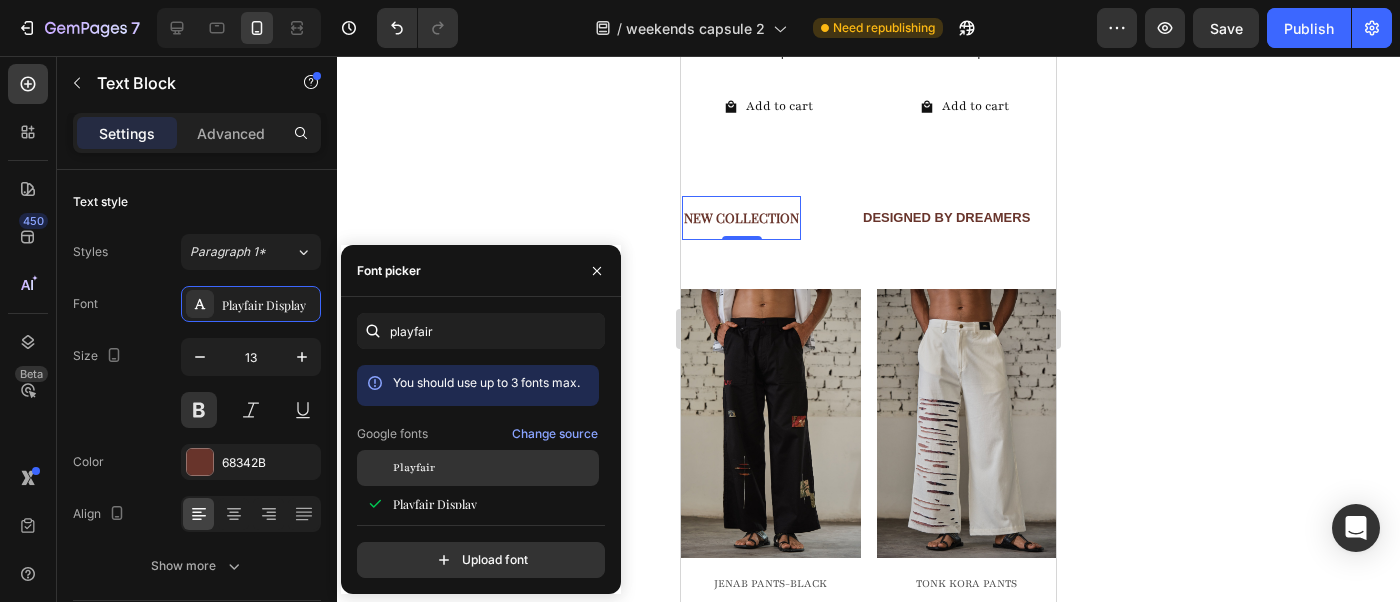 click on "Playfair" 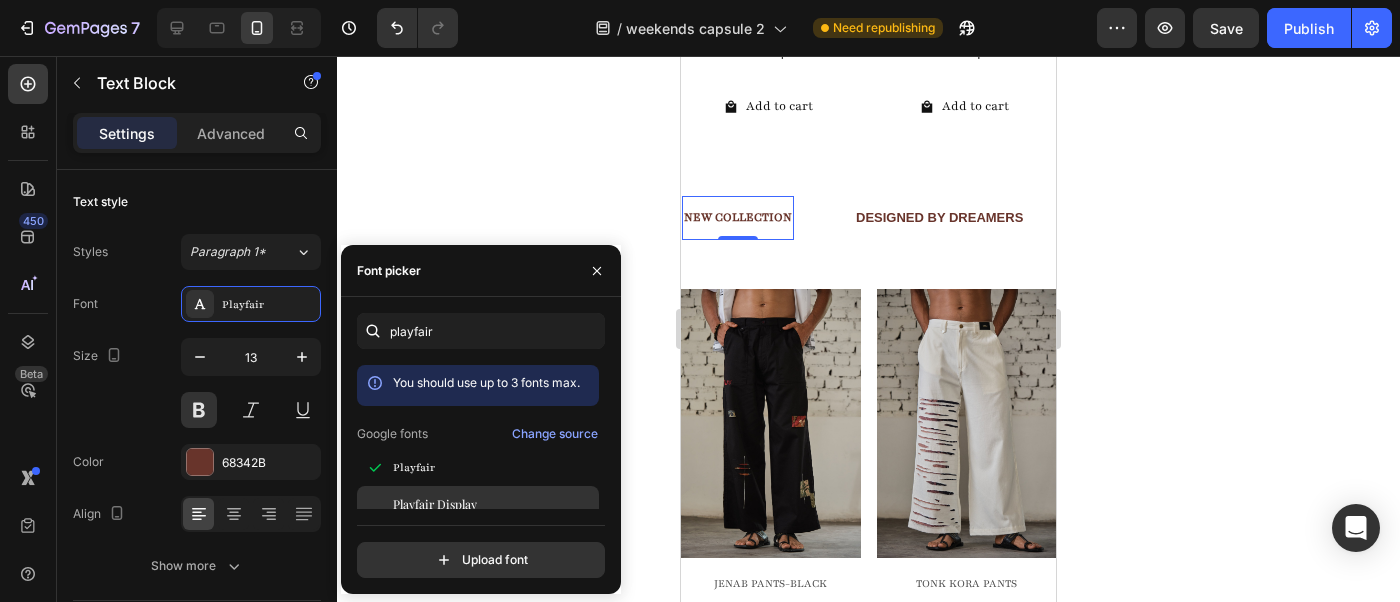 scroll, scrollTop: 49, scrollLeft: 0, axis: vertical 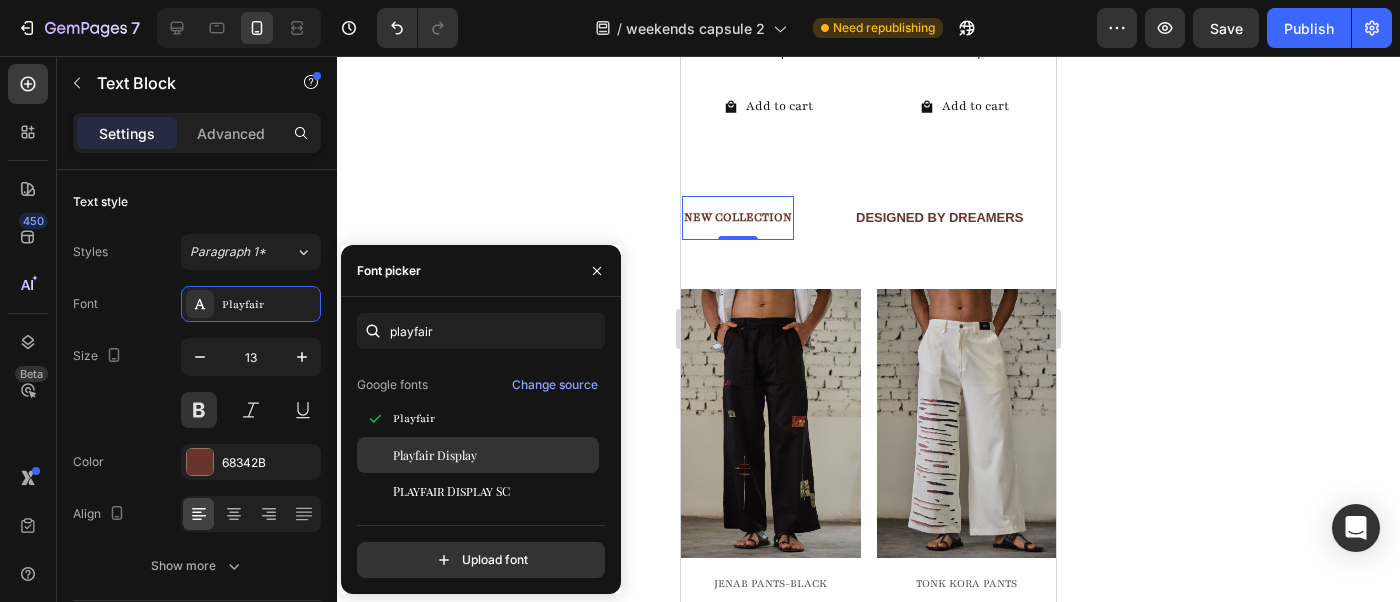 click on "Playfair Display SC" at bounding box center (451, 491) 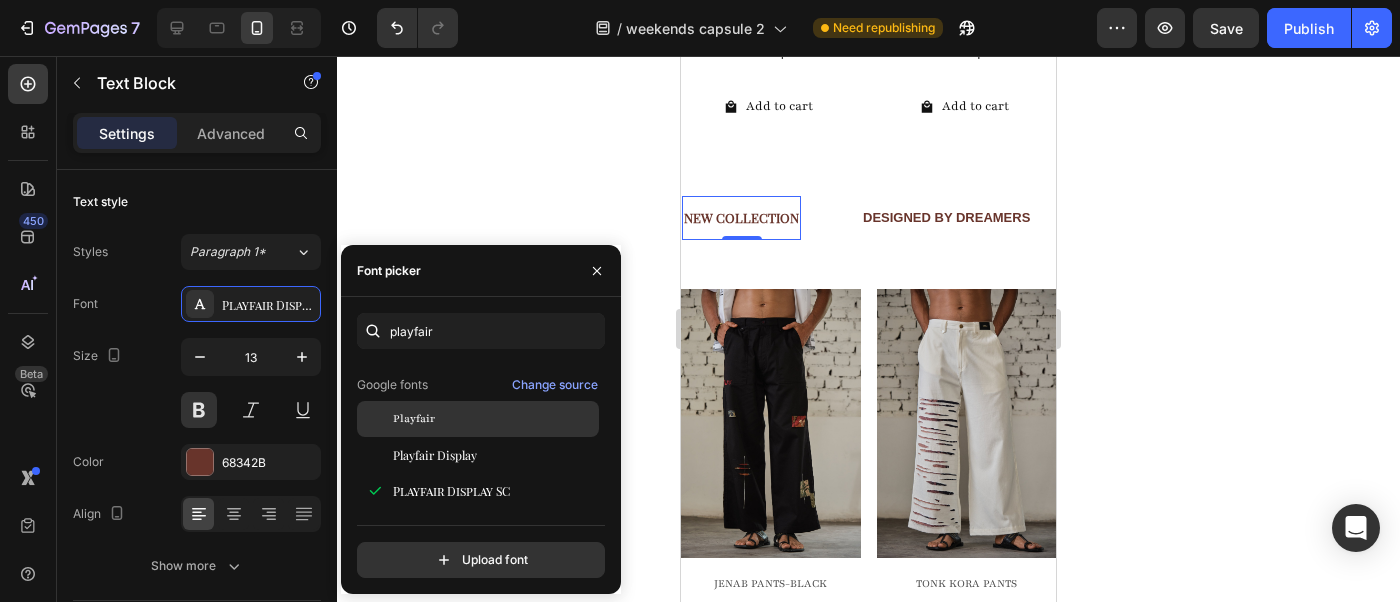 click on "Playfair" at bounding box center (494, 419) 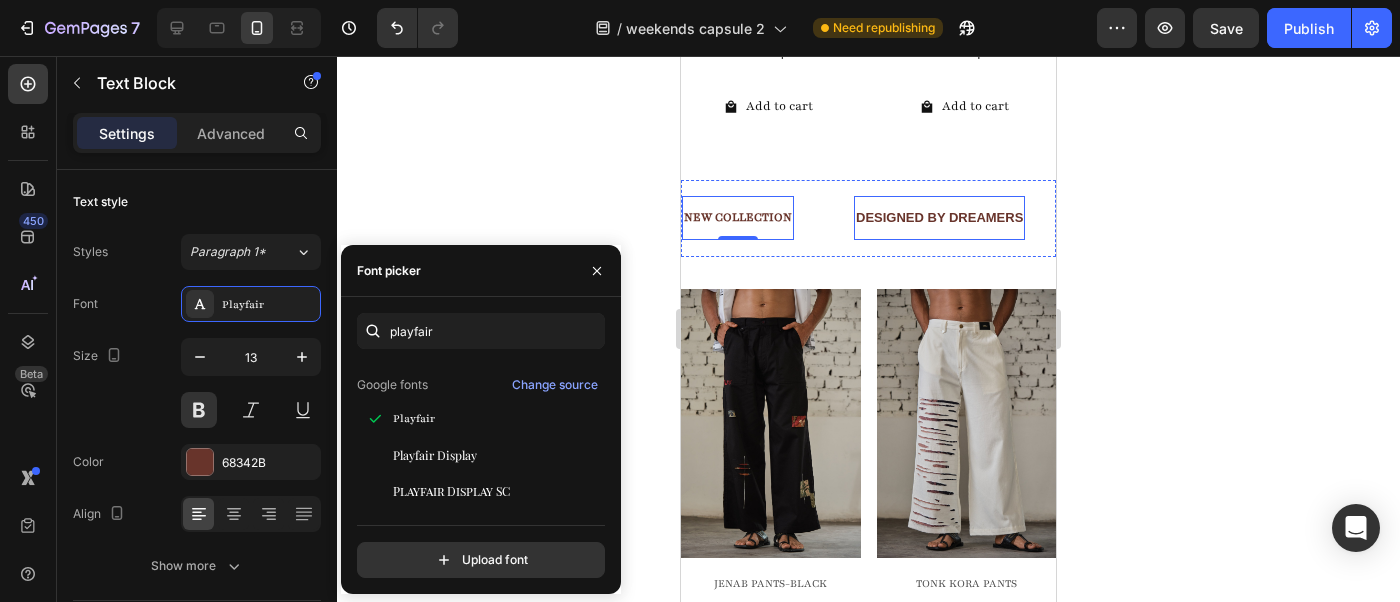 click on "DESIGNED BY DREAMERS Text Block" at bounding box center (939, 217) 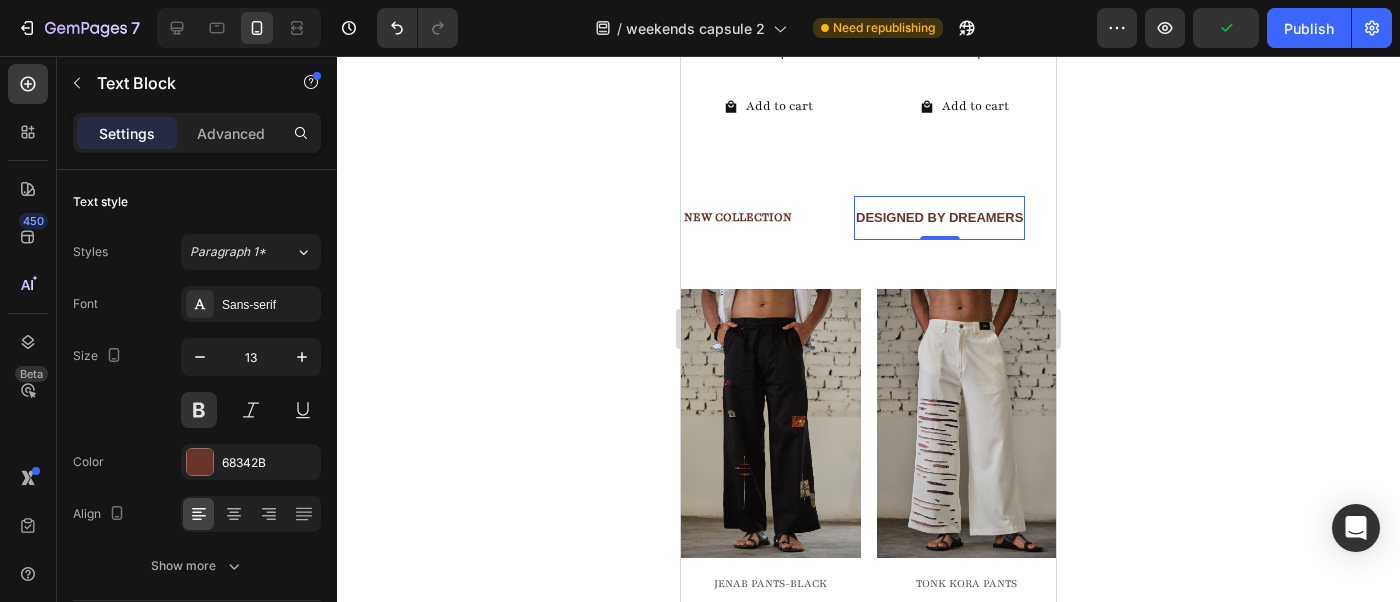 click on "DESIGNED BY DREAMERS" at bounding box center [939, 217] 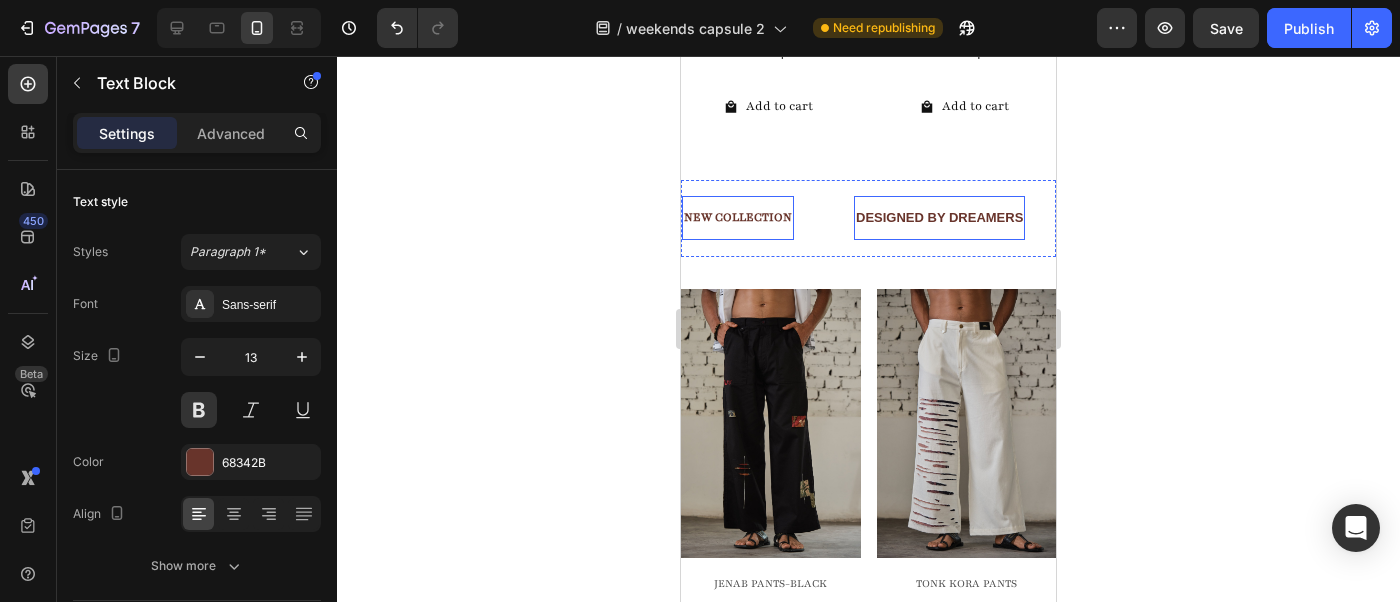 click on "NEW COLLECTION" at bounding box center [738, 217] 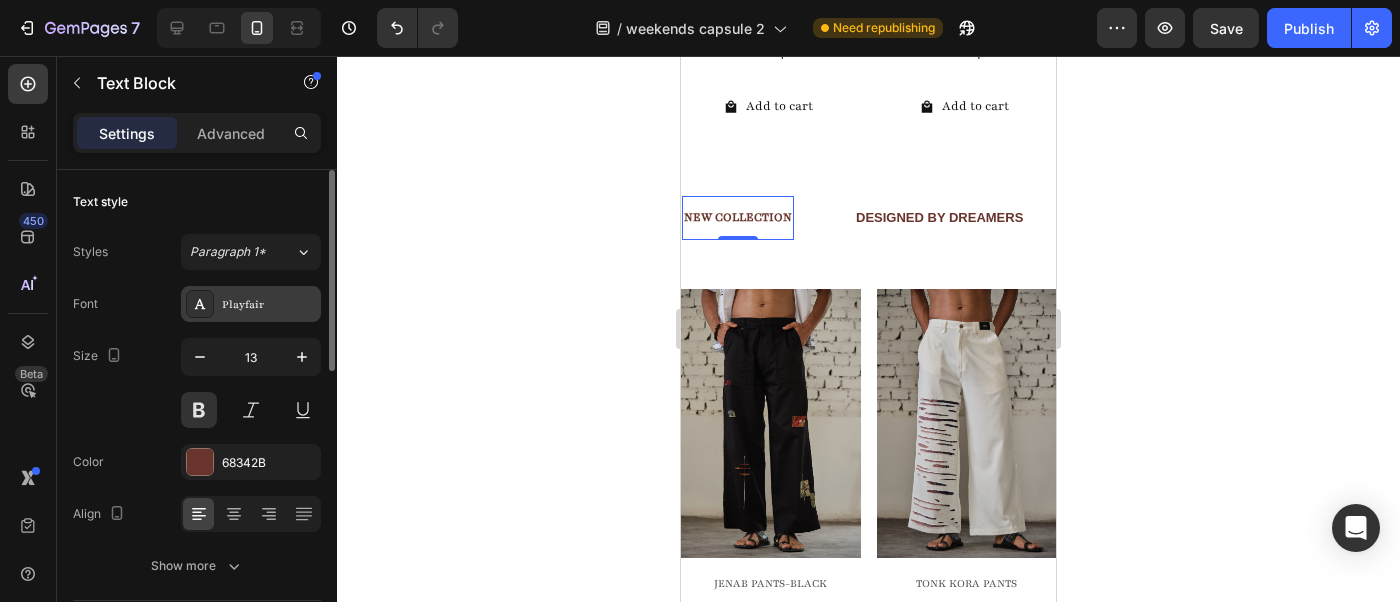 click on "Playfair" at bounding box center (251, 304) 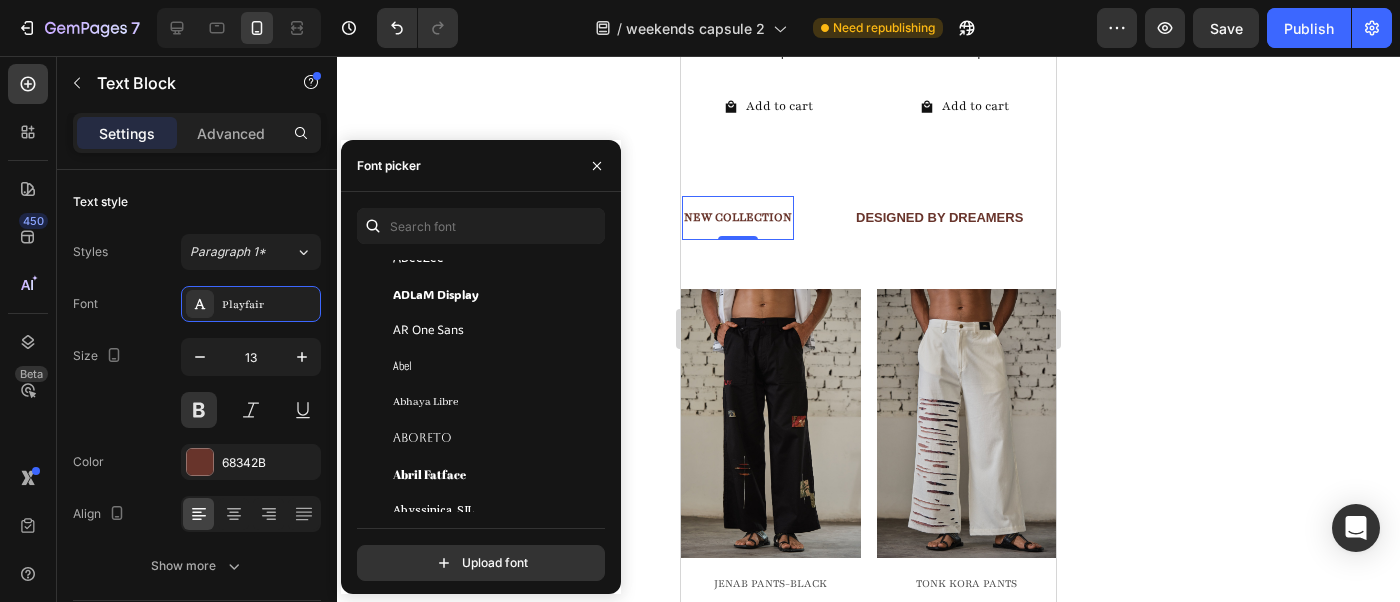 scroll, scrollTop: 398, scrollLeft: 0, axis: vertical 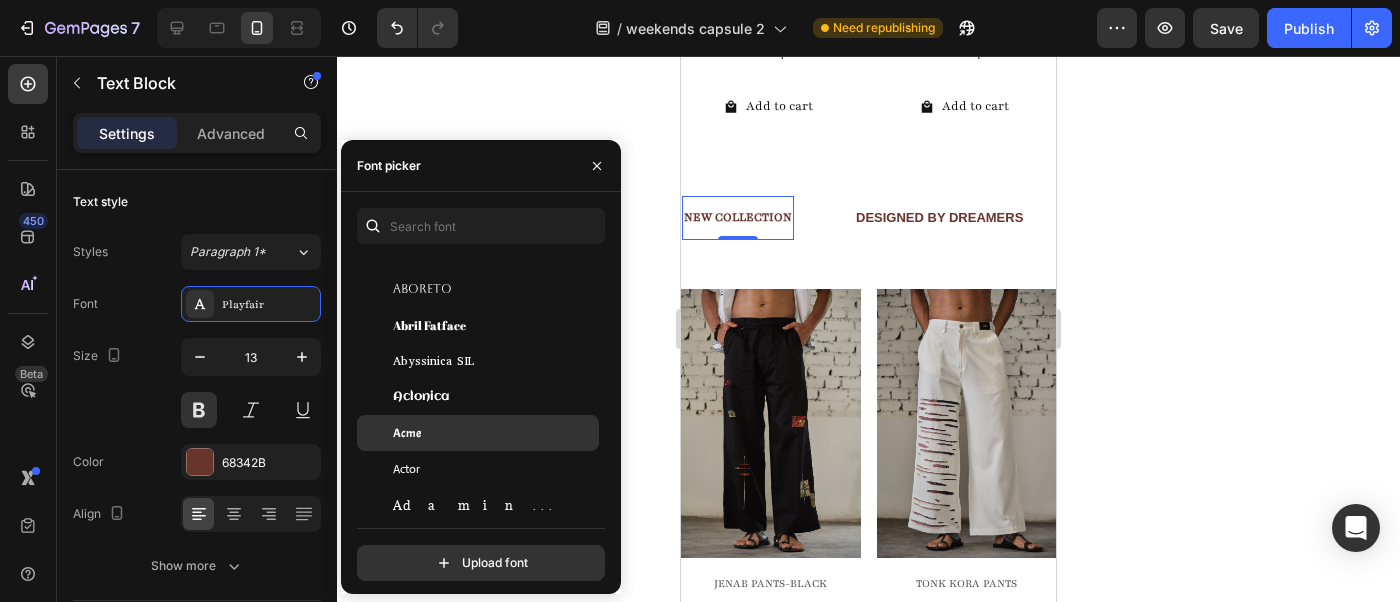click on "Acme" at bounding box center [494, 433] 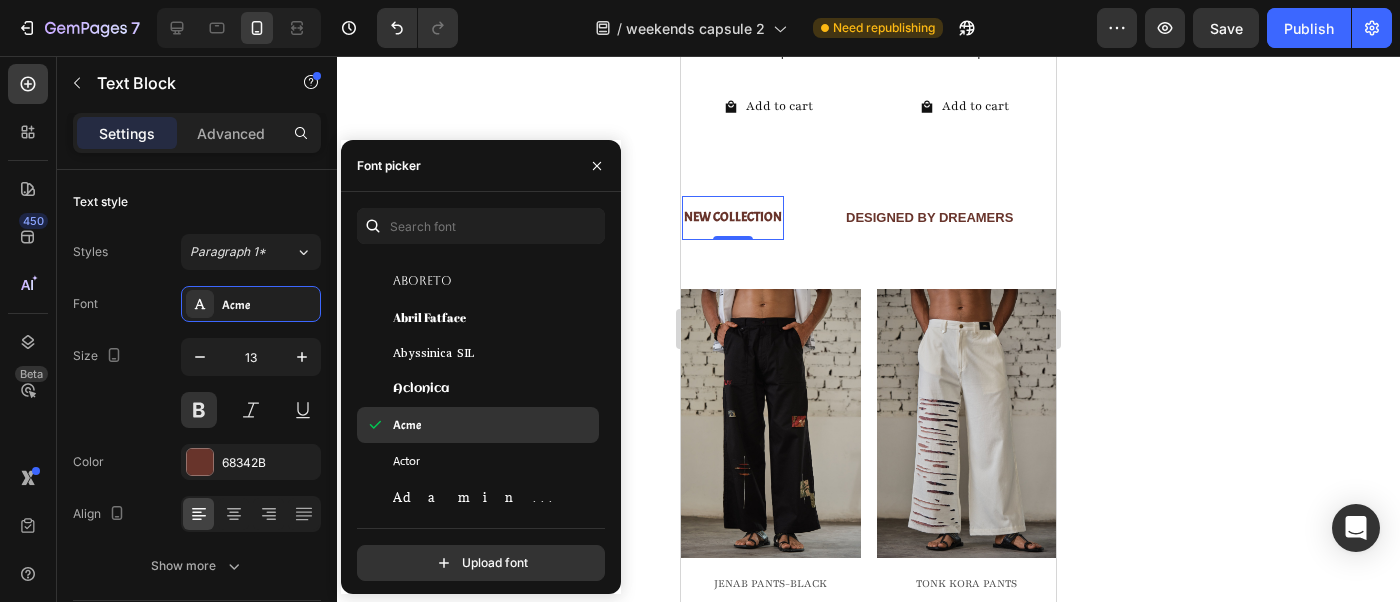 scroll, scrollTop: 567, scrollLeft: 0, axis: vertical 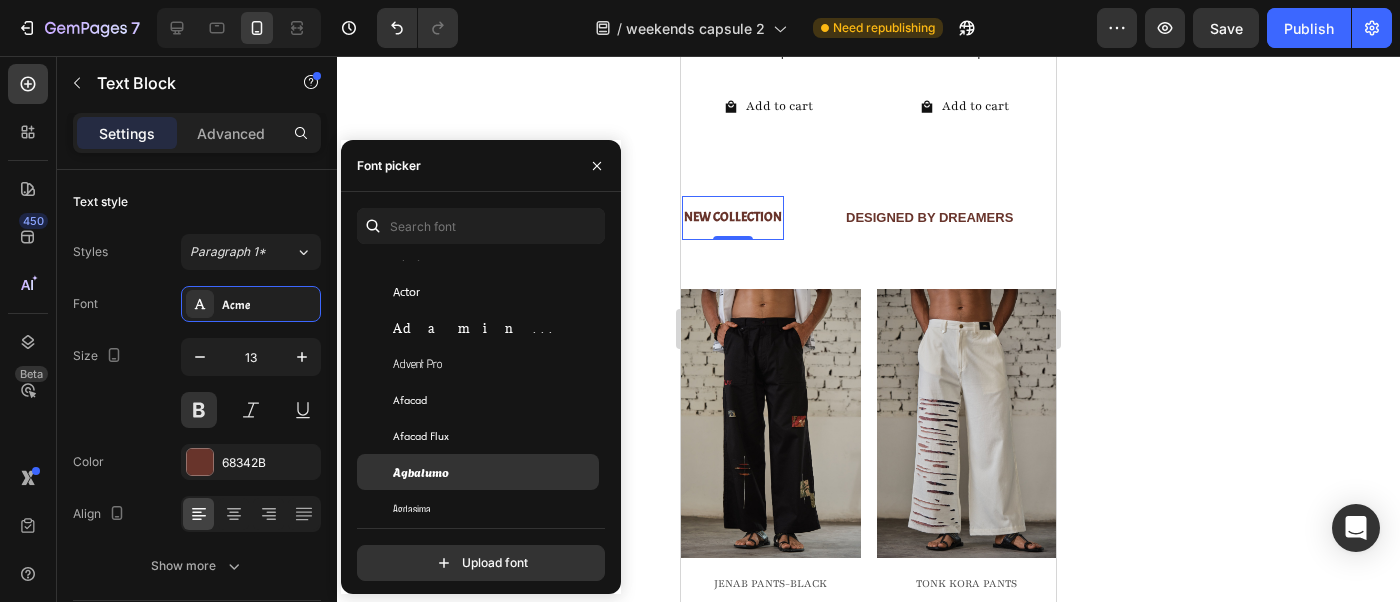 click on "Agbalumo" at bounding box center [421, 472] 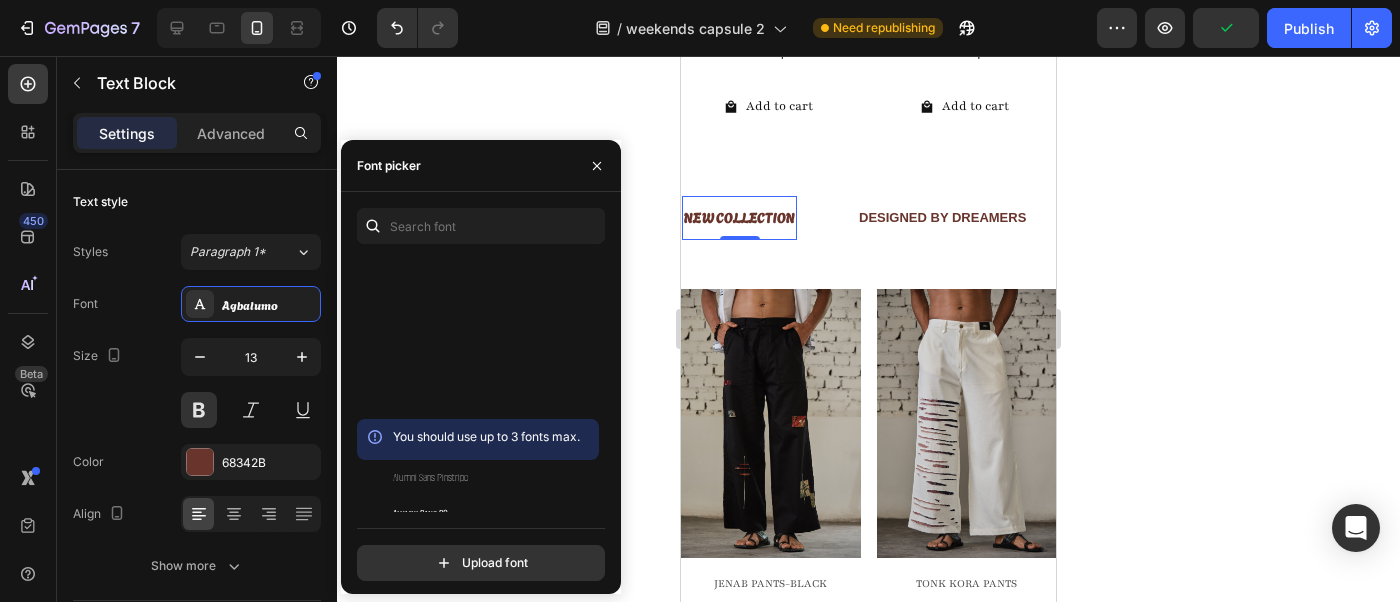 scroll, scrollTop: 2519, scrollLeft: 0, axis: vertical 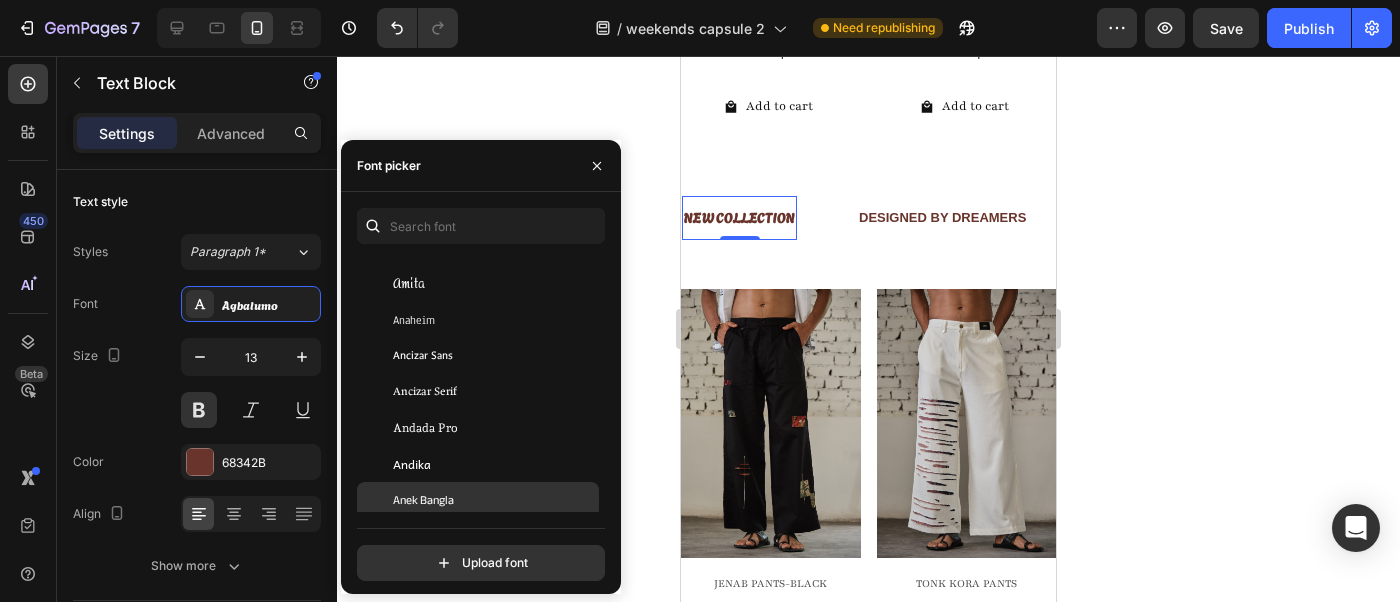 click on "Anek Bangla" at bounding box center (423, 500) 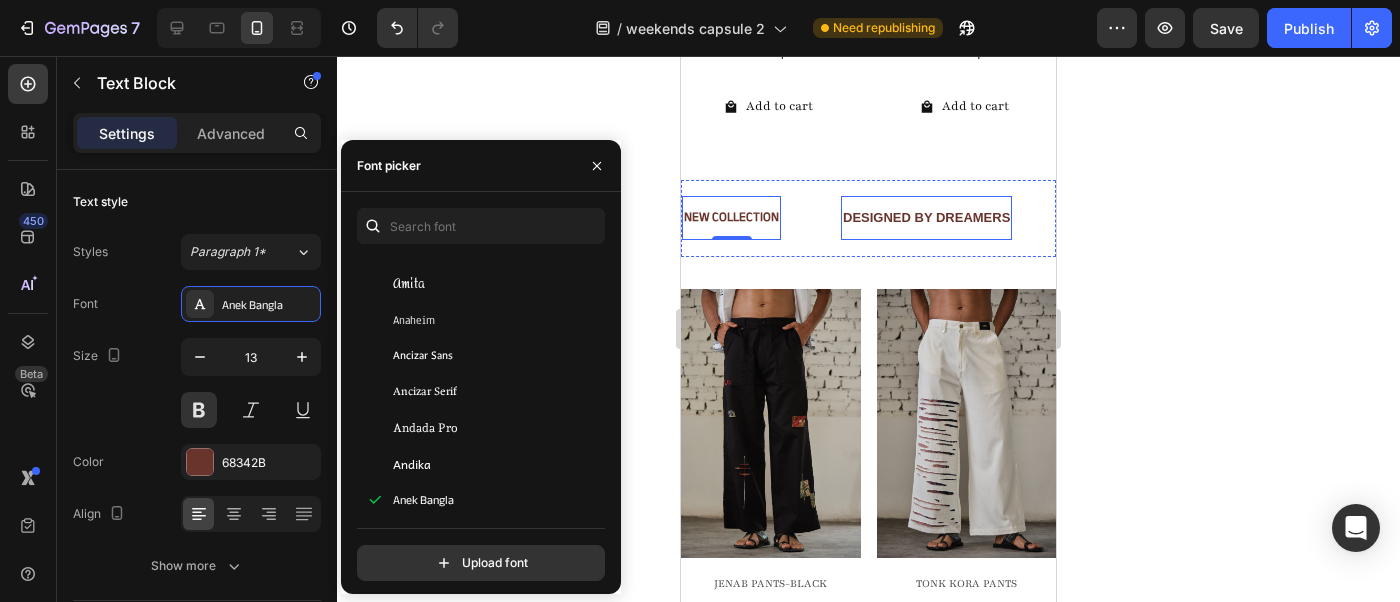 click on "DESIGNED BY DREAMERS" at bounding box center (926, 217) 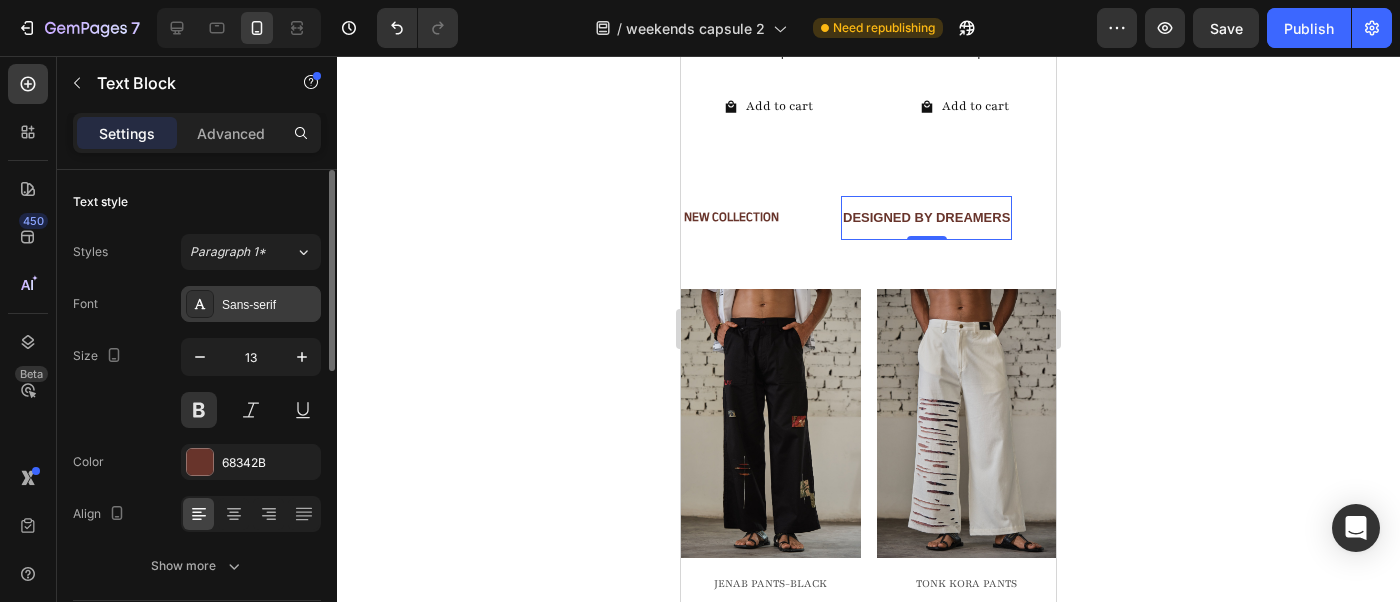 click on "Sans-serif" at bounding box center (251, 304) 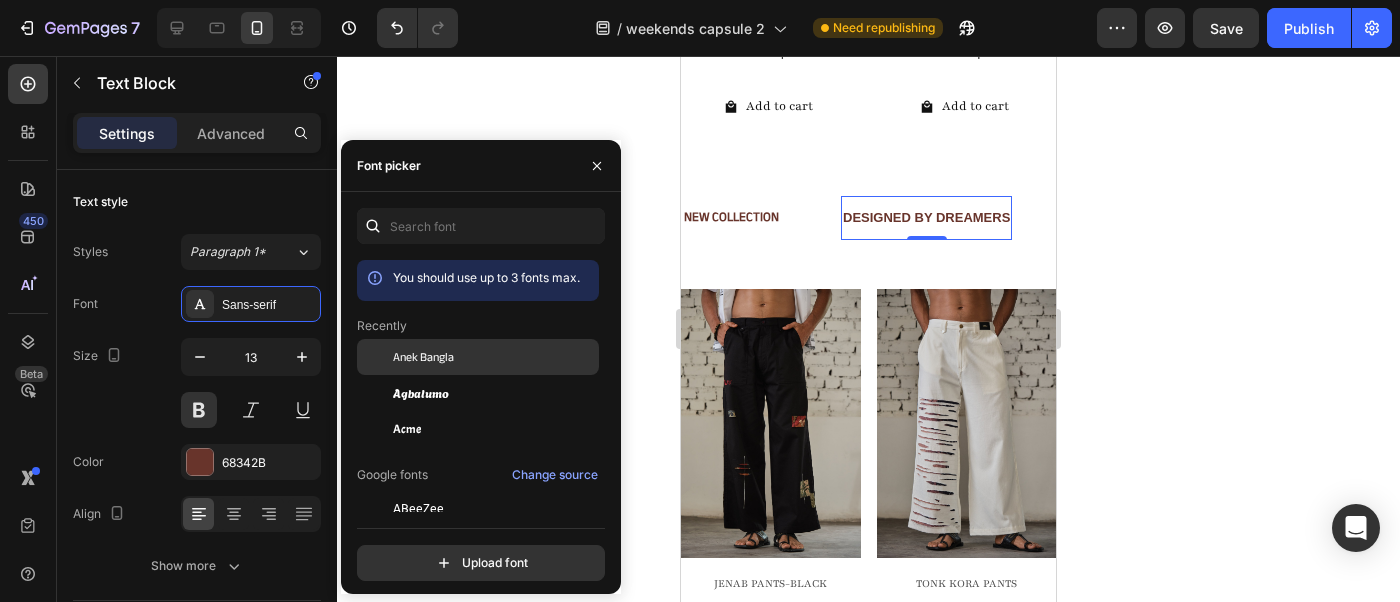 click on "Anek Bangla" 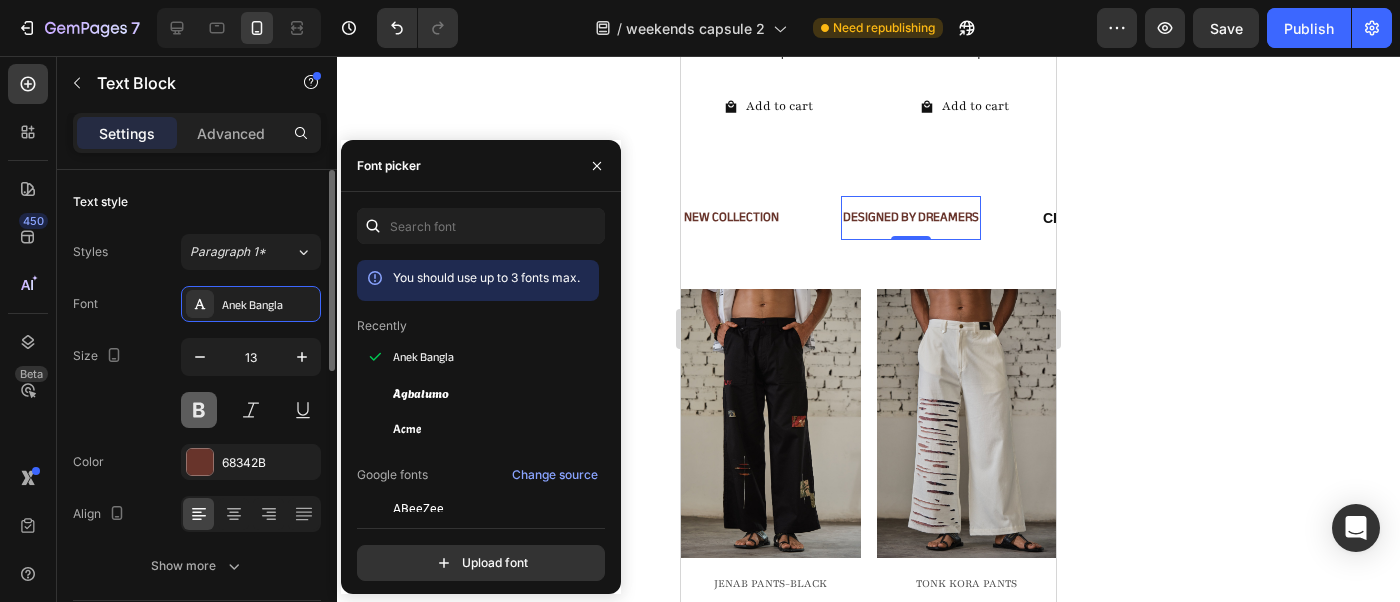 click at bounding box center (199, 410) 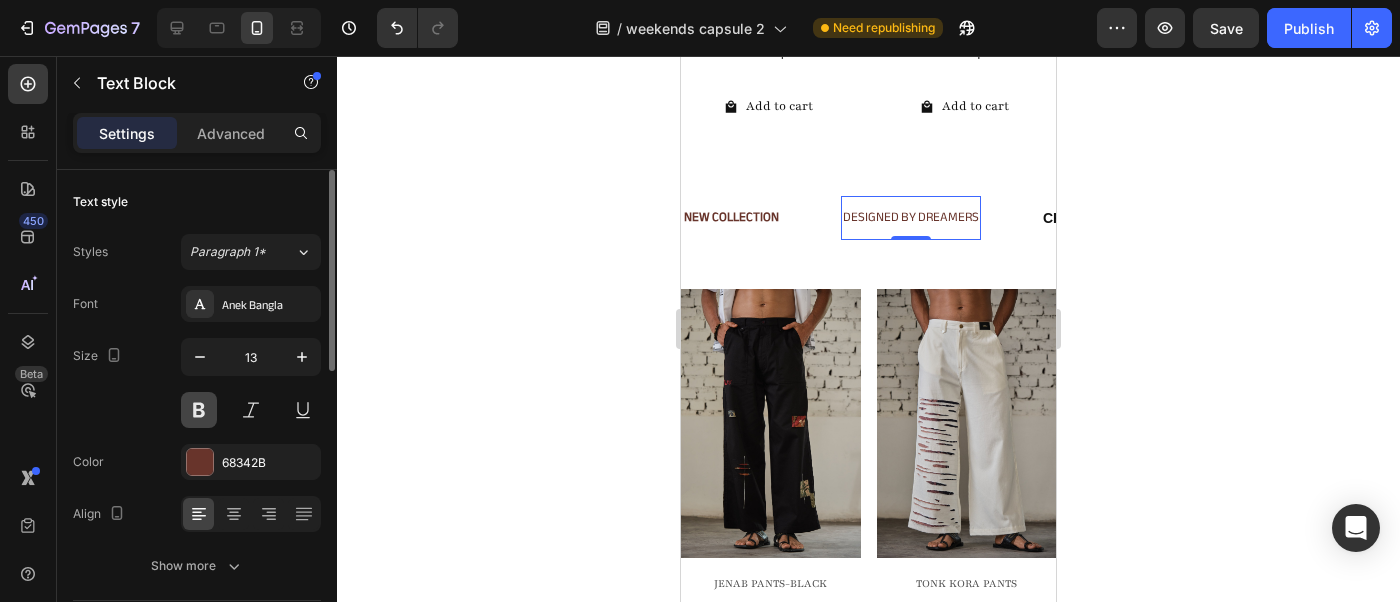click at bounding box center [199, 410] 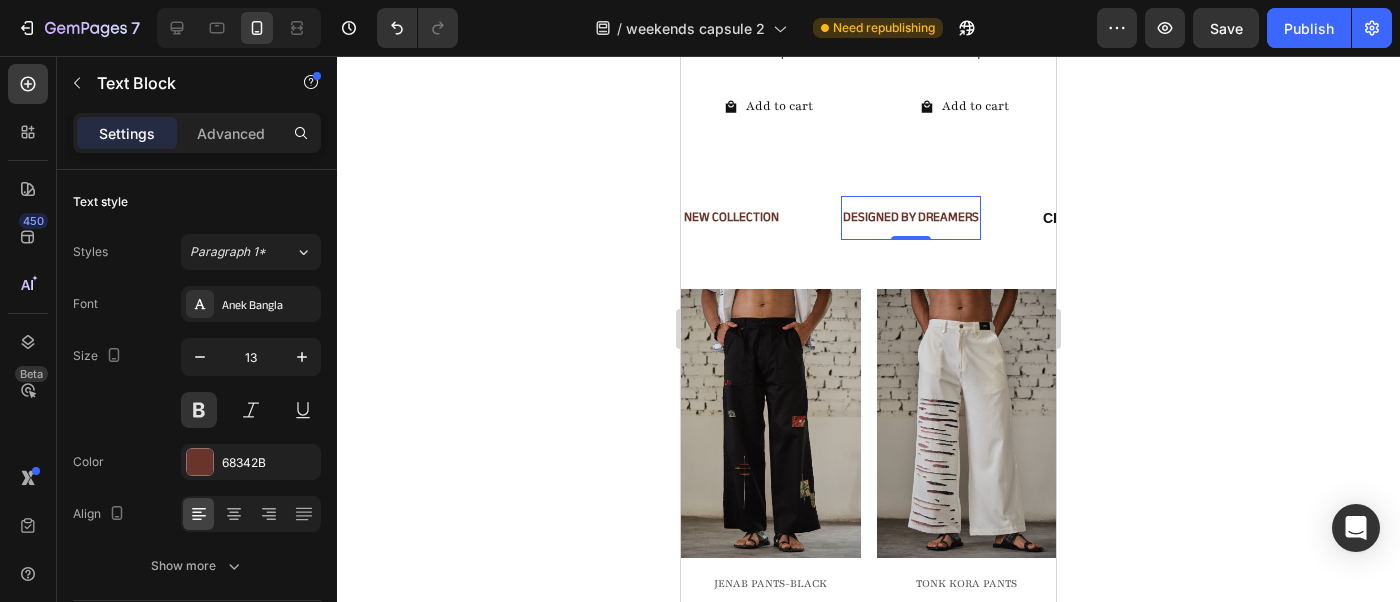 click 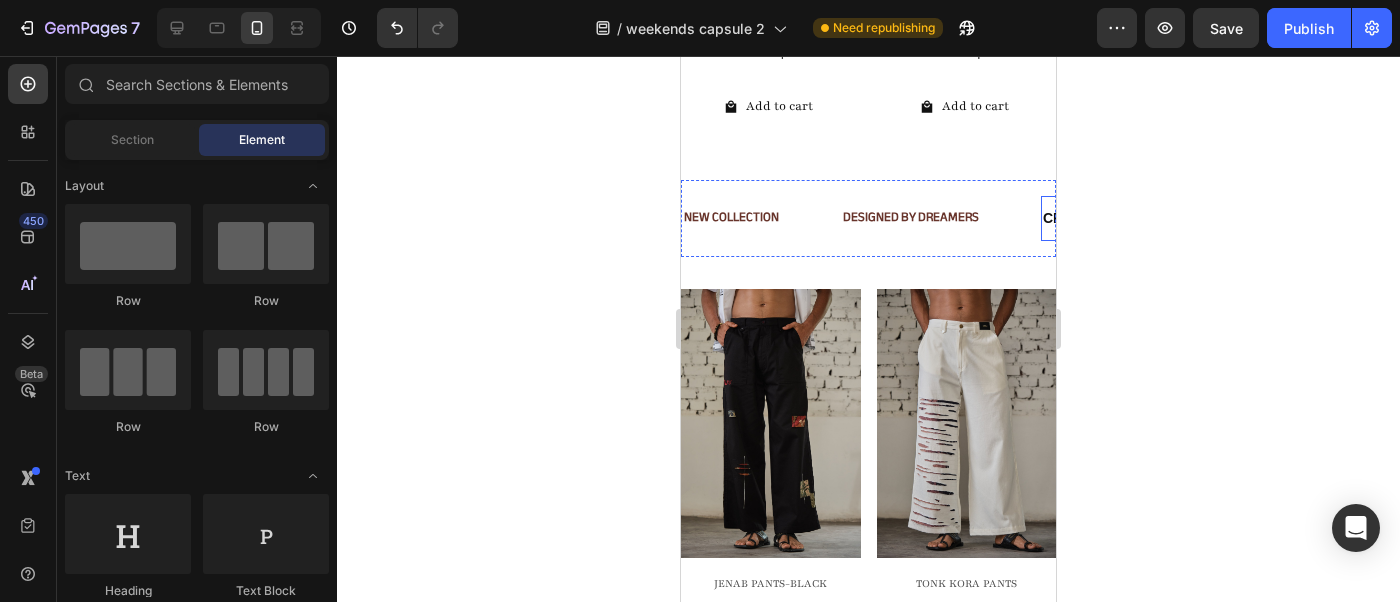 click on "CRAFTED BY ARTISANS" at bounding box center [1125, 218] 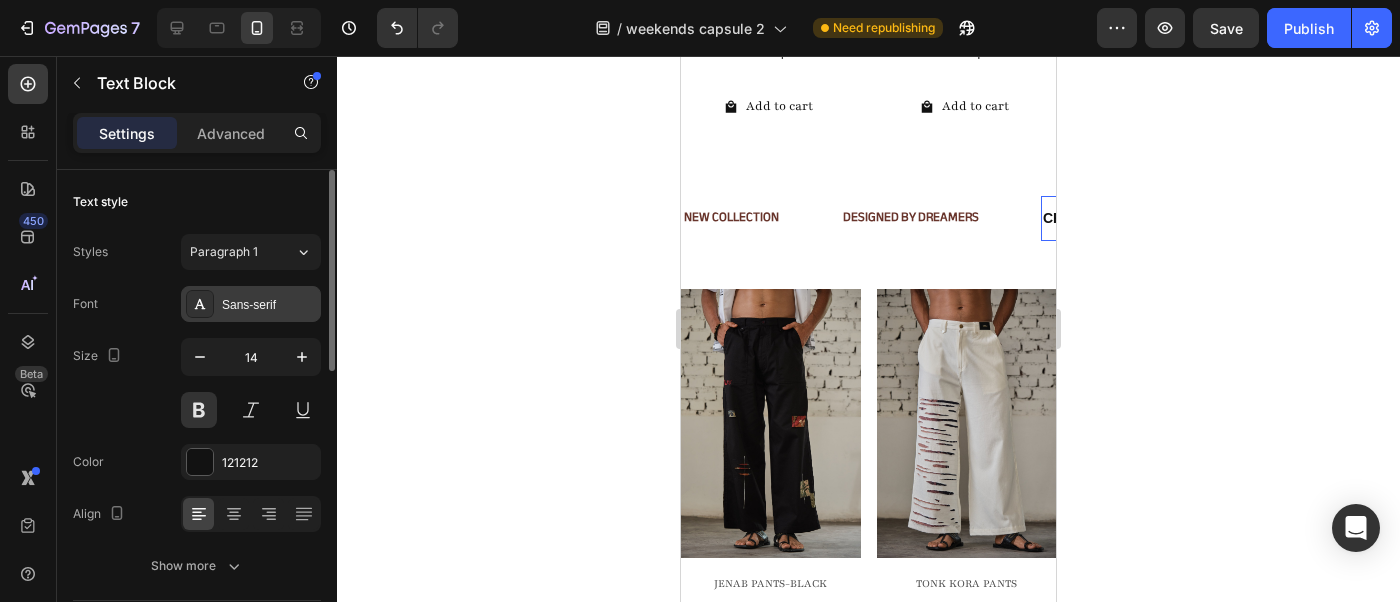 click on "Sans-serif" at bounding box center [269, 305] 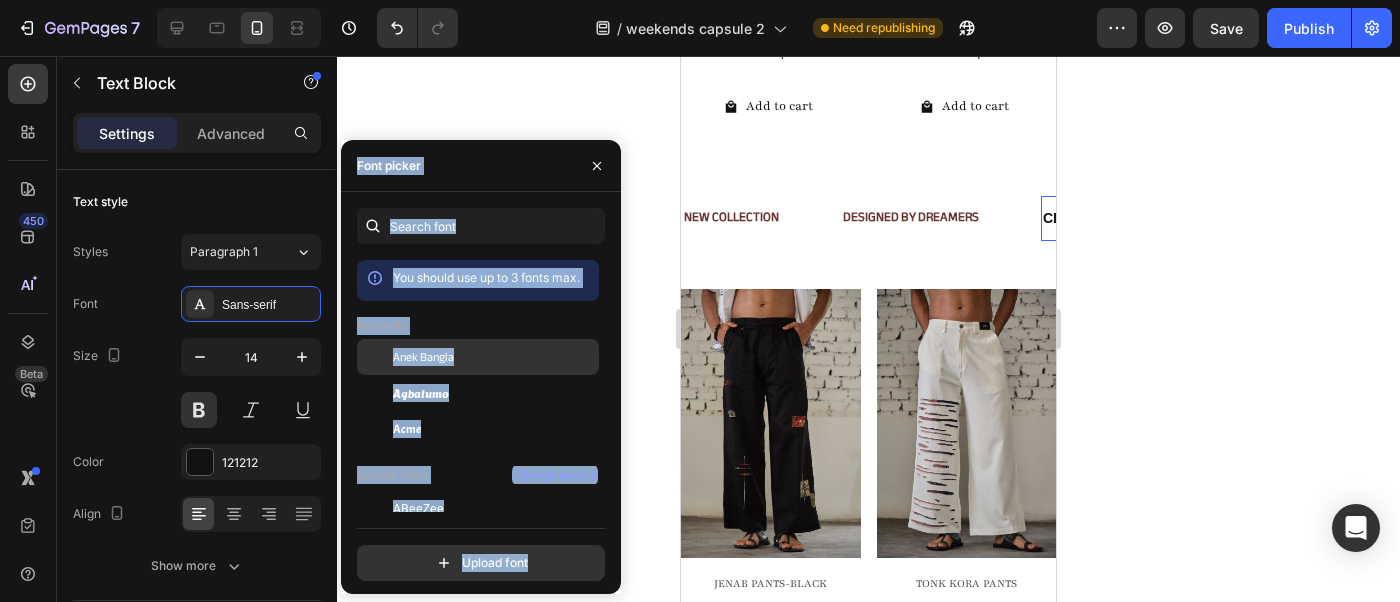 click on "Anek Bangla" at bounding box center [423, 357] 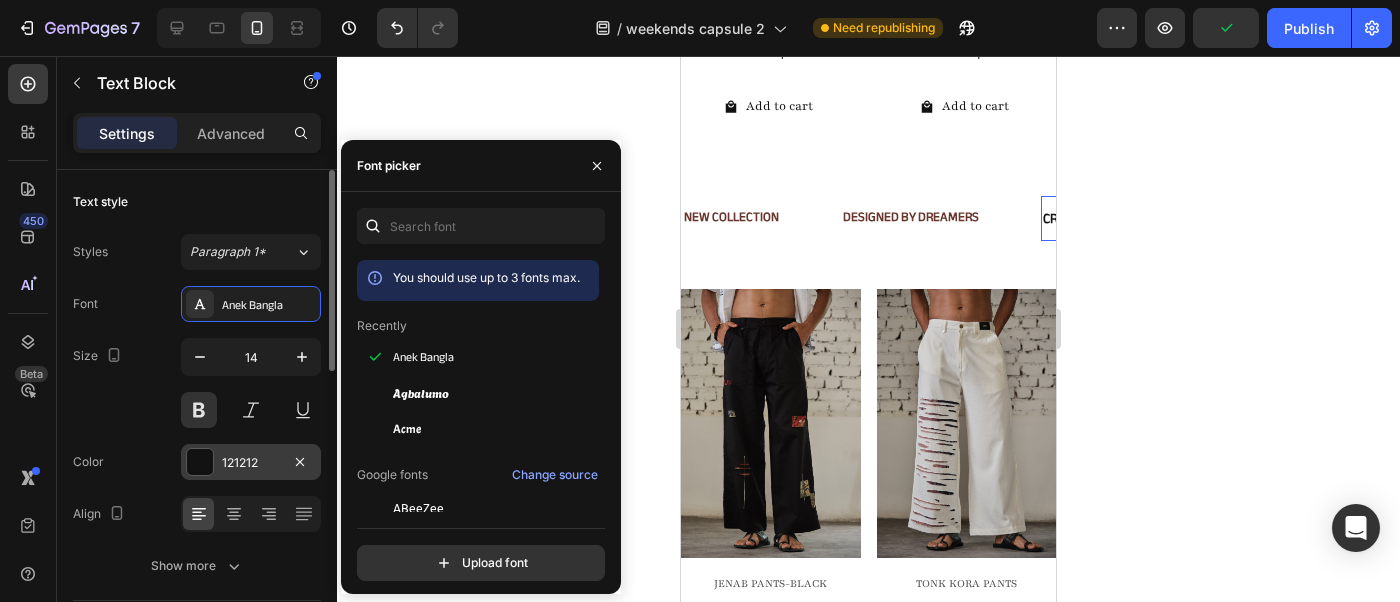 click on "121212" at bounding box center (251, 463) 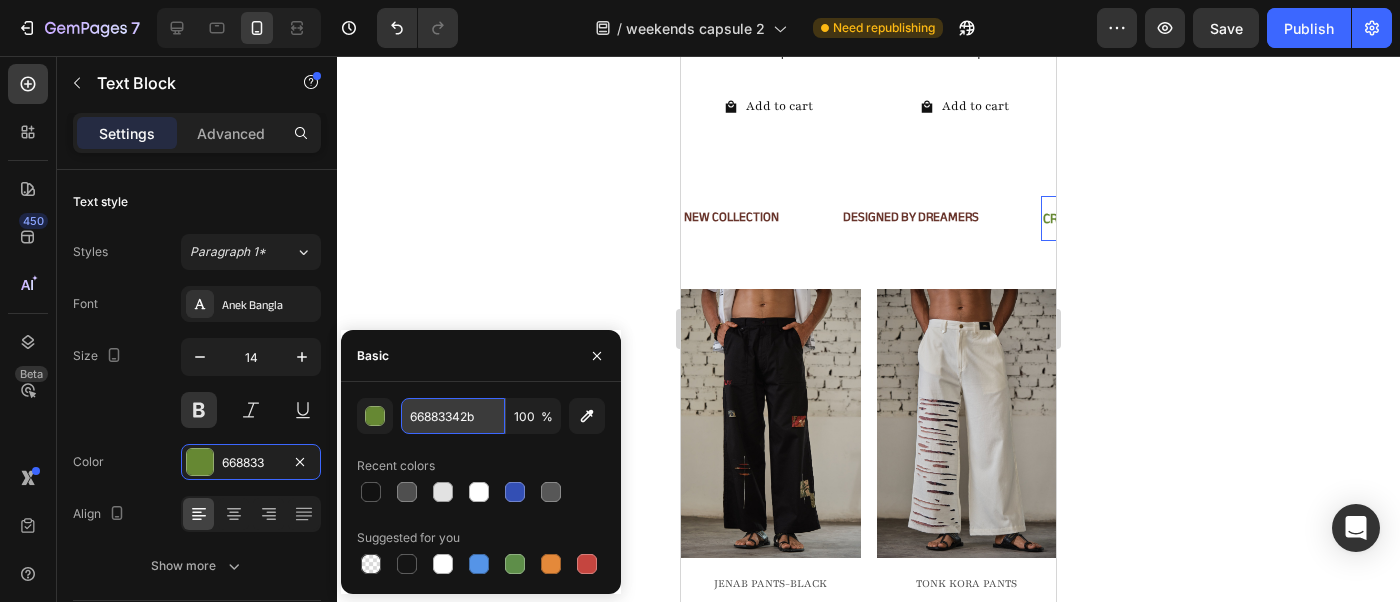 click on "66883342b" at bounding box center [453, 416] 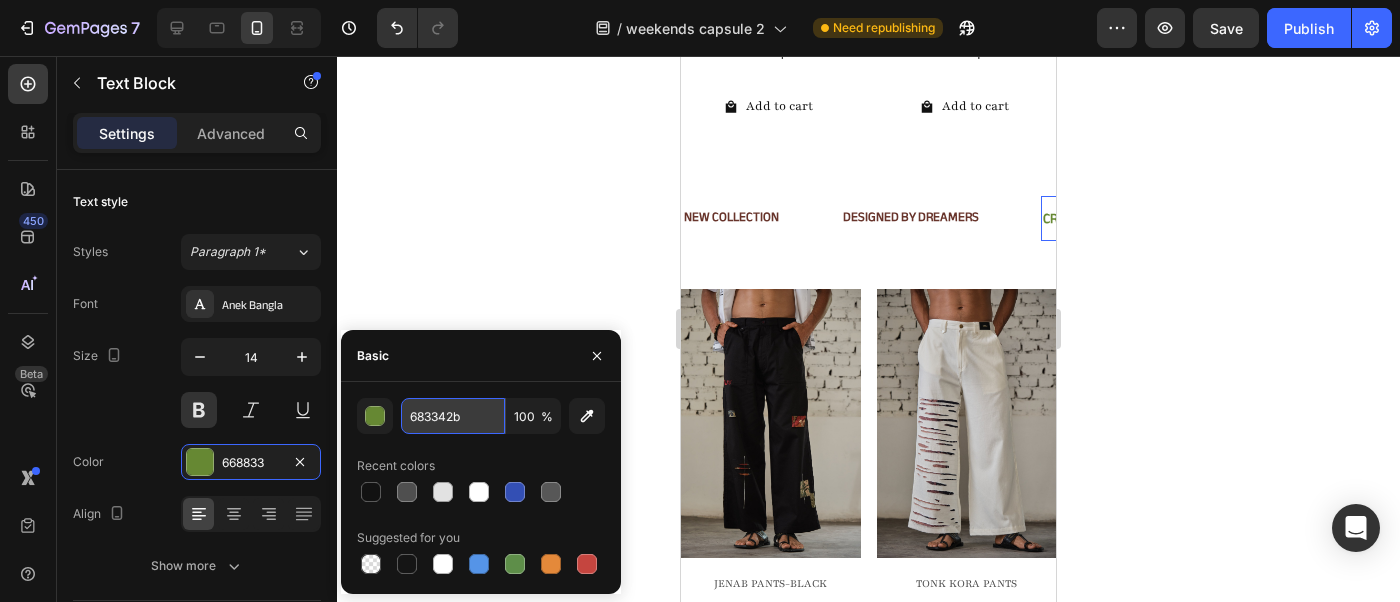 type on "68342B" 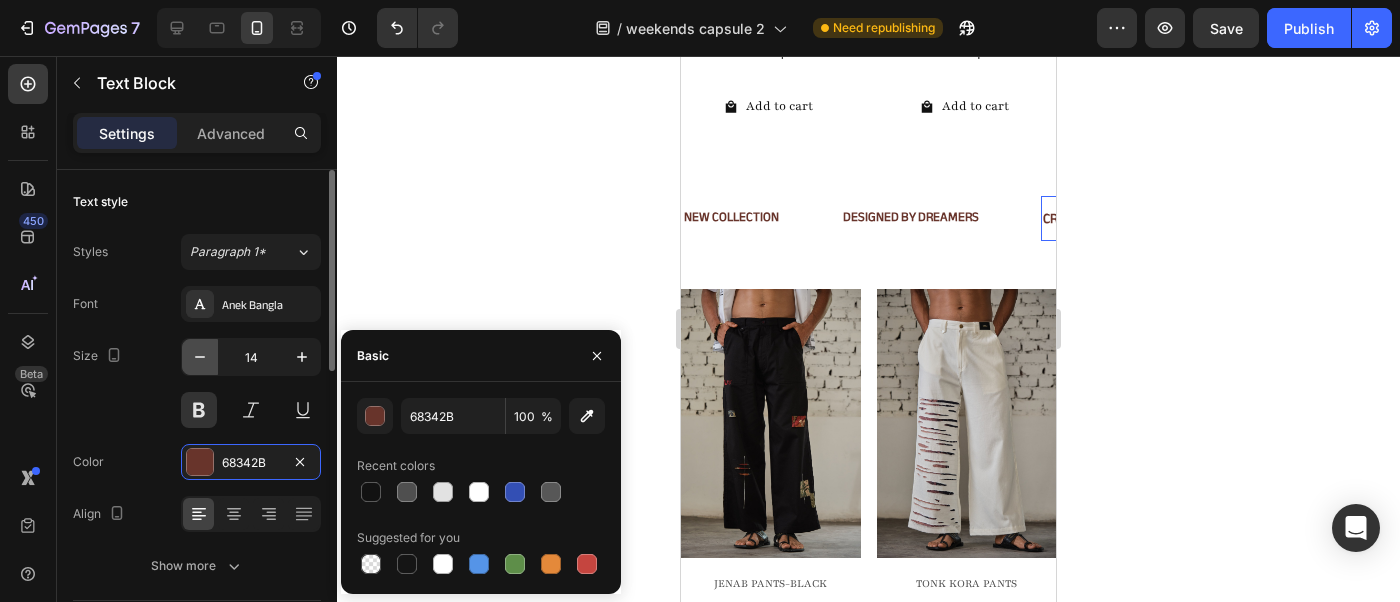 click 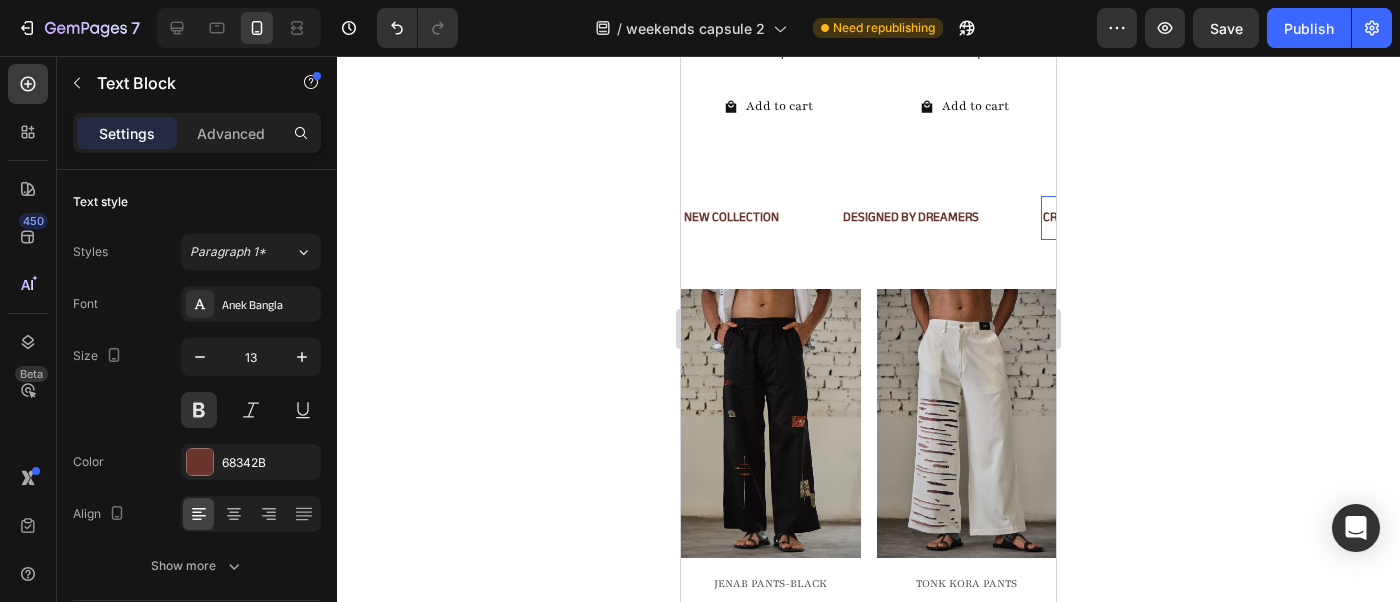 click 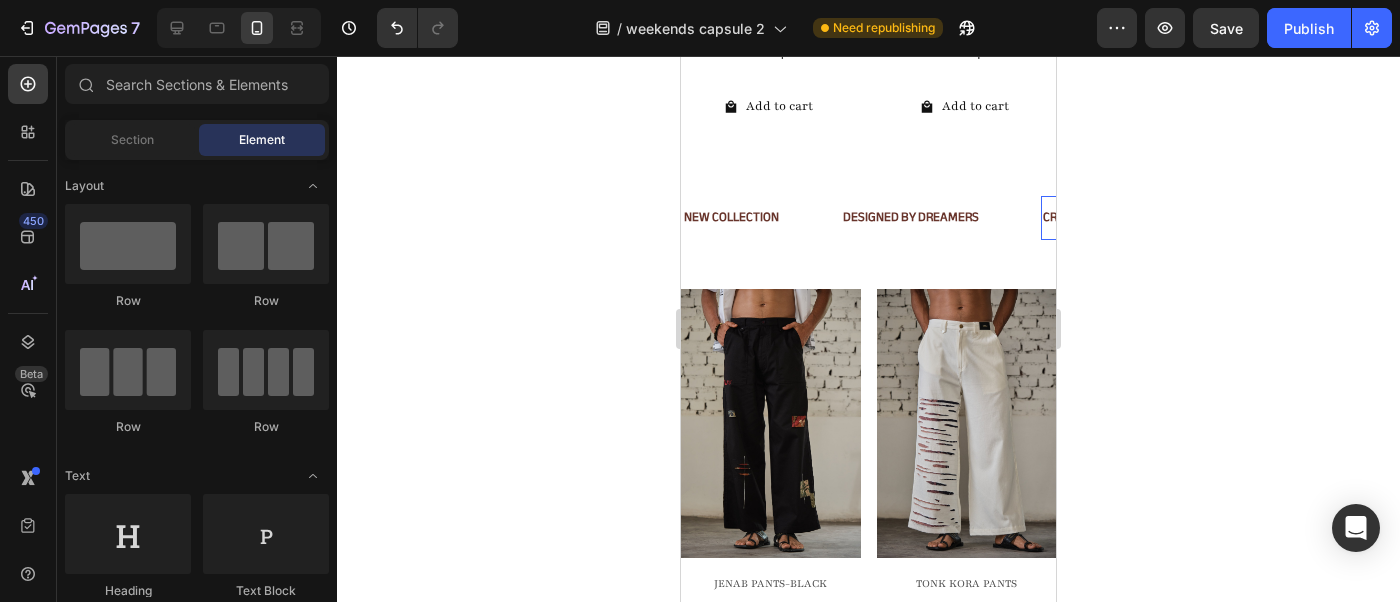 click 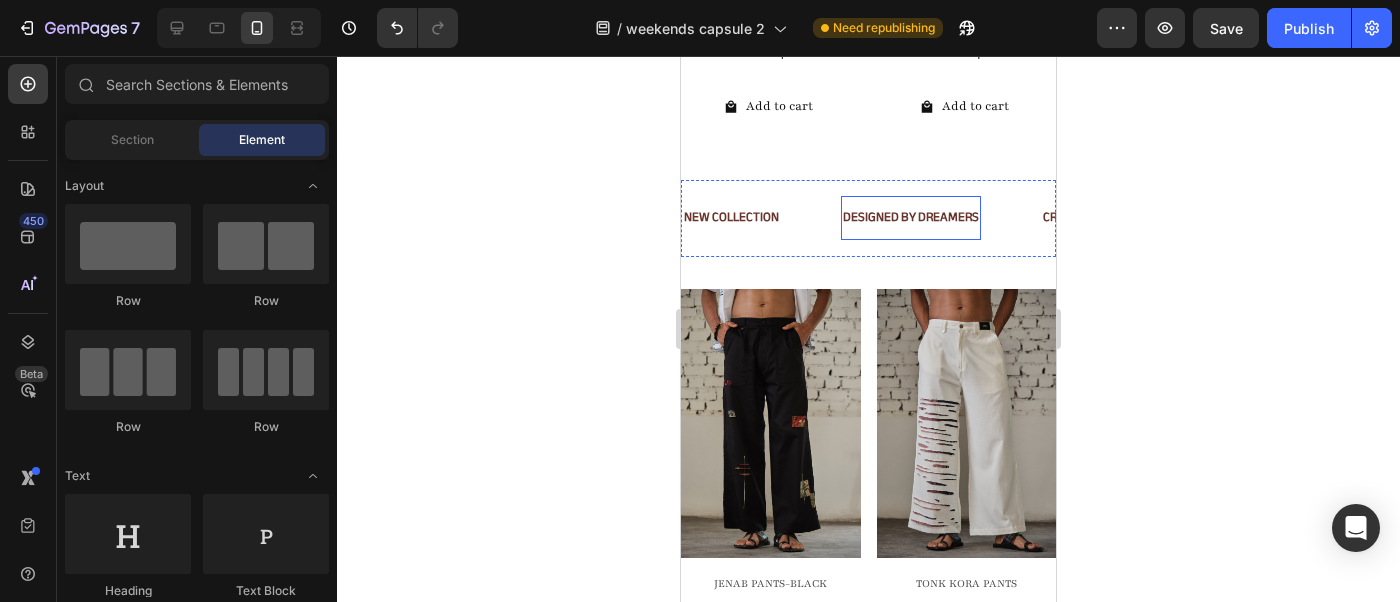 click on "DESIGNED BY DREAMERS" at bounding box center (911, 217) 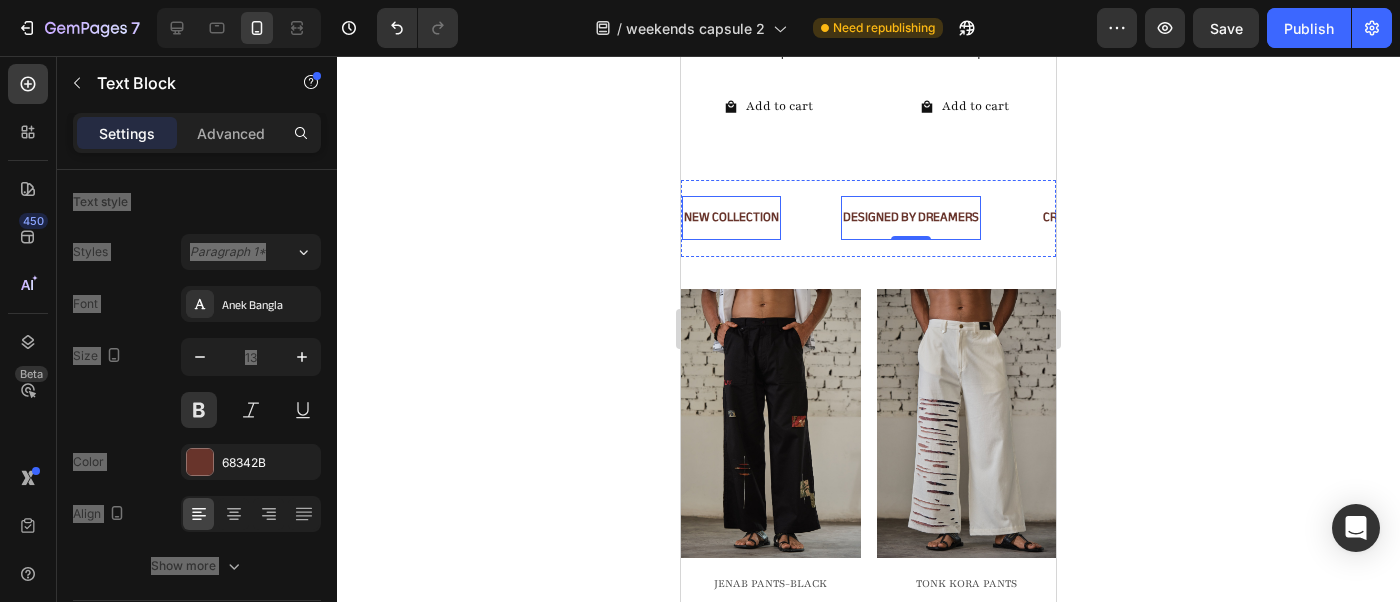 click on "NEW COLLECTION" at bounding box center (731, 217) 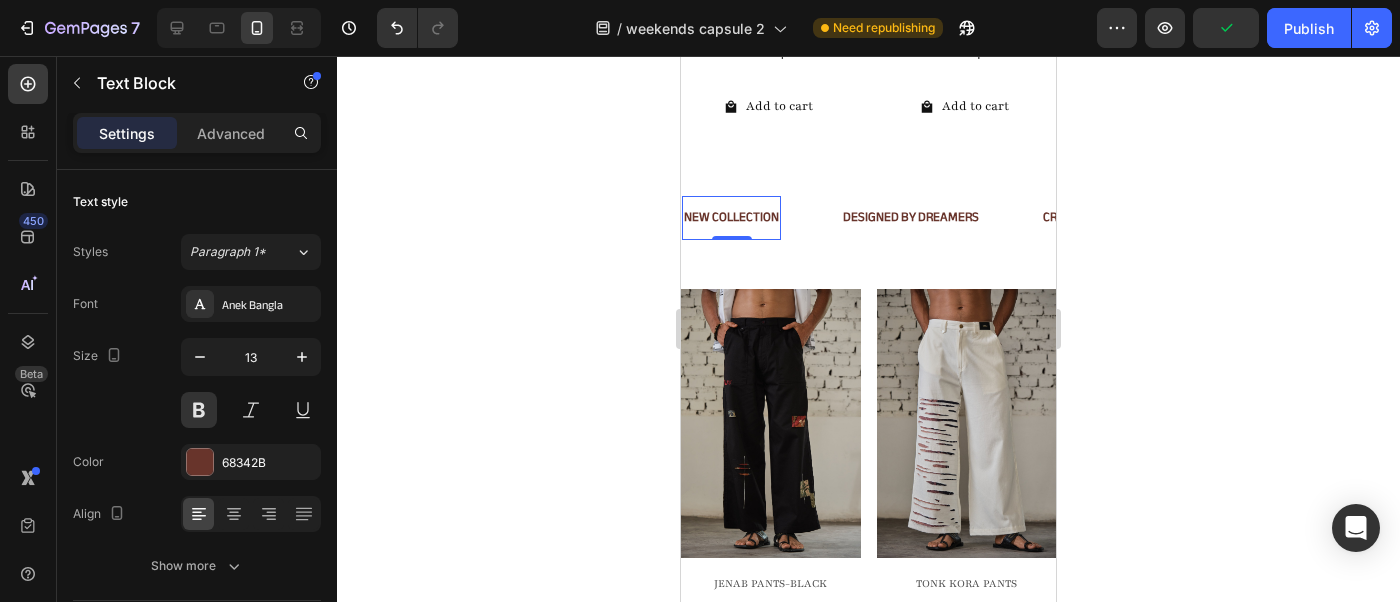 click 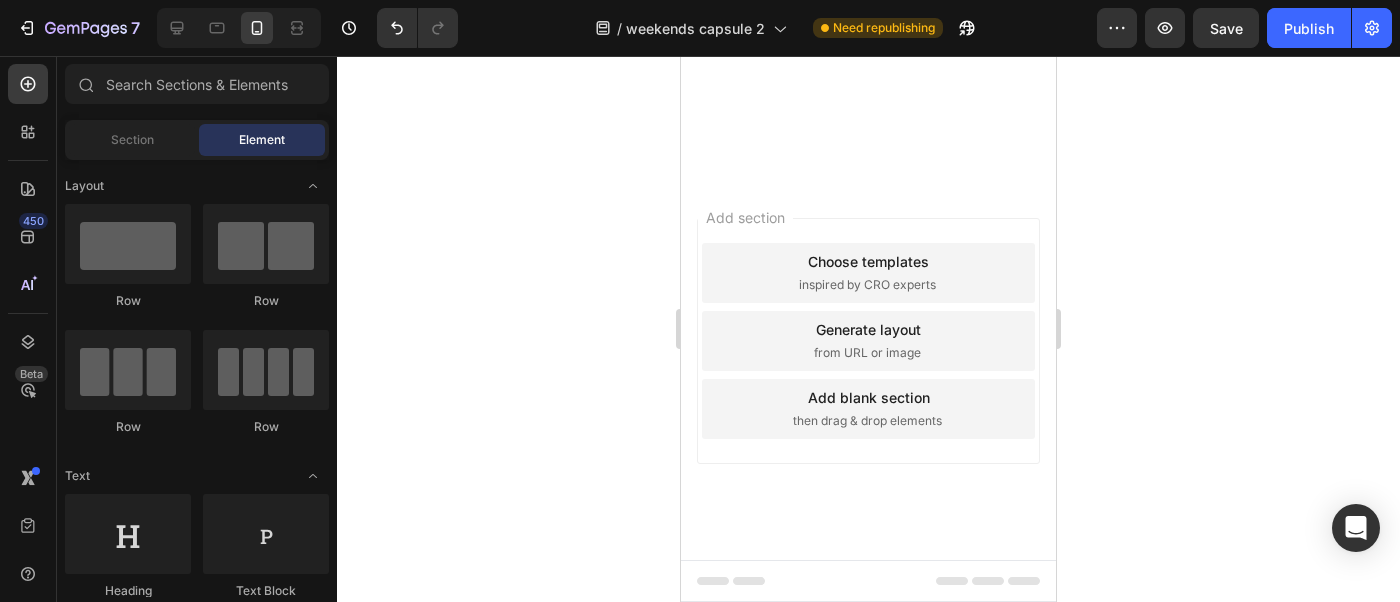 scroll, scrollTop: 3622, scrollLeft: 0, axis: vertical 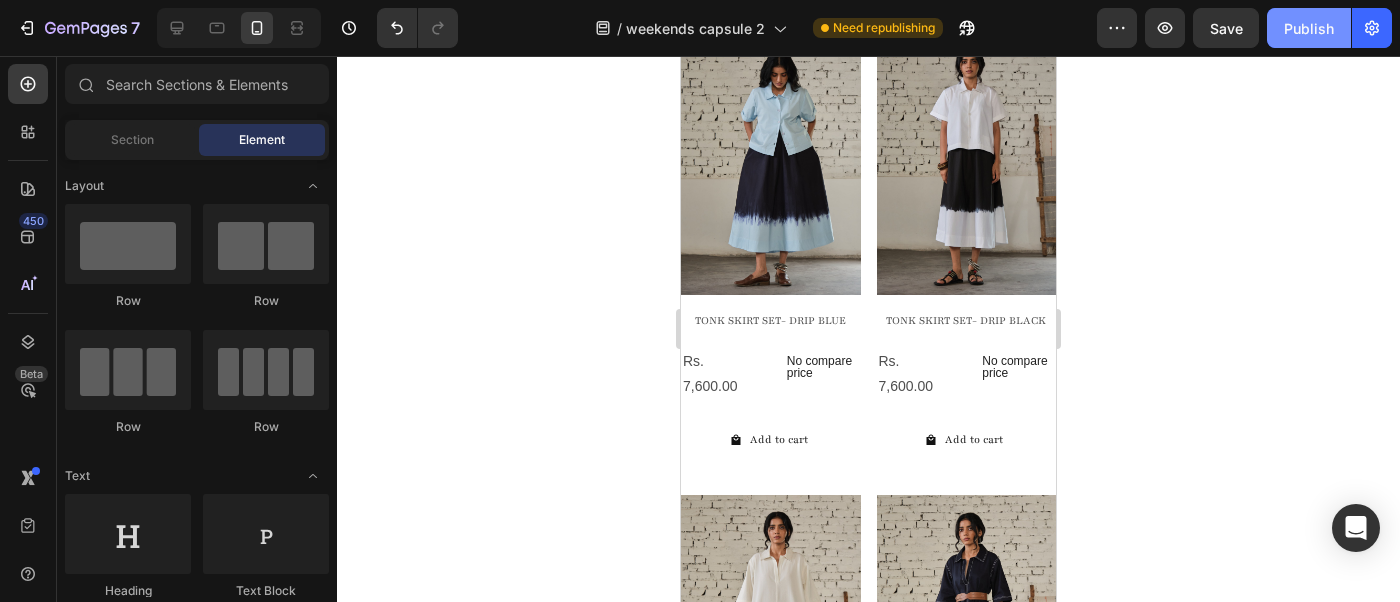 click on "Publish" 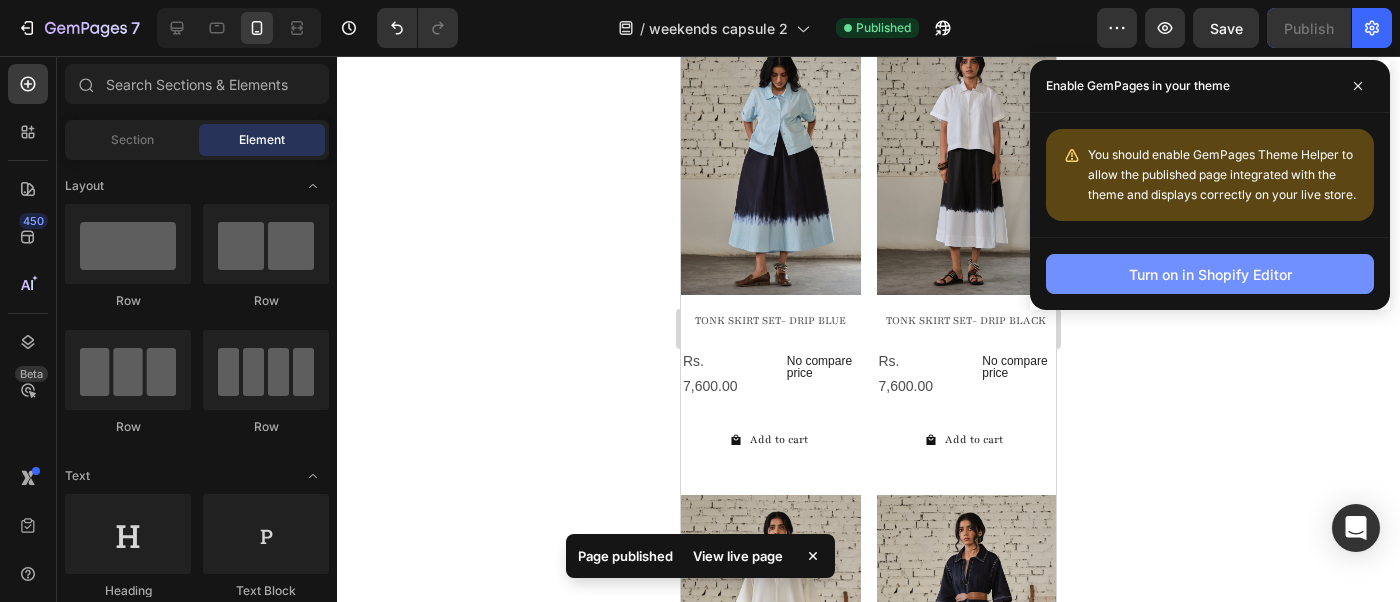 click on "Turn on in Shopify Editor" at bounding box center (1210, 274) 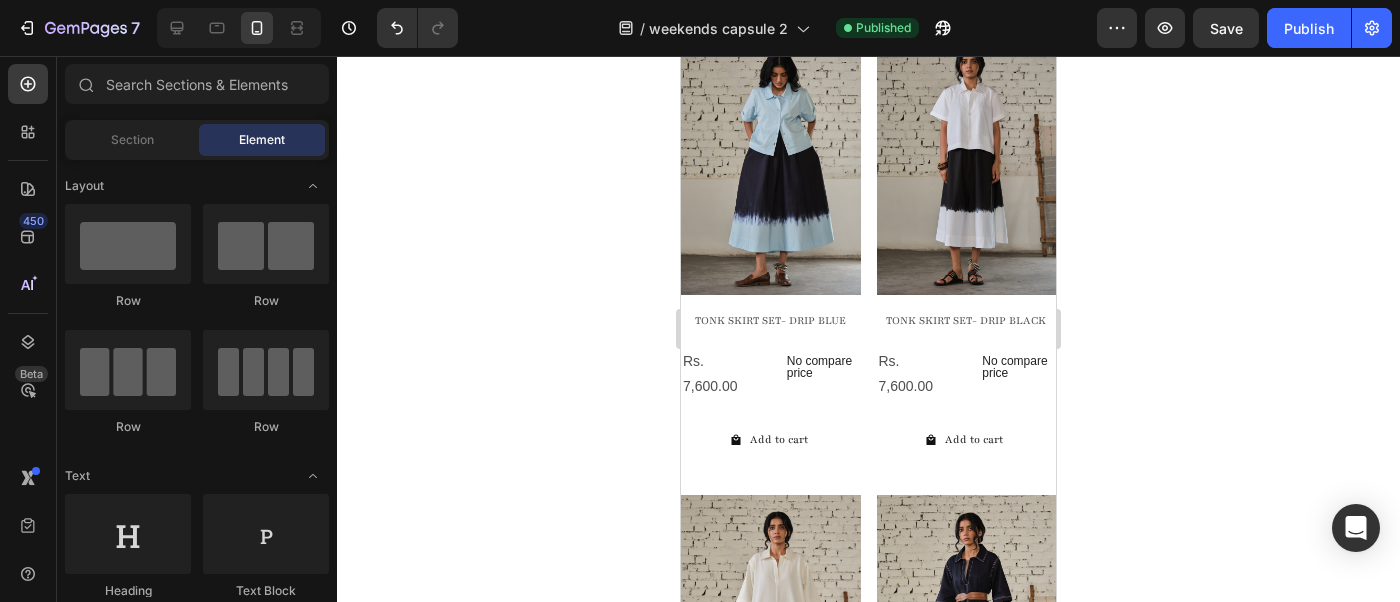click 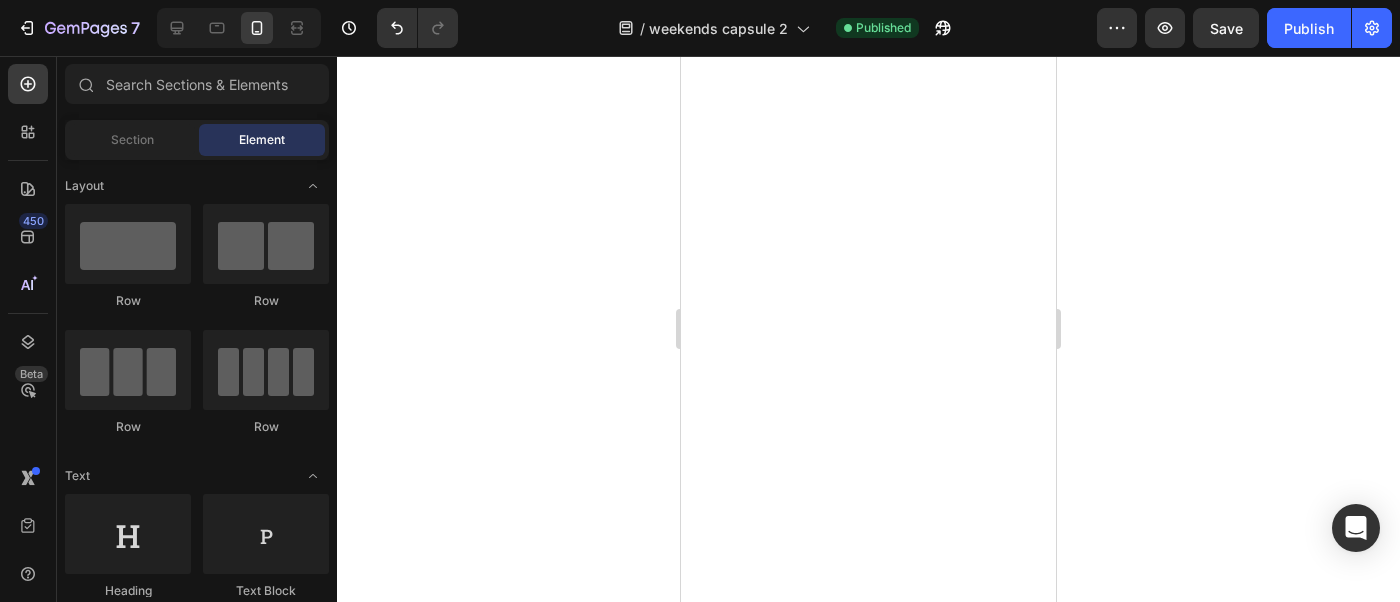 scroll, scrollTop: 0, scrollLeft: 0, axis: both 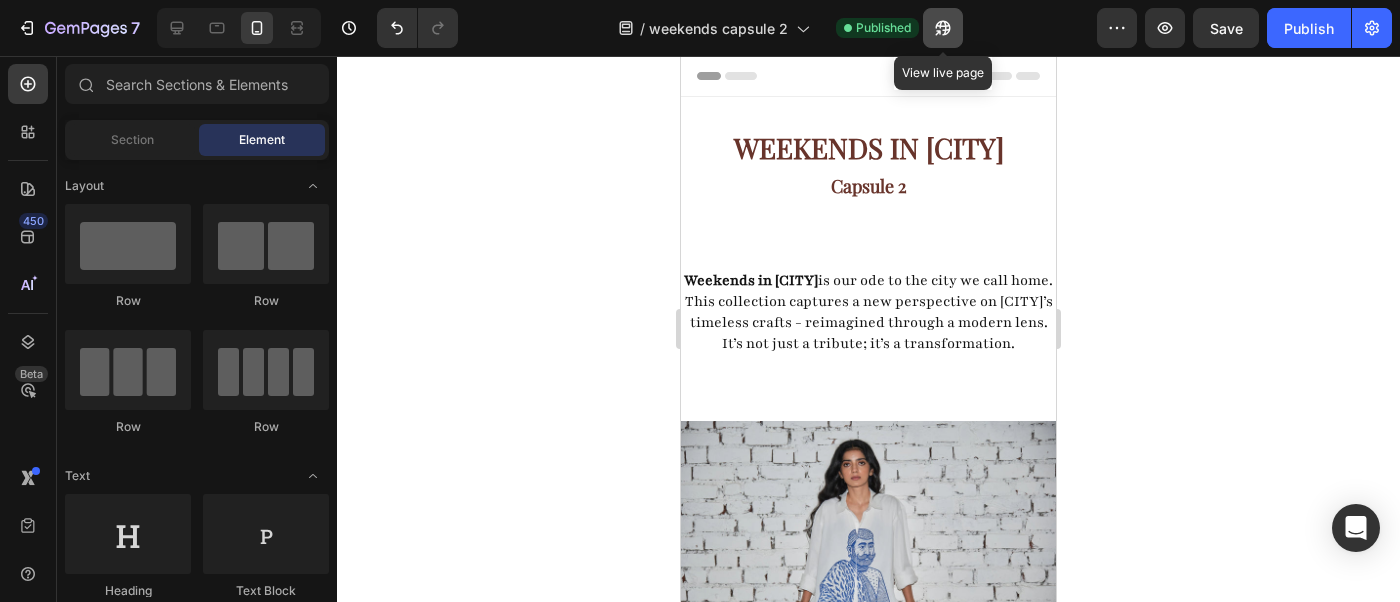 click 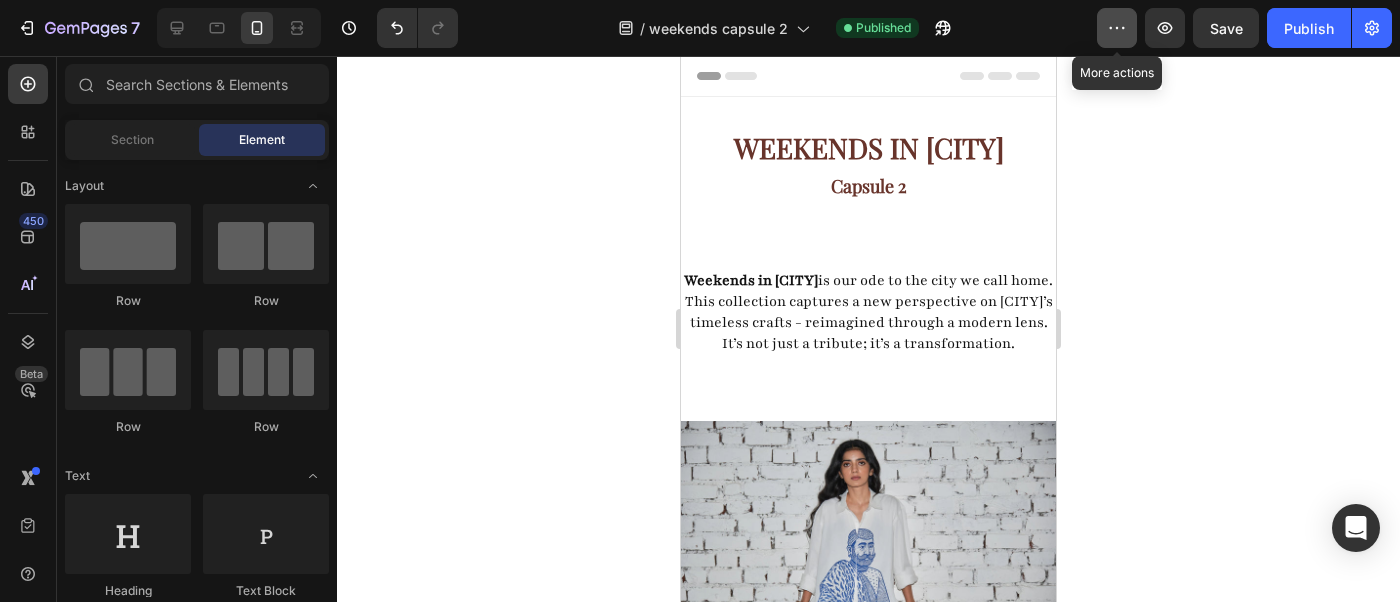 click 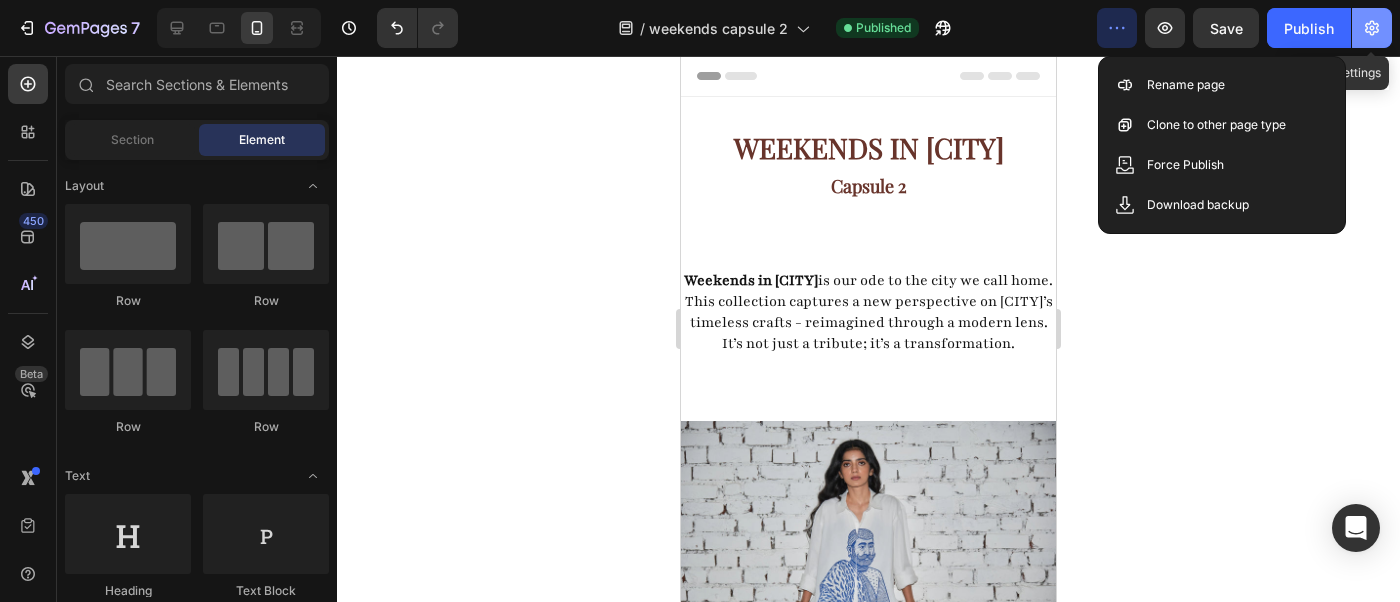 click 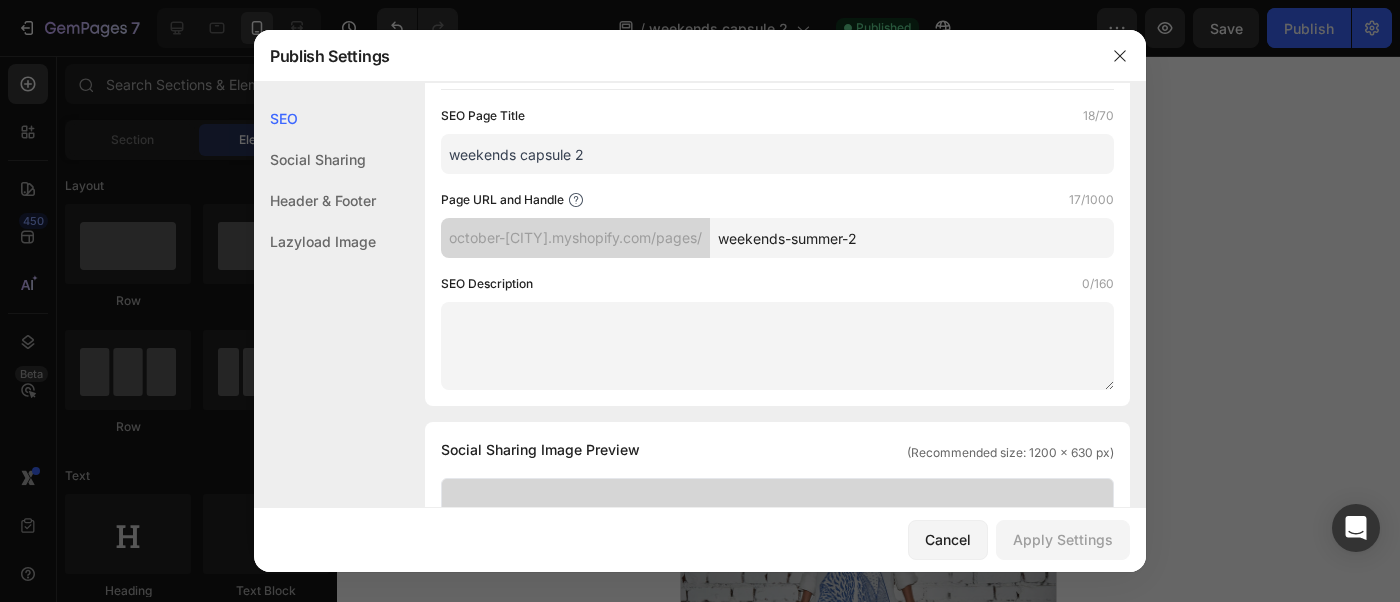scroll, scrollTop: 139, scrollLeft: 0, axis: vertical 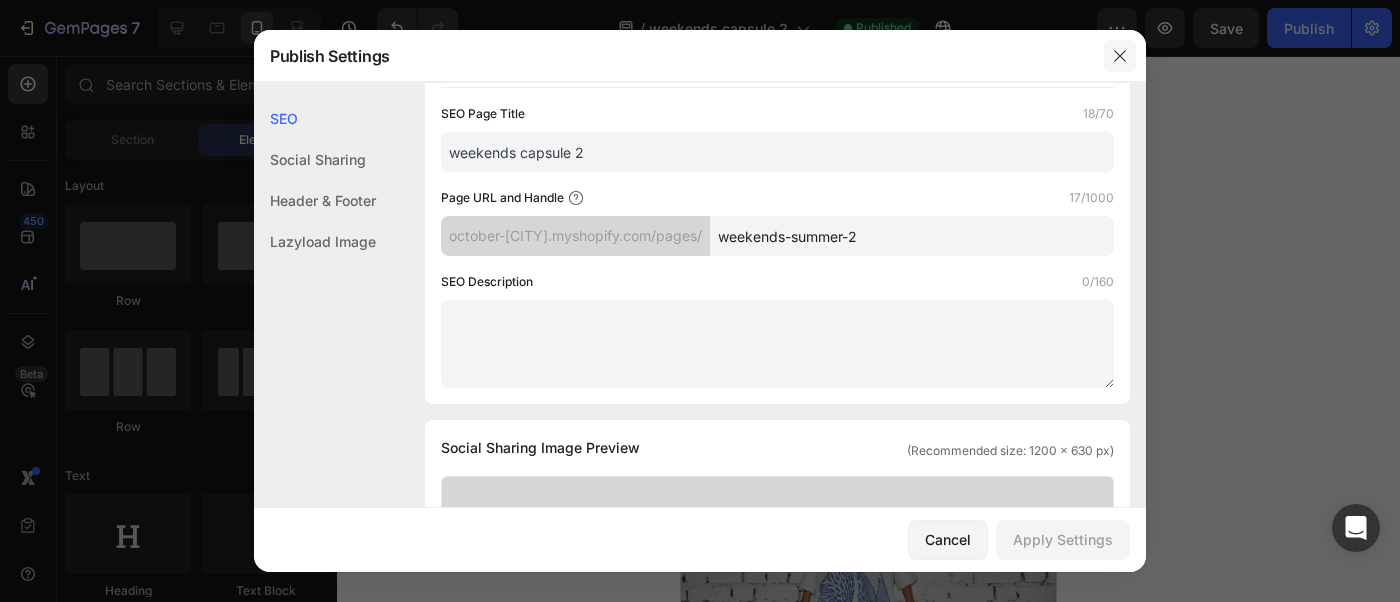 click 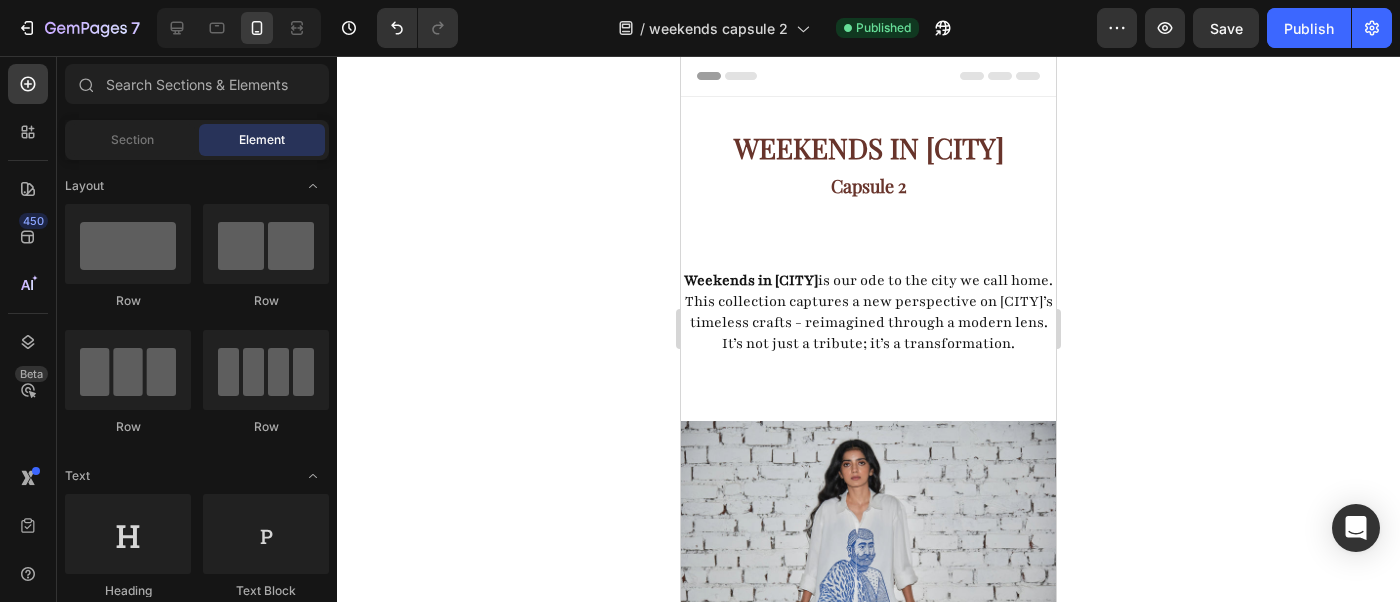 click 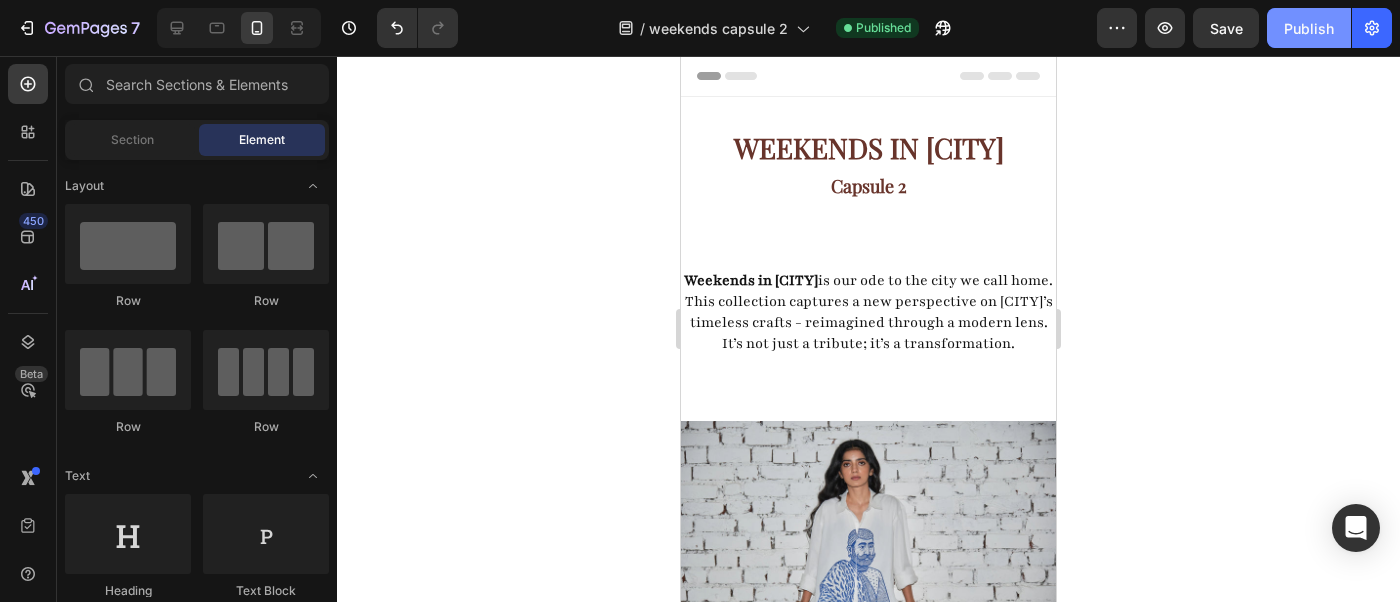 click on "Publish" at bounding box center (1309, 28) 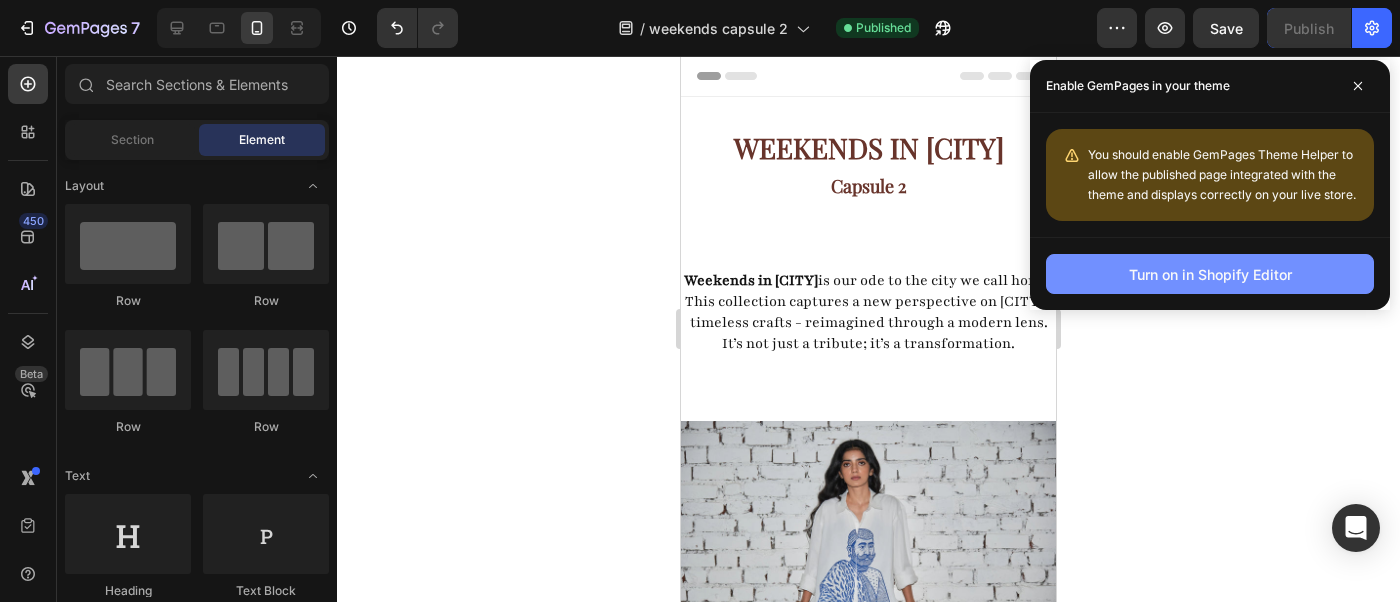click on "Turn on in Shopify Editor" at bounding box center [1210, 274] 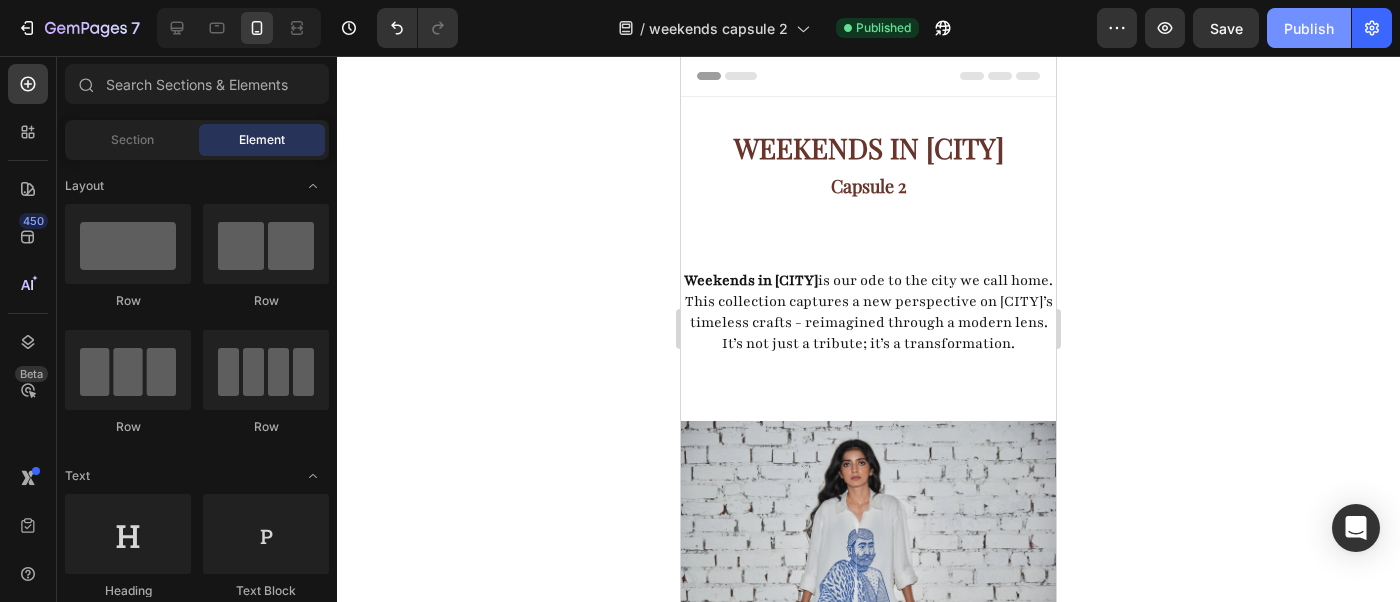 click on "Publish" at bounding box center (1309, 28) 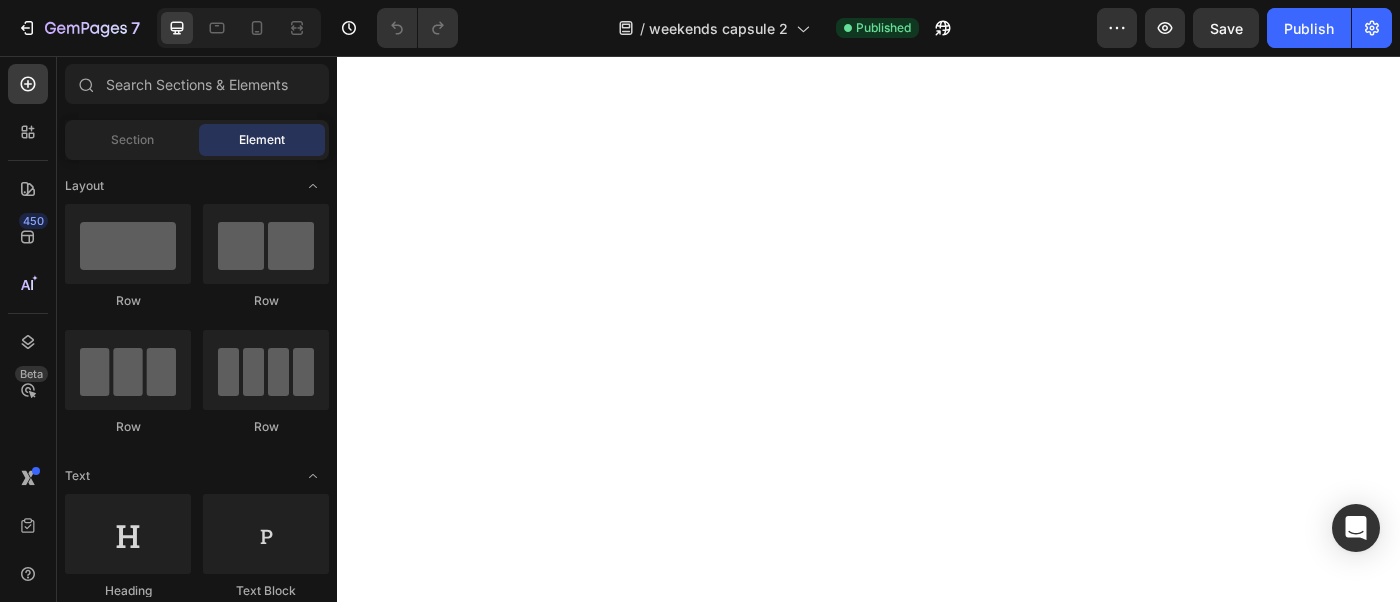 scroll, scrollTop: 3297, scrollLeft: 0, axis: vertical 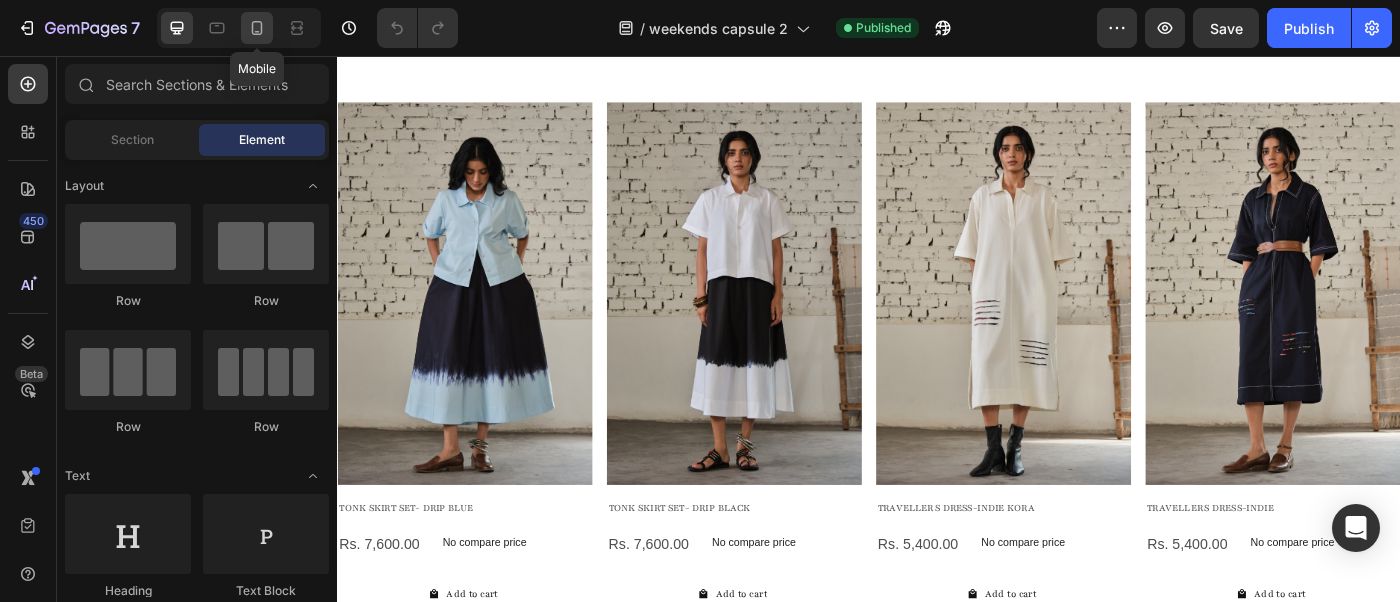 click 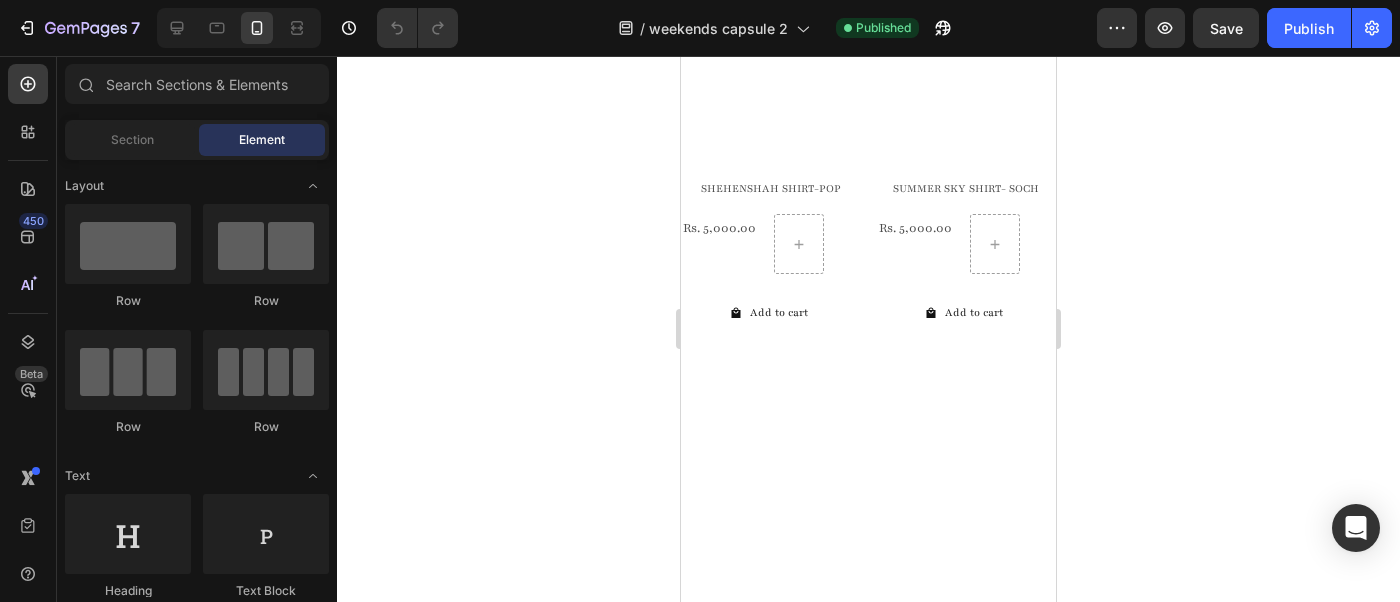 scroll, scrollTop: 0, scrollLeft: 0, axis: both 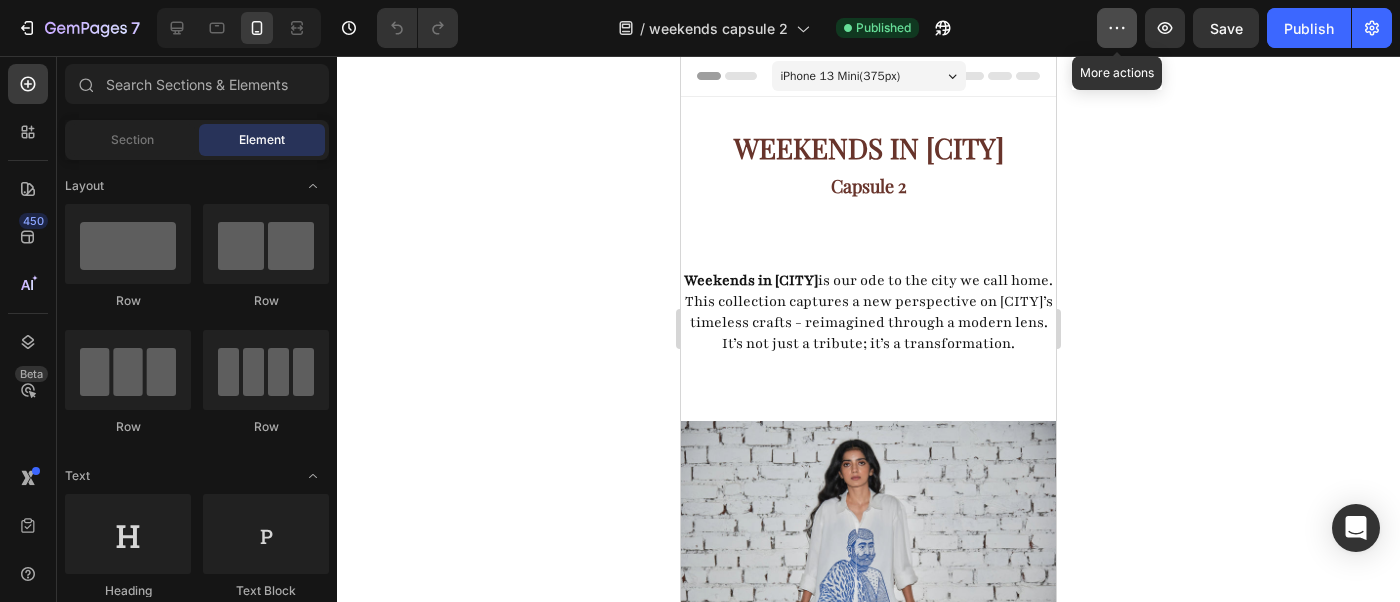 click 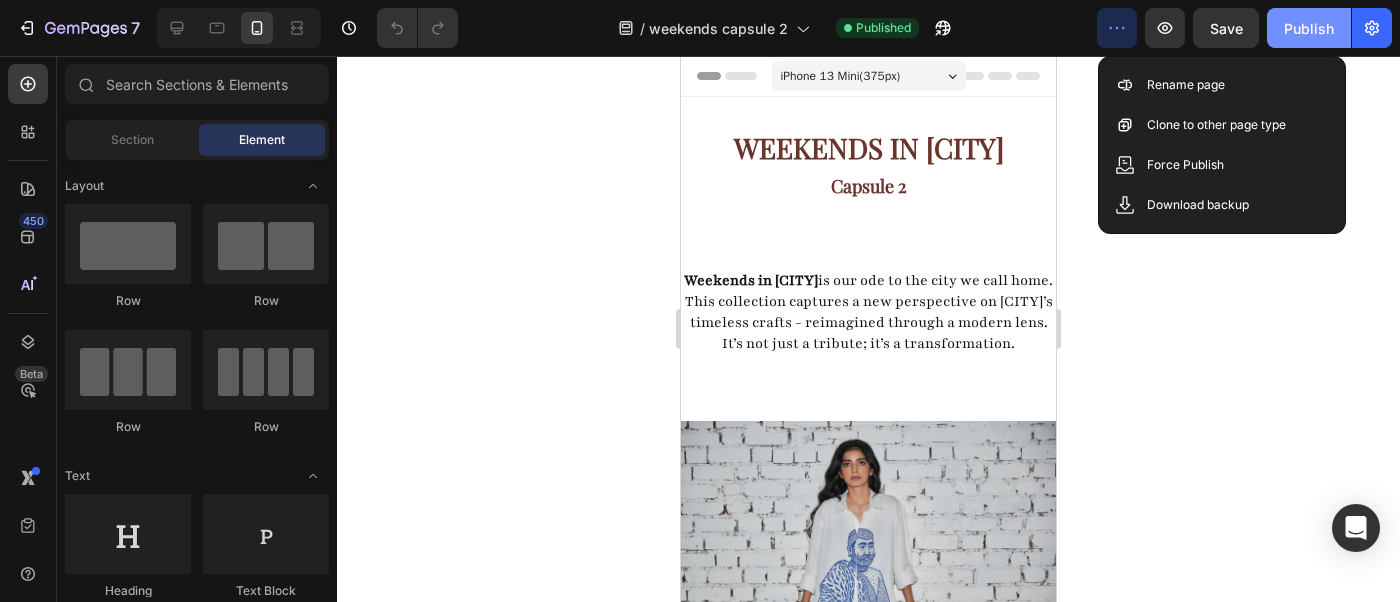 click on "Publish" 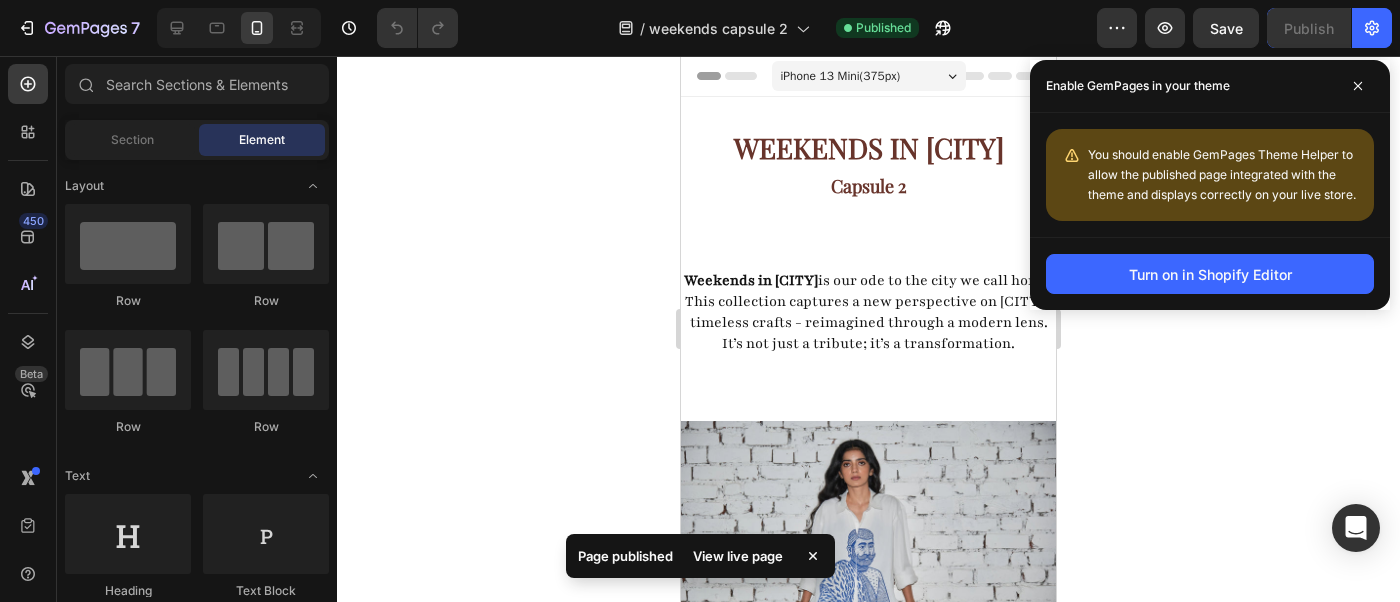 click on "View live page" at bounding box center [738, 556] 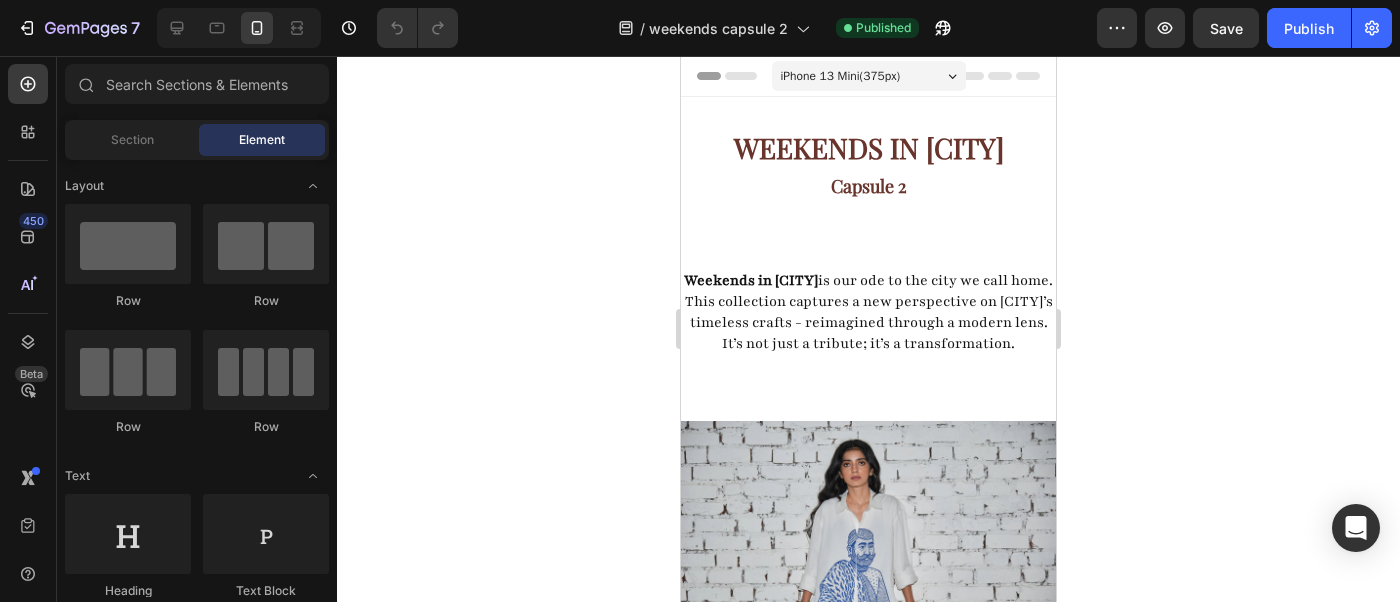 click 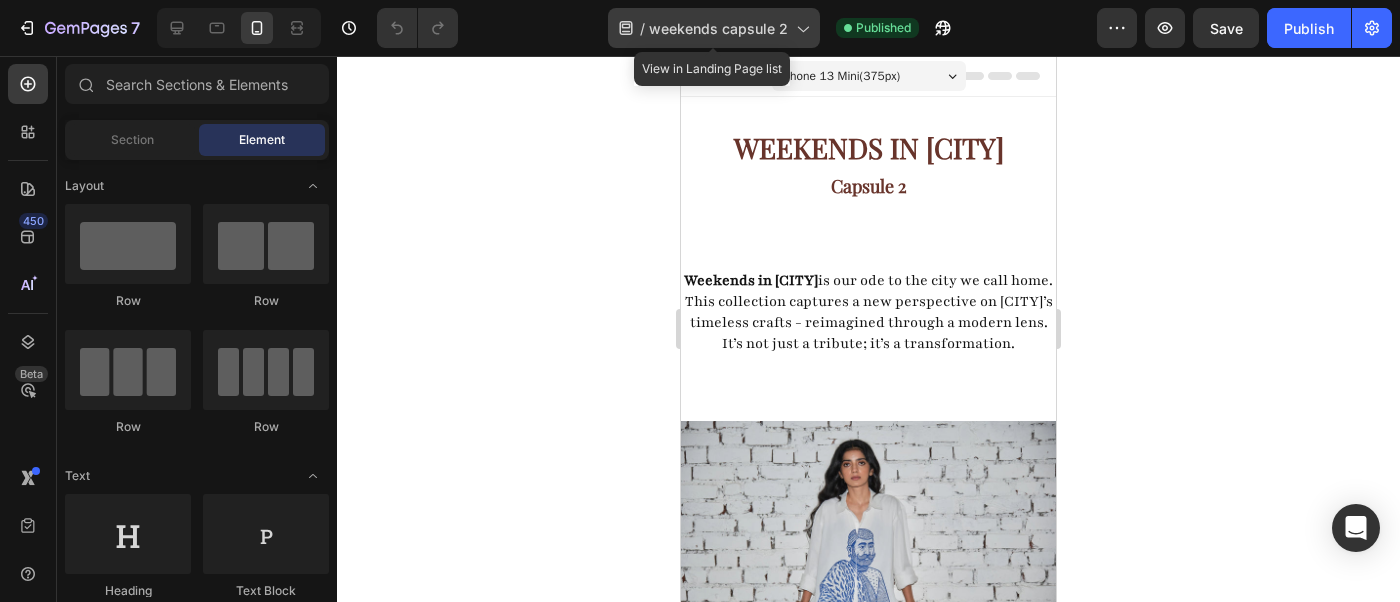 click 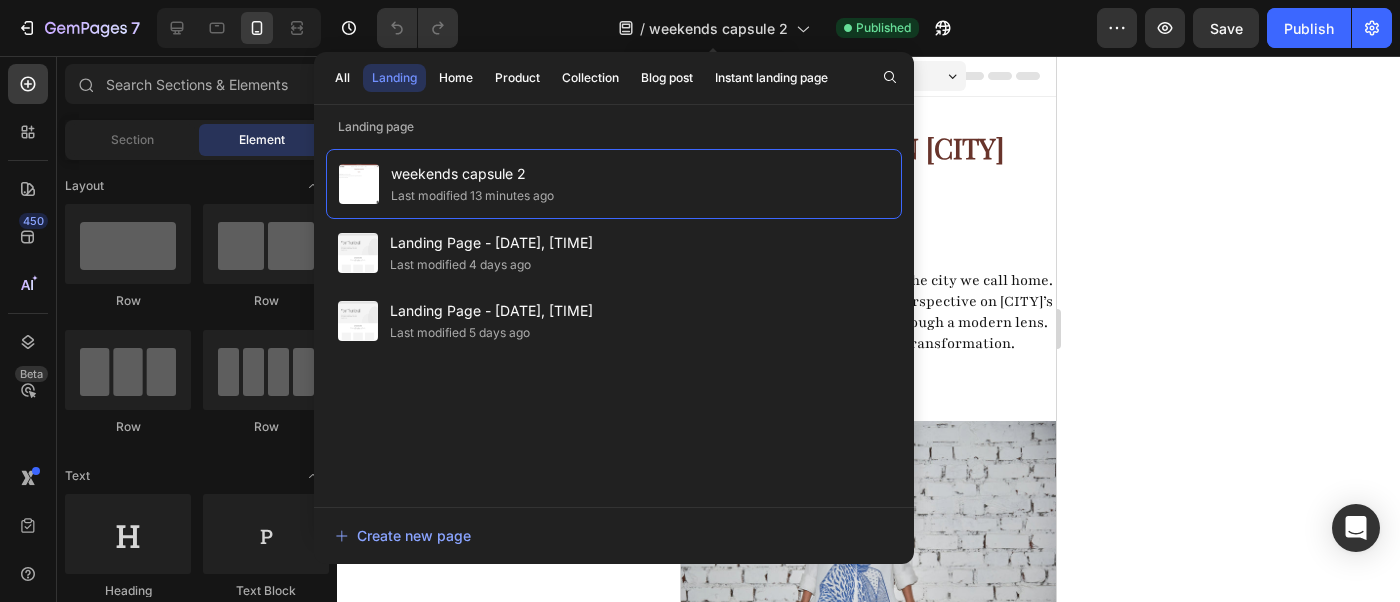 click on "7   /  weekends capsule 2 View in Landing Page list Published Preview  Save   Publish  450 Beta Sections(18) Elements(83) Section Element Hero Section Product Detail Brands Trusted Badges Guarantee Product Breakdown How to use Testimonials Compare Bundle FAQs Social Proof Brand Story Product List Collection Blog List Contact Sticky Add to Cart Custom Footer Browse Library 450 Layout
Row
Row
Row
Row Text
Heading
Text Block Button
Button
Button Media
Image
Image" 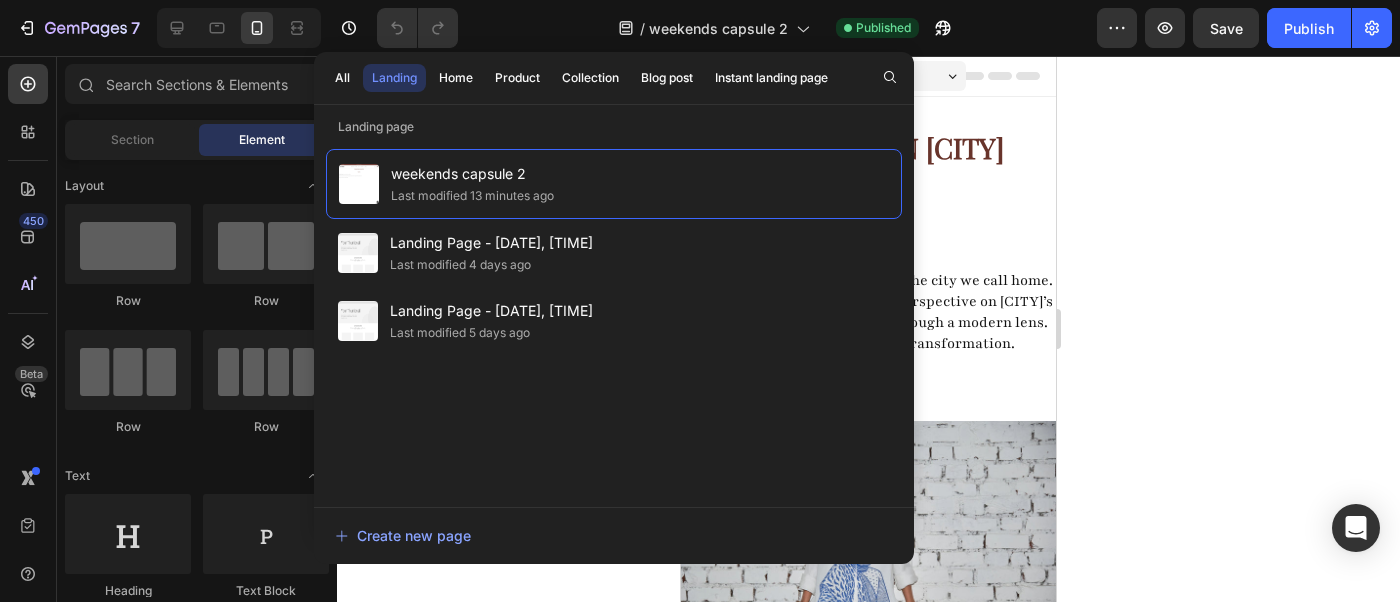 click 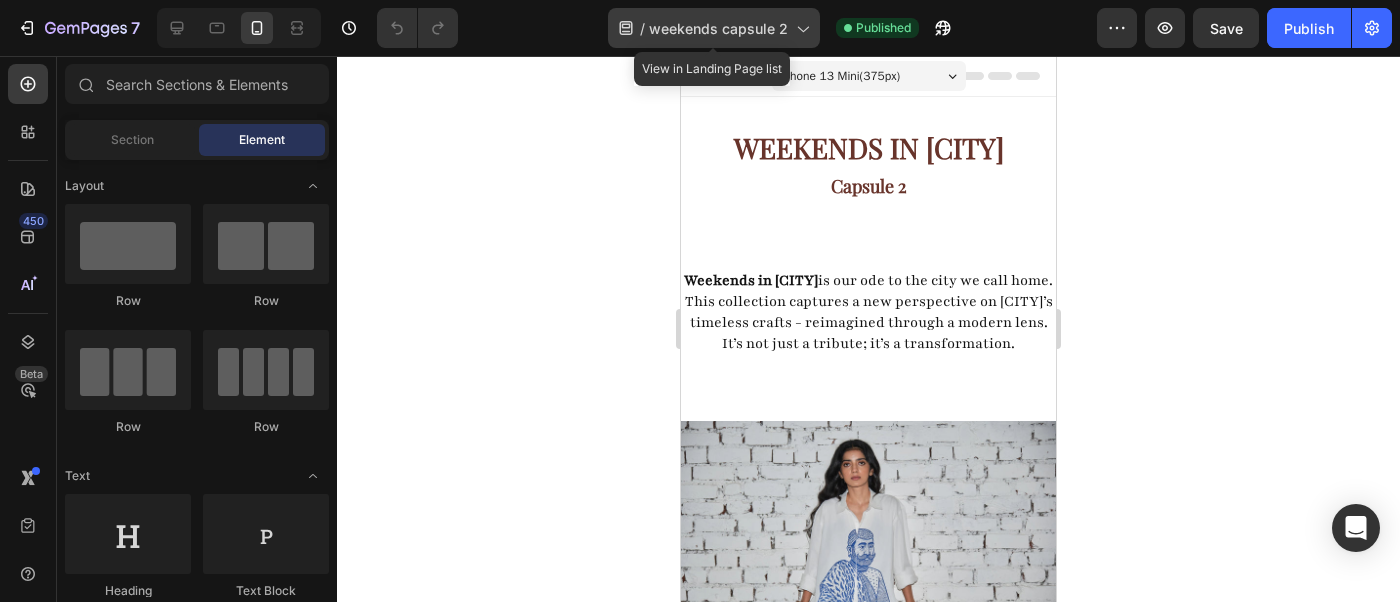 click 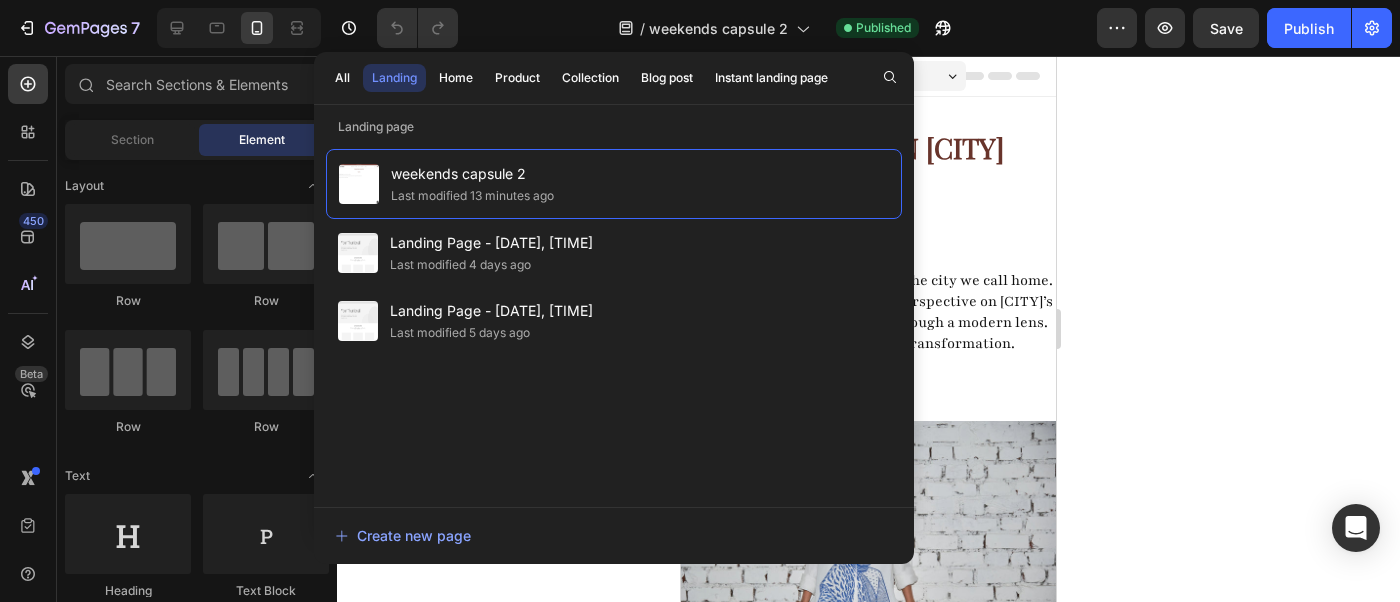 click 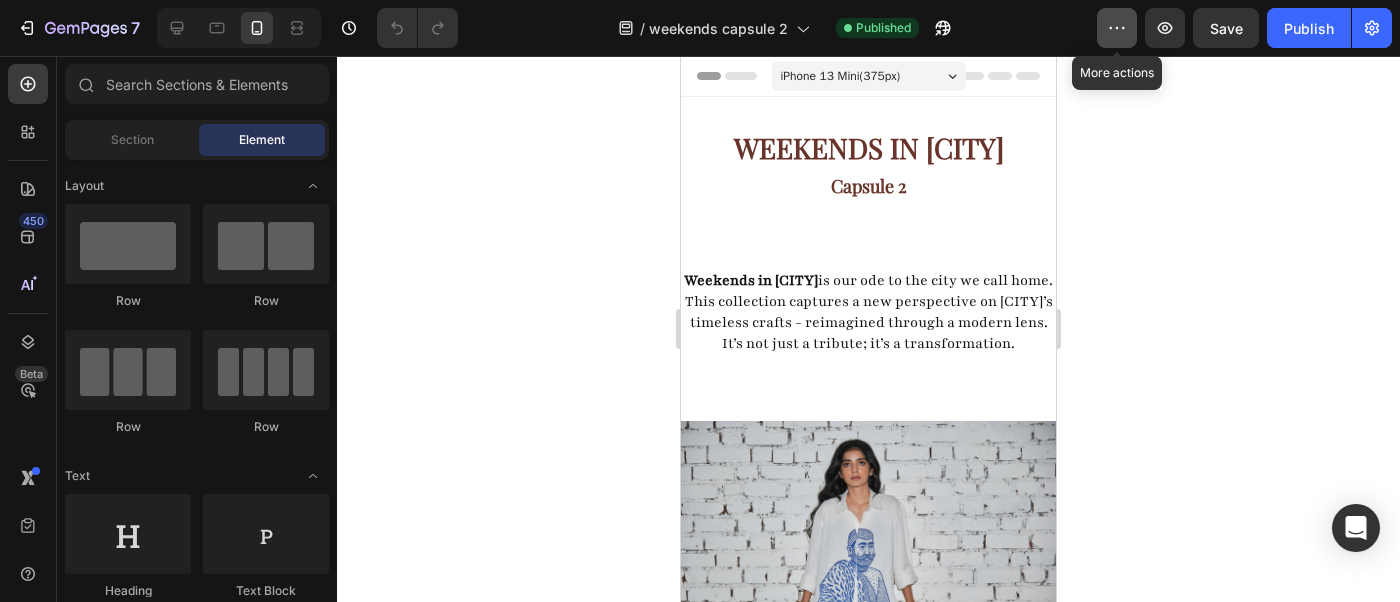 click 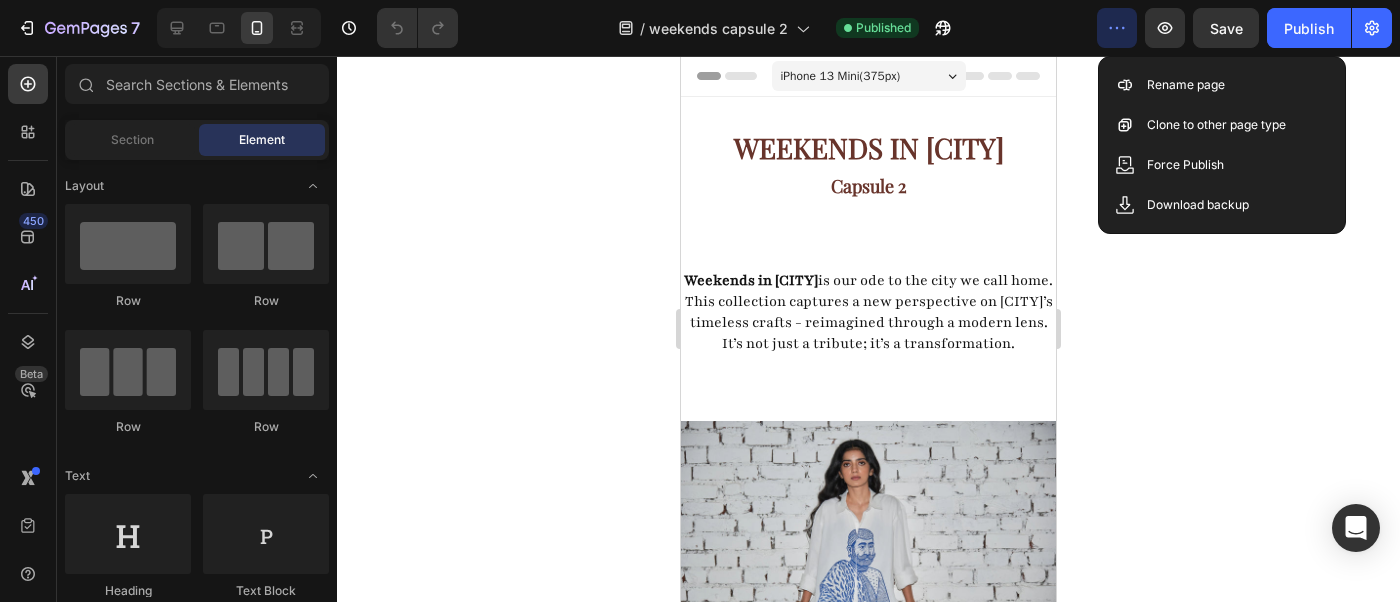 click 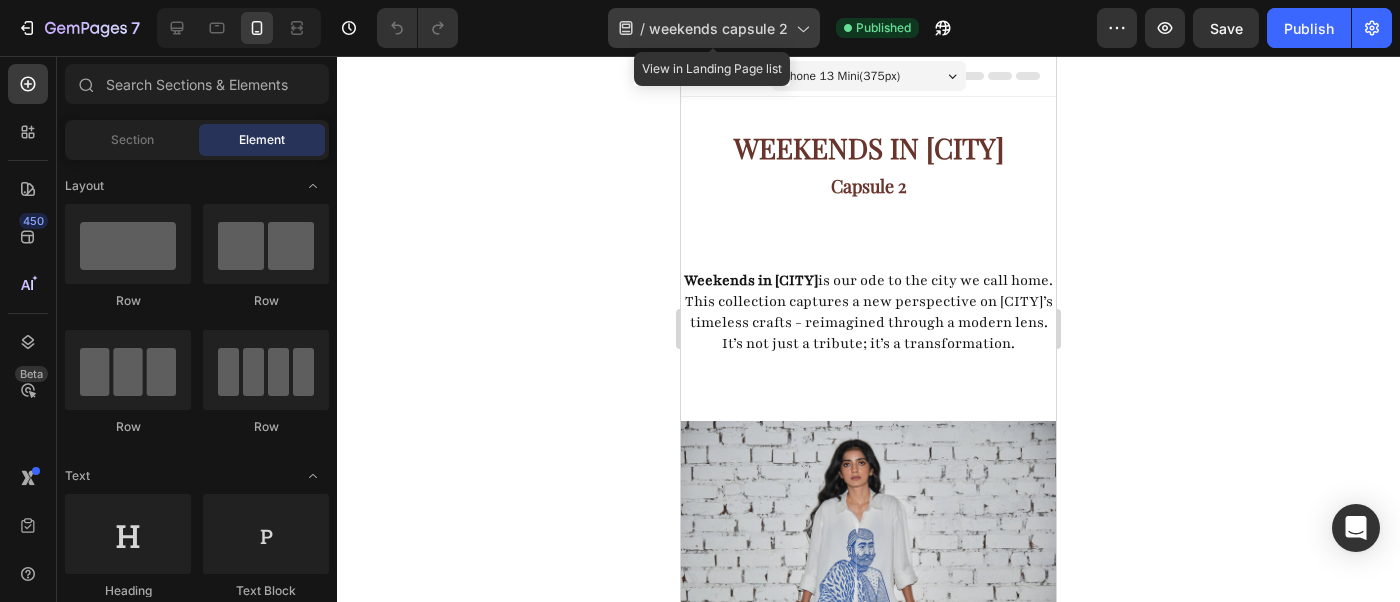 click on "weekends capsule 2" at bounding box center [718, 28] 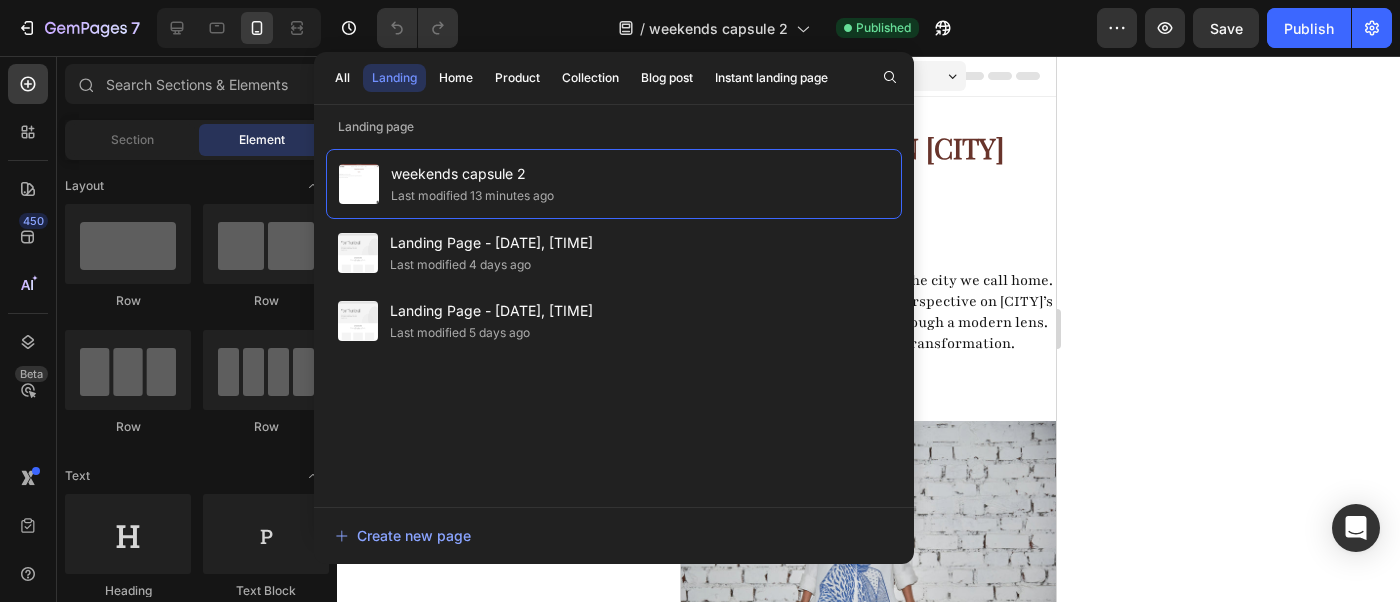 click 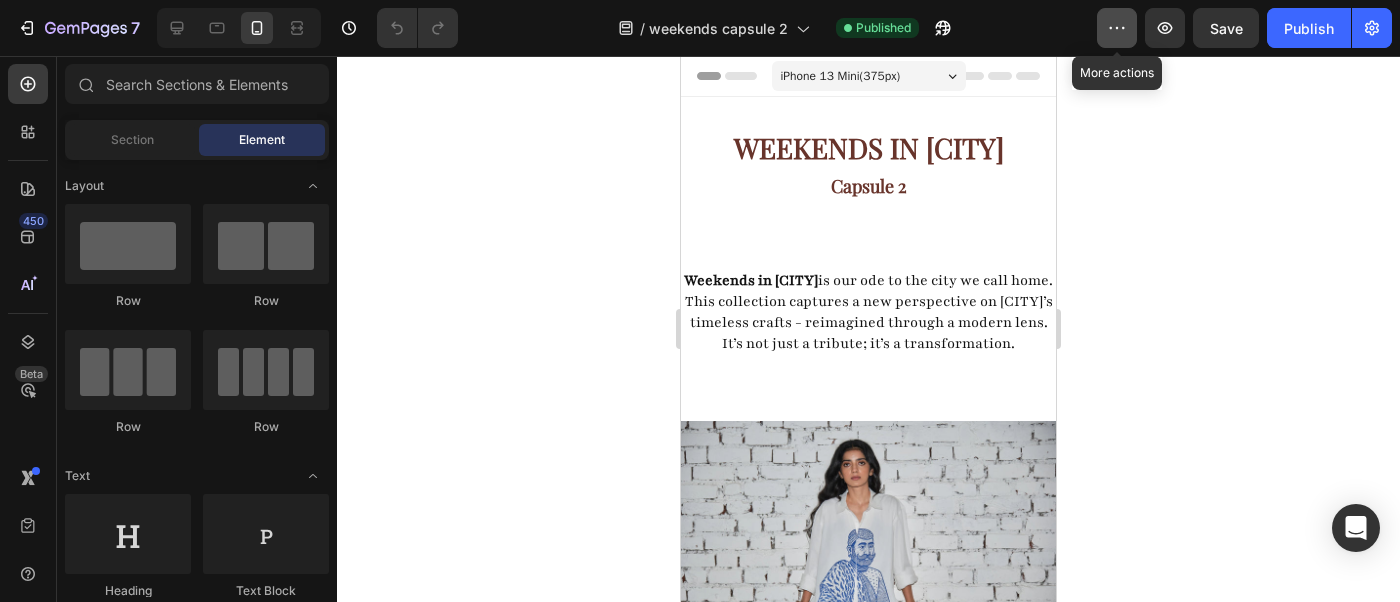 click 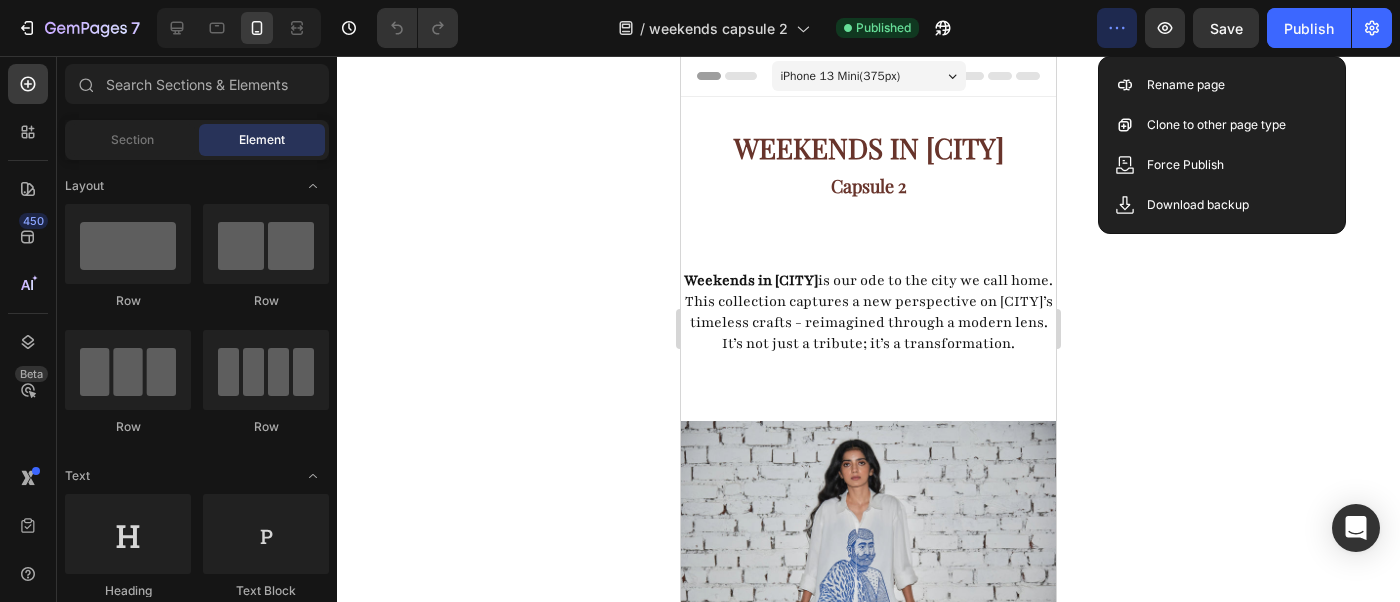 click 